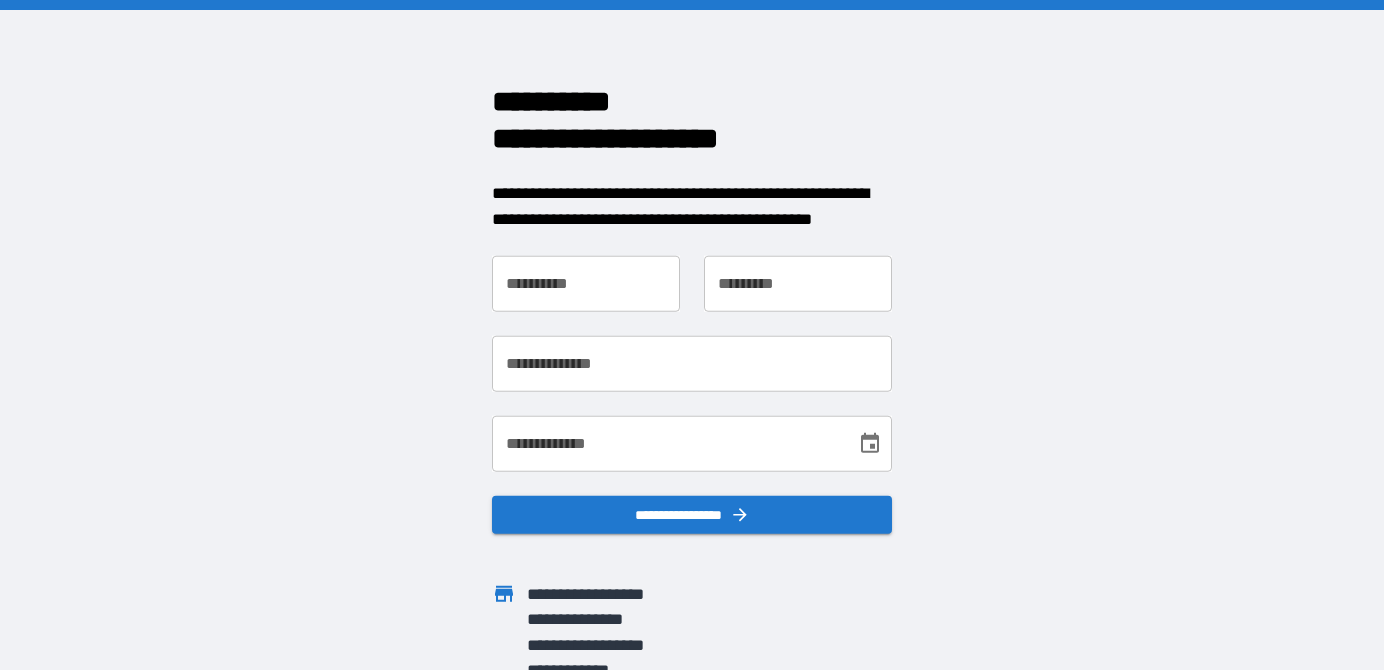 scroll, scrollTop: 0, scrollLeft: 0, axis: both 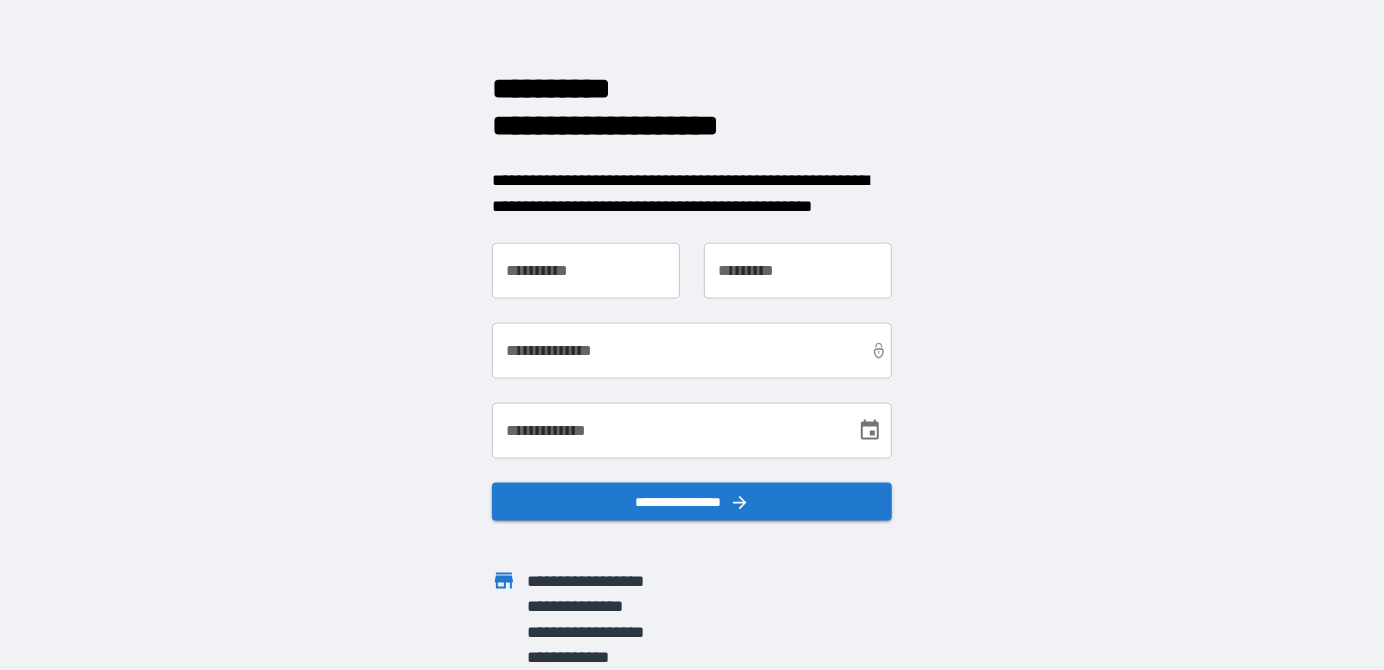 click on "**********" at bounding box center [586, 271] 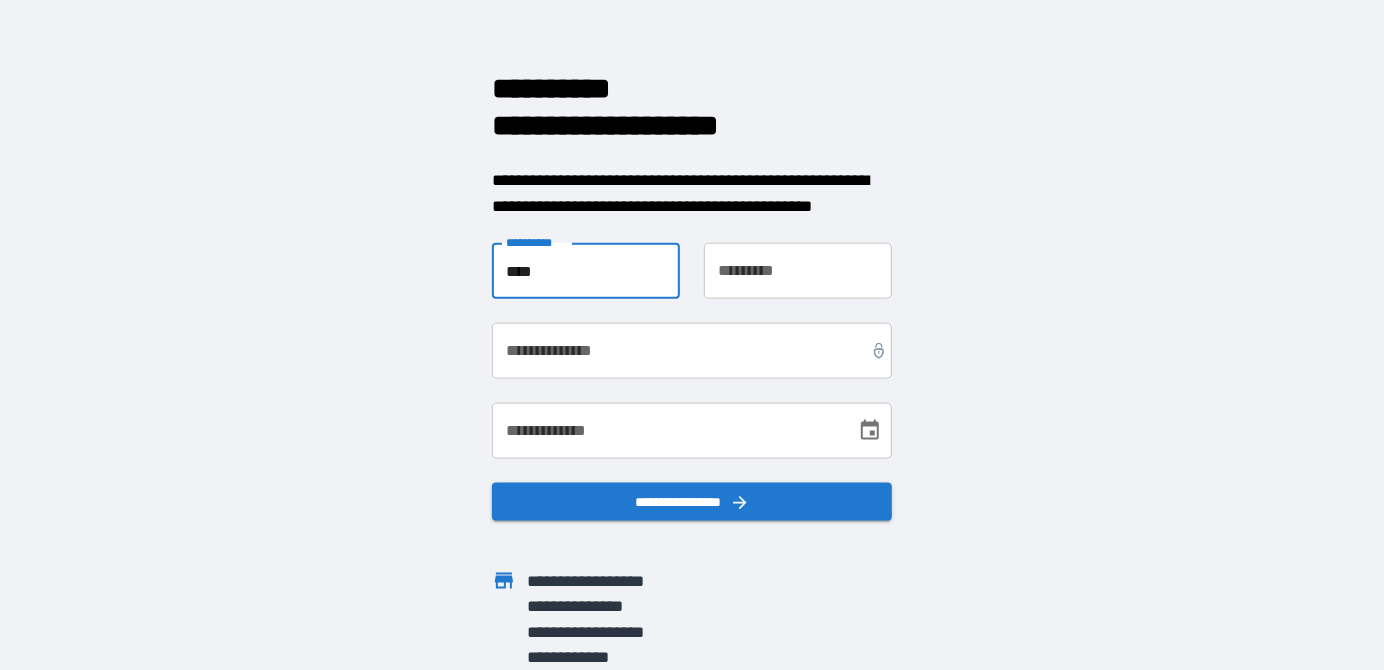 type on "****" 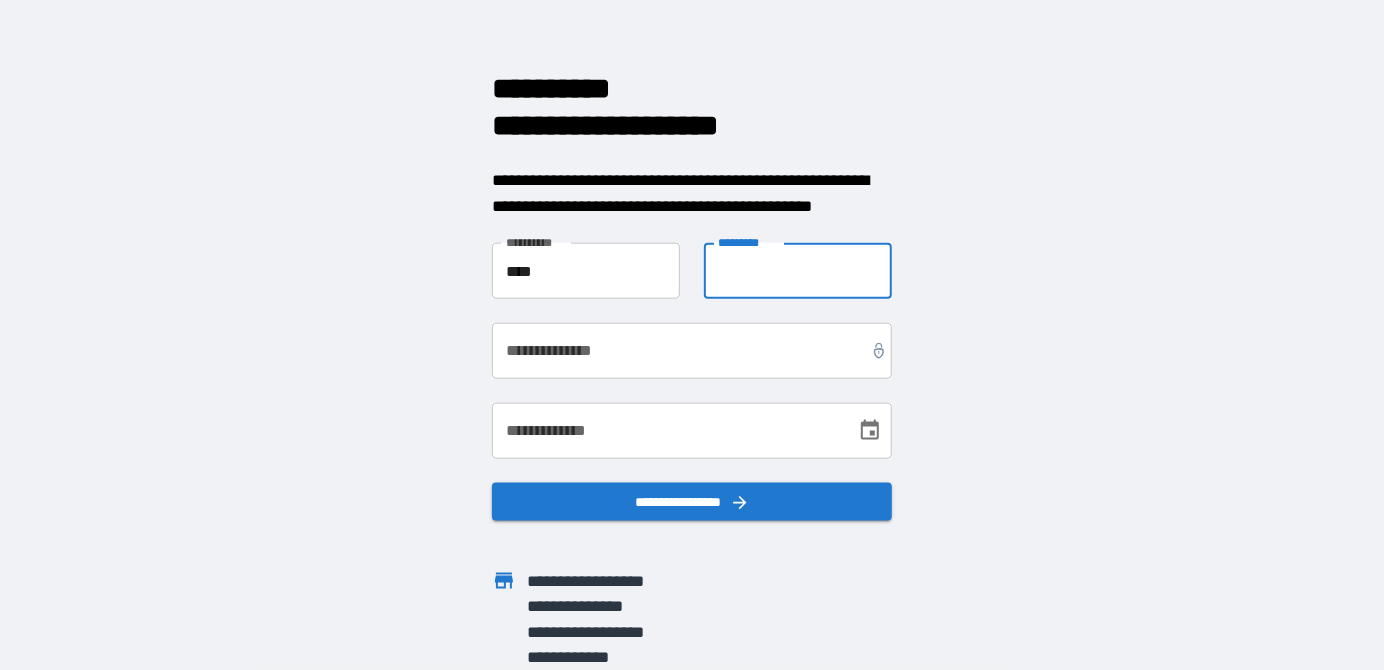 click on "**********" at bounding box center [798, 271] 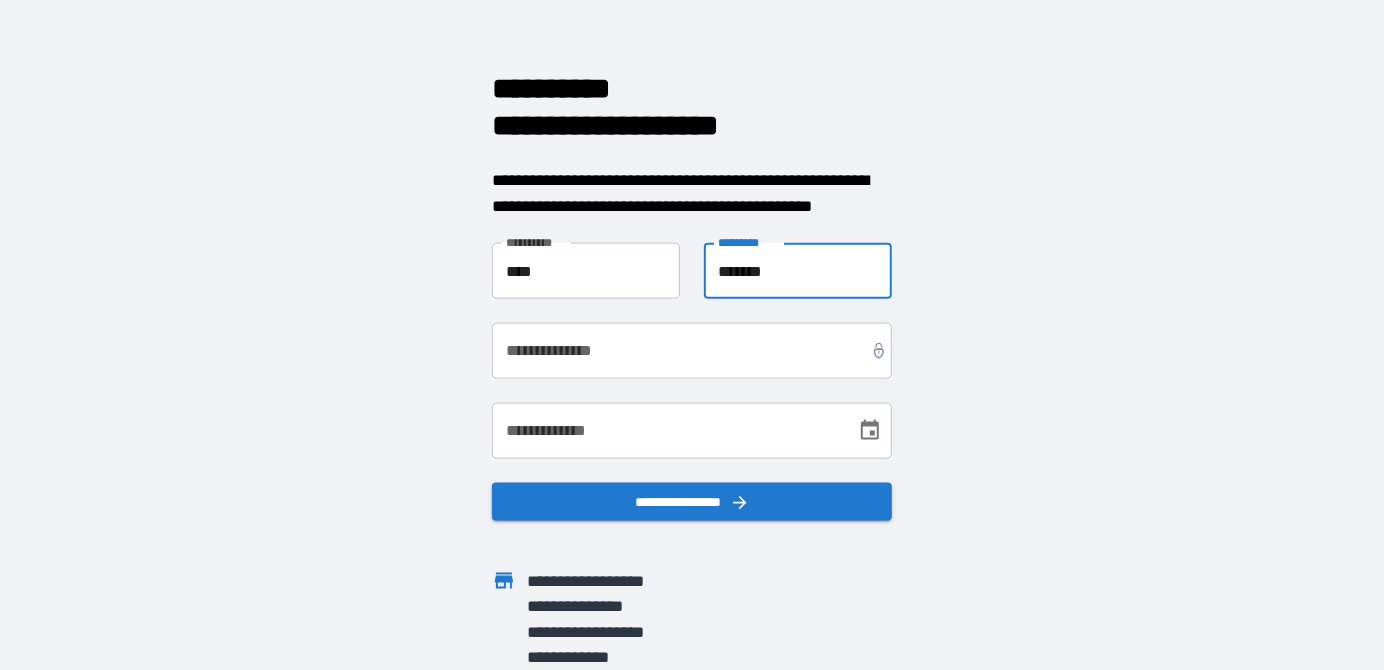 type on "*******" 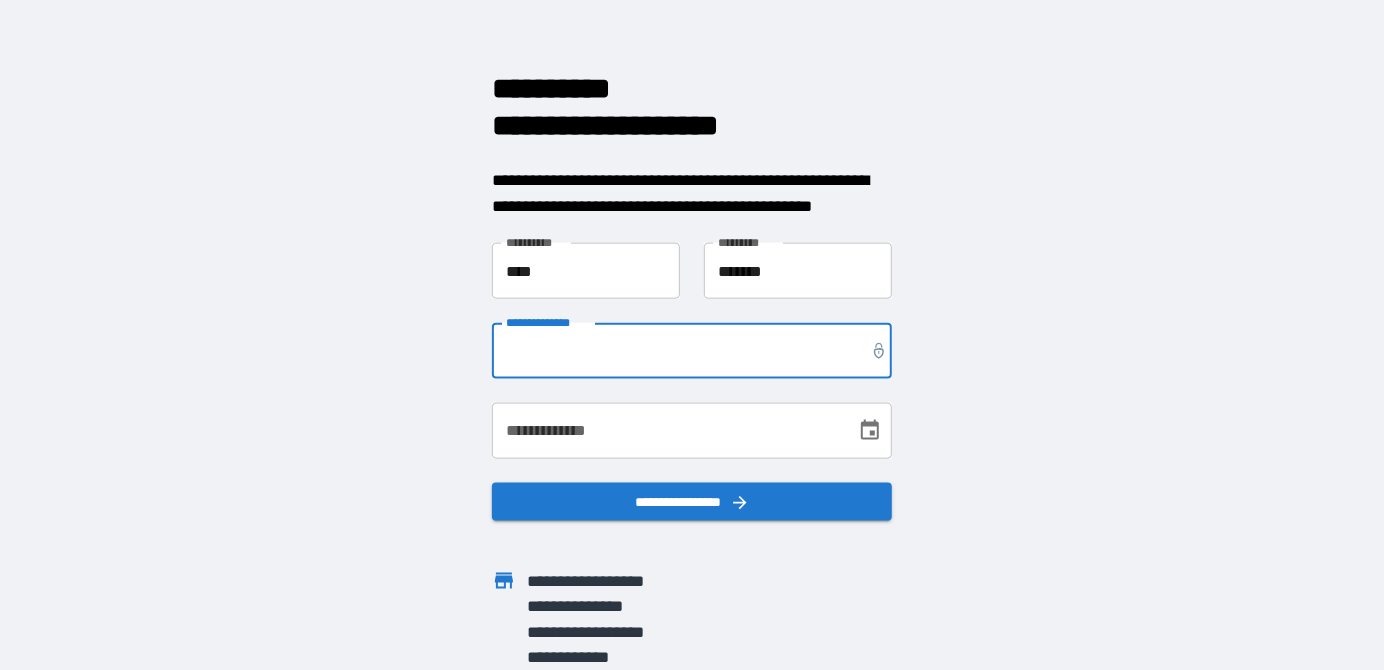 click on "**********" at bounding box center [692, 351] 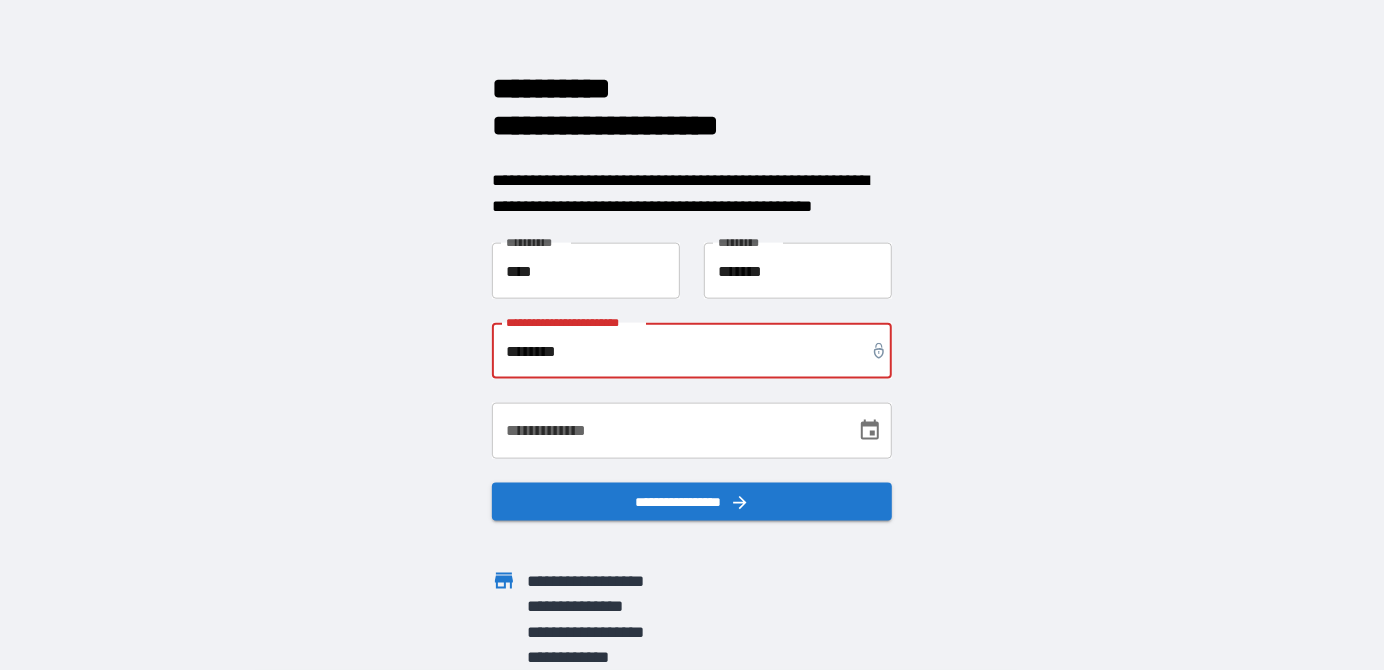 type on "**********" 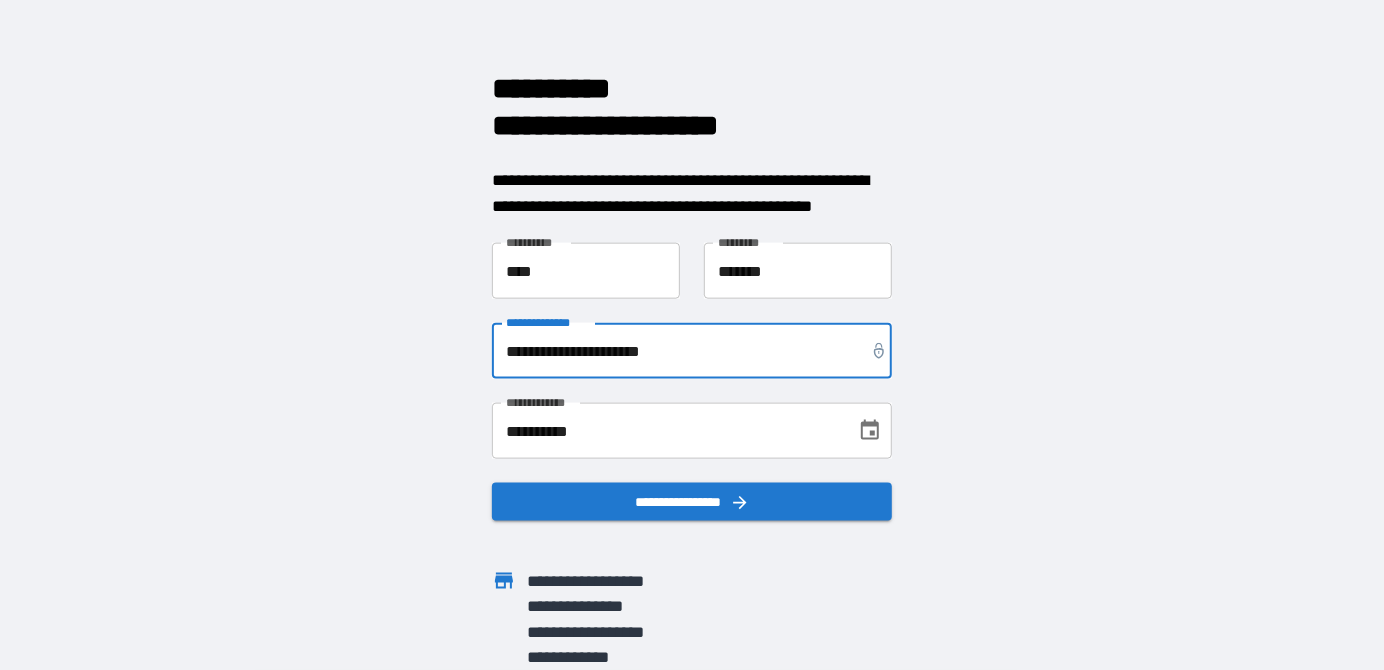 click on "**********" at bounding box center (667, 431) 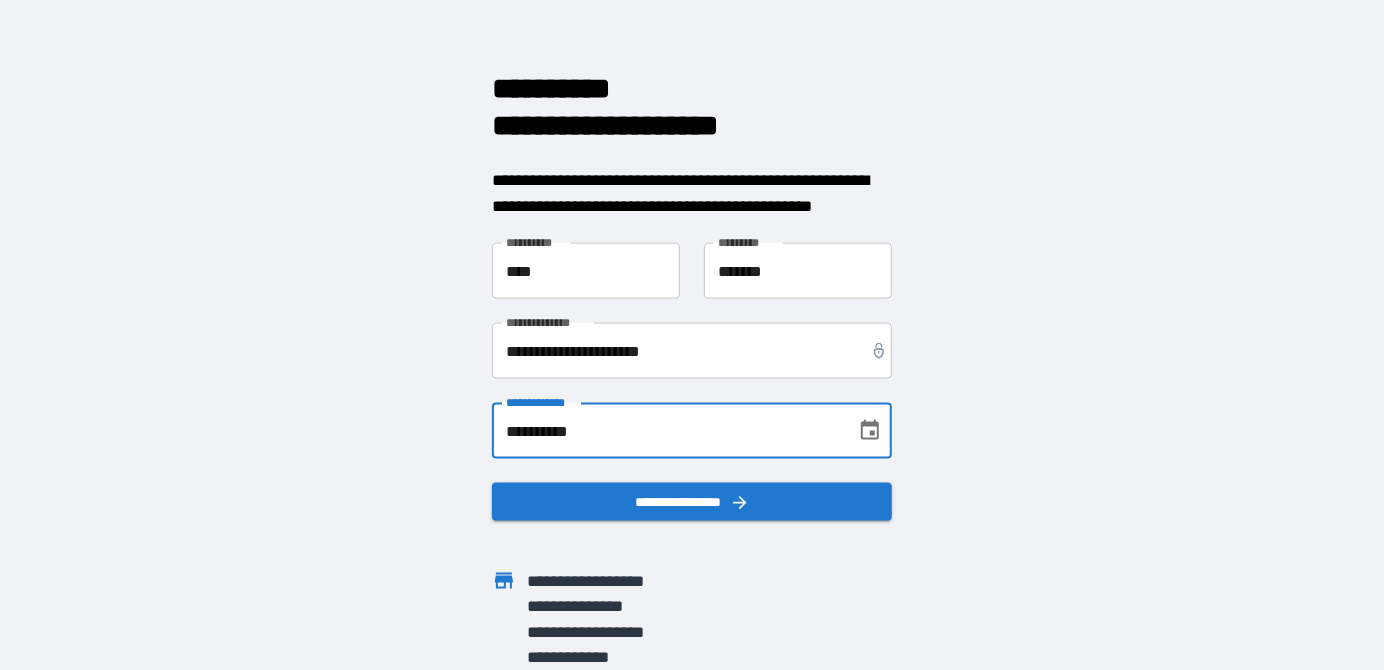 type on "**********" 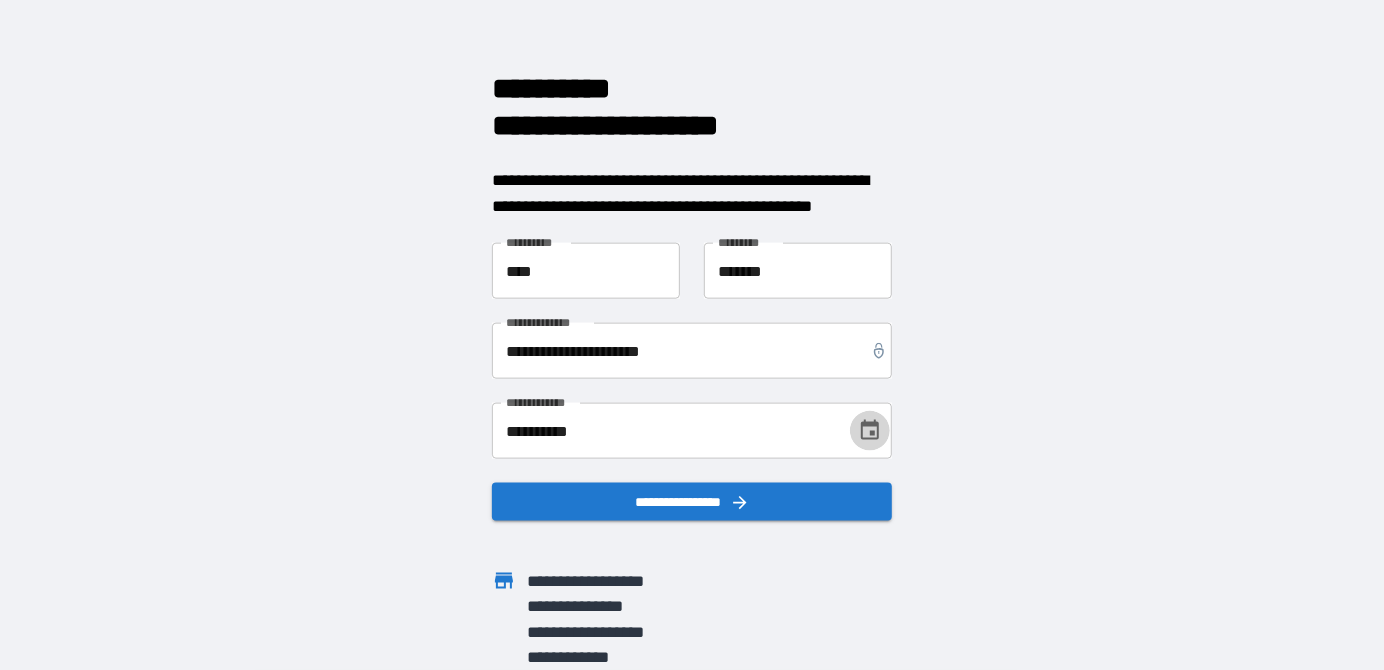 click 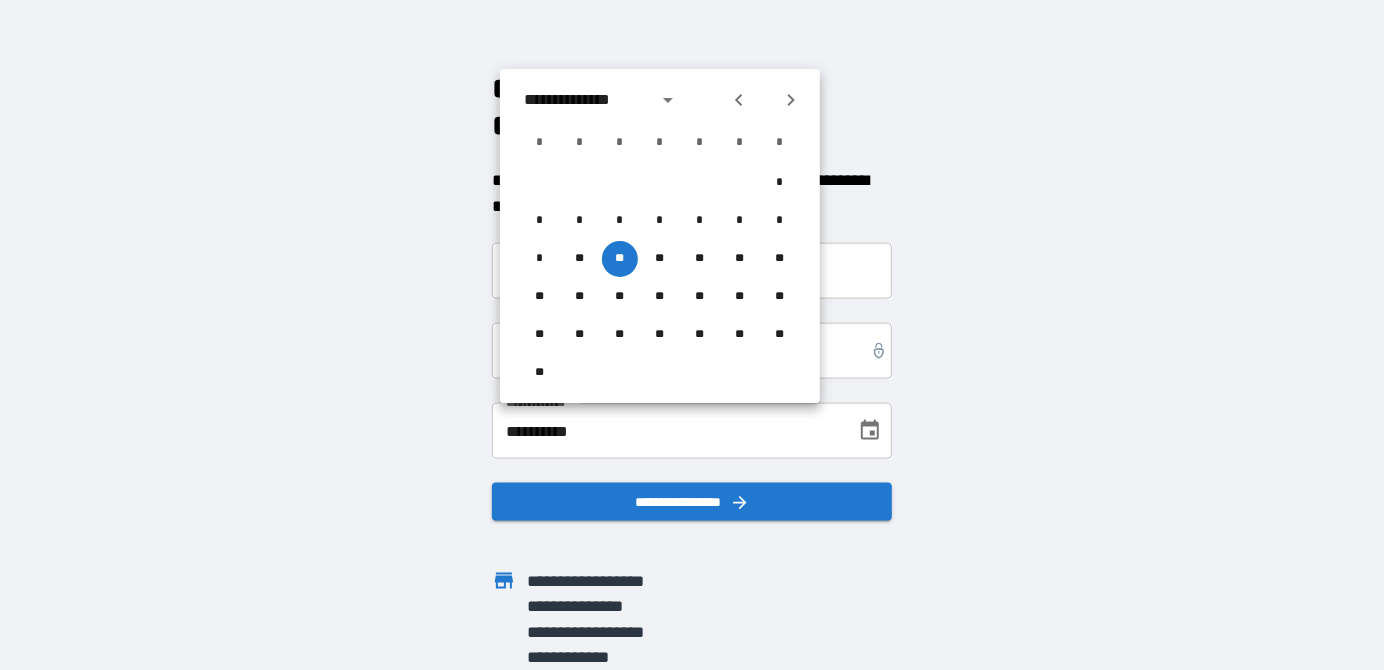 click on "**********" at bounding box center [692, 335] 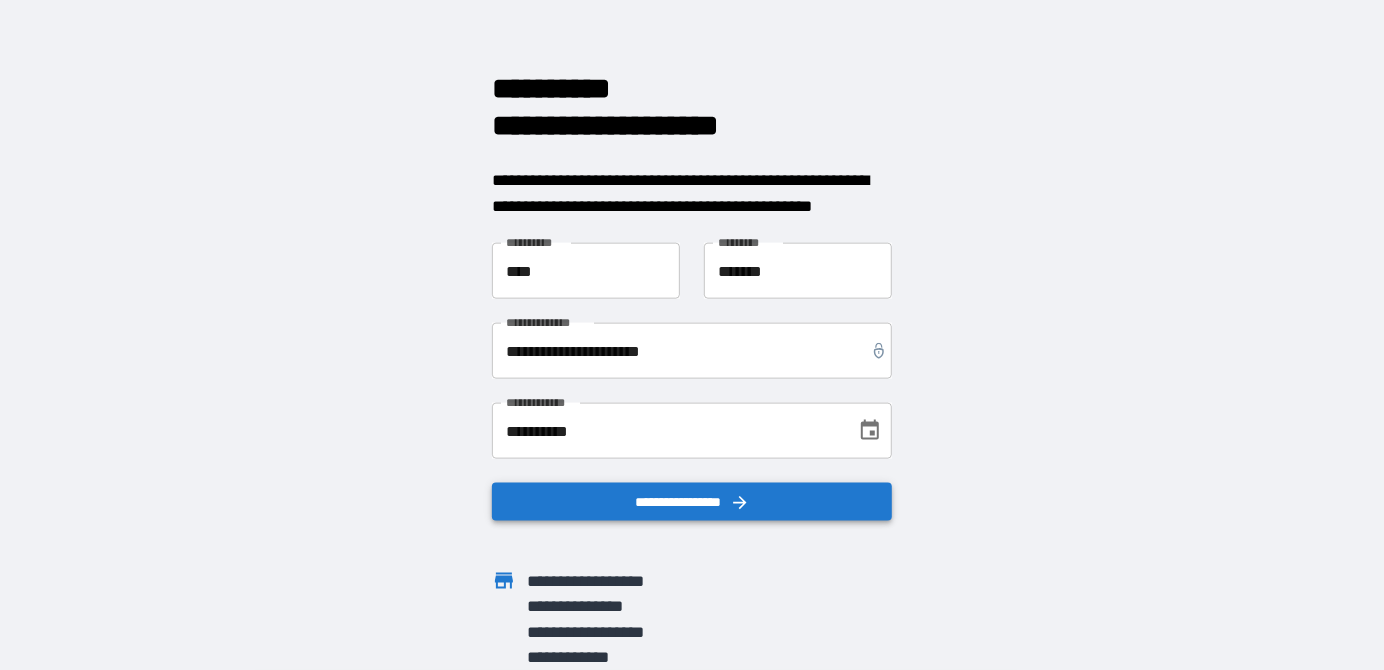 click on "**********" at bounding box center (692, 501) 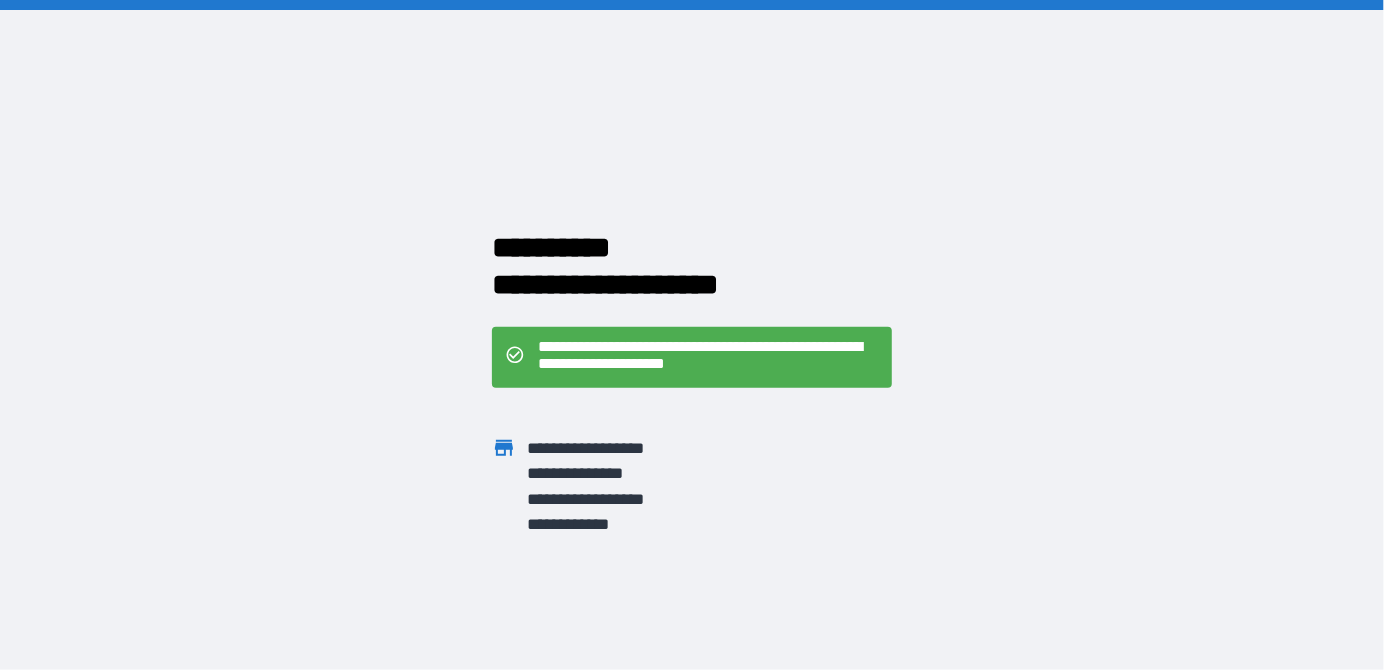 scroll, scrollTop: 0, scrollLeft: 0, axis: both 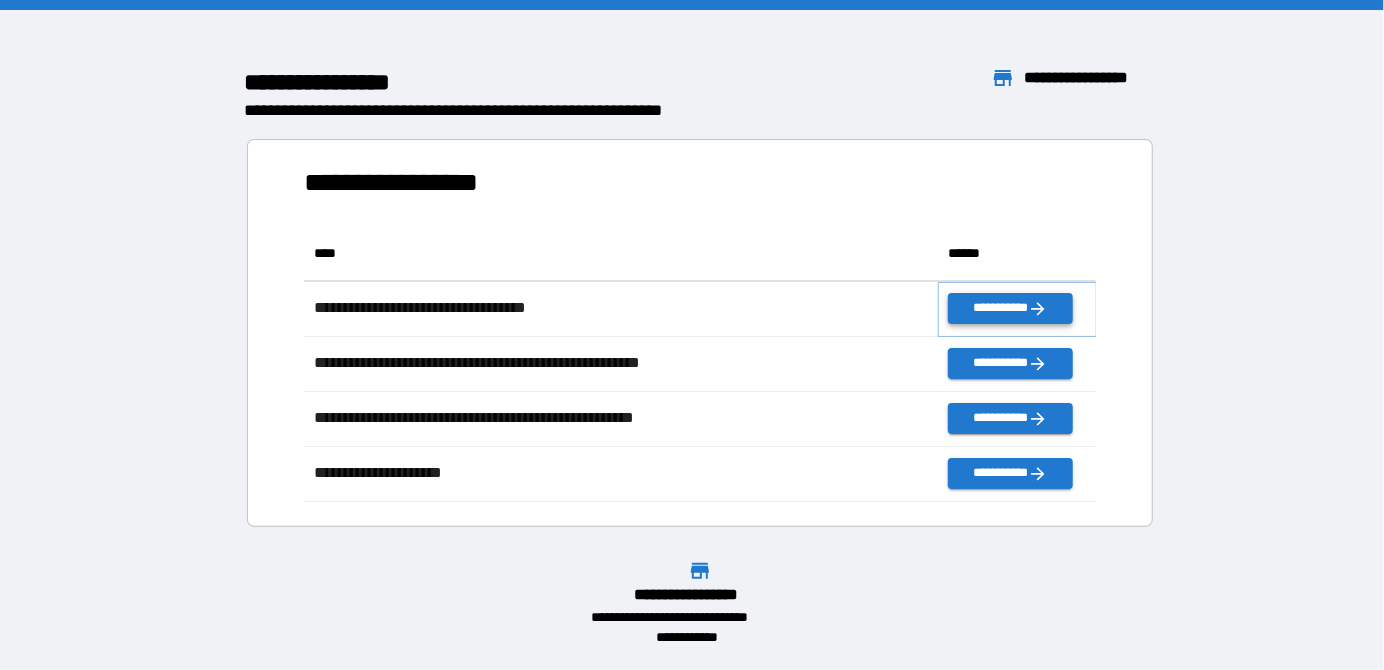 click on "**********" at bounding box center (1010, 308) 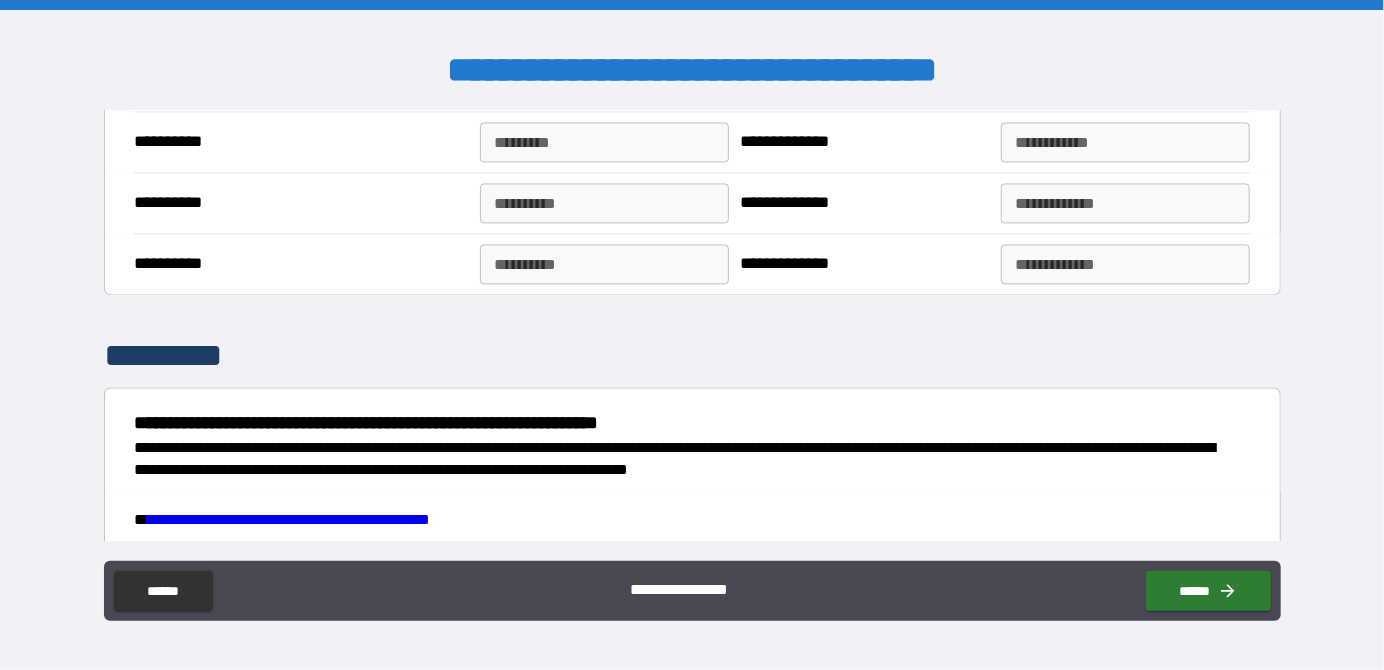 scroll, scrollTop: 2429, scrollLeft: 0, axis: vertical 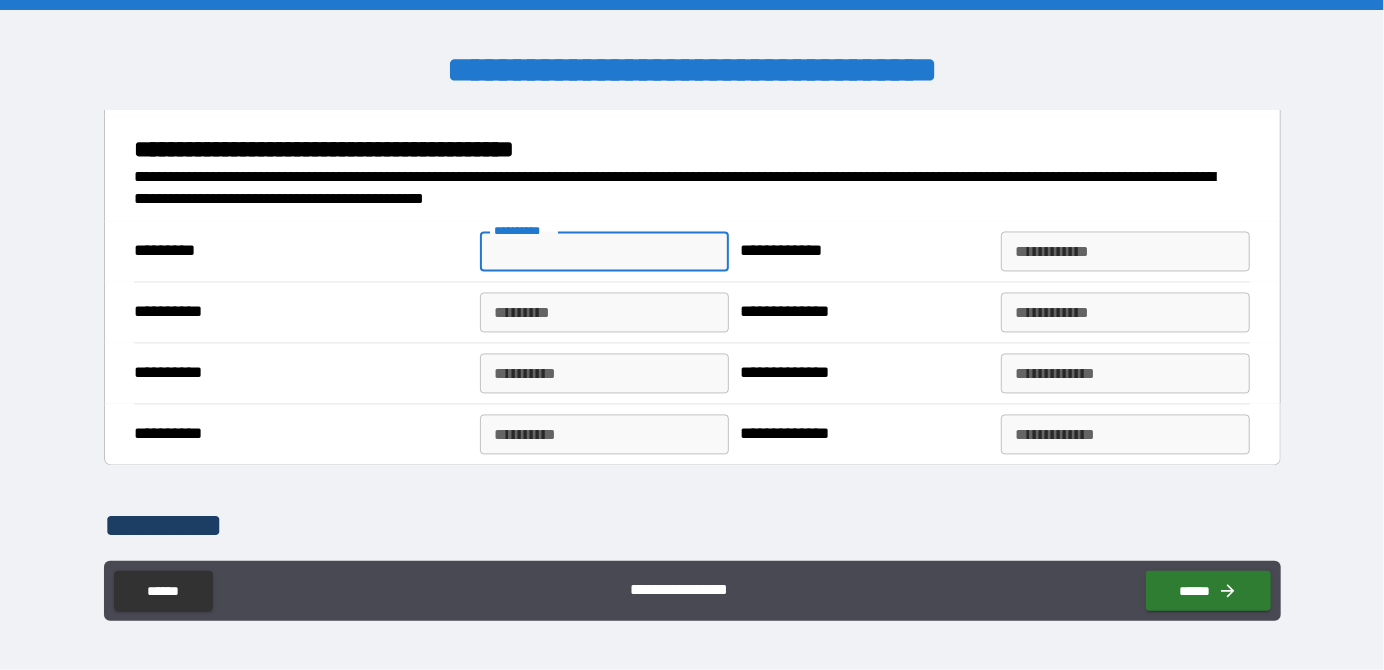 click on "**********" at bounding box center [604, 252] 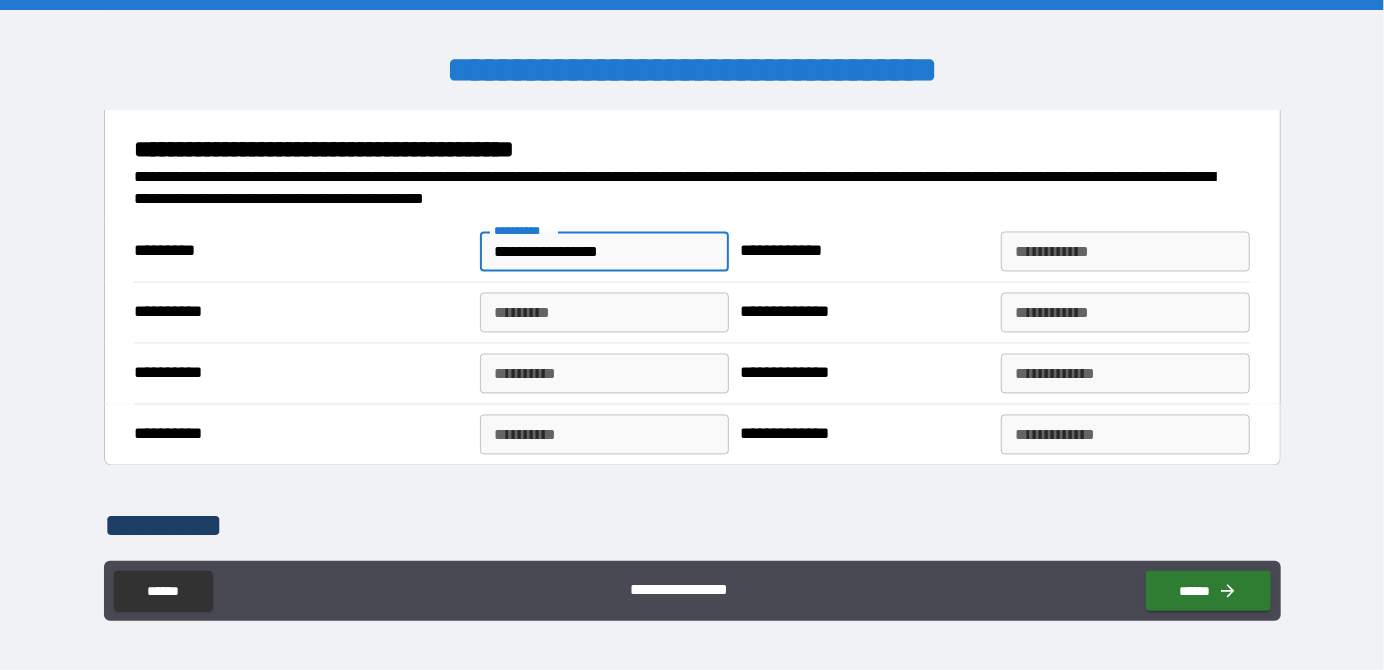 type on "**********" 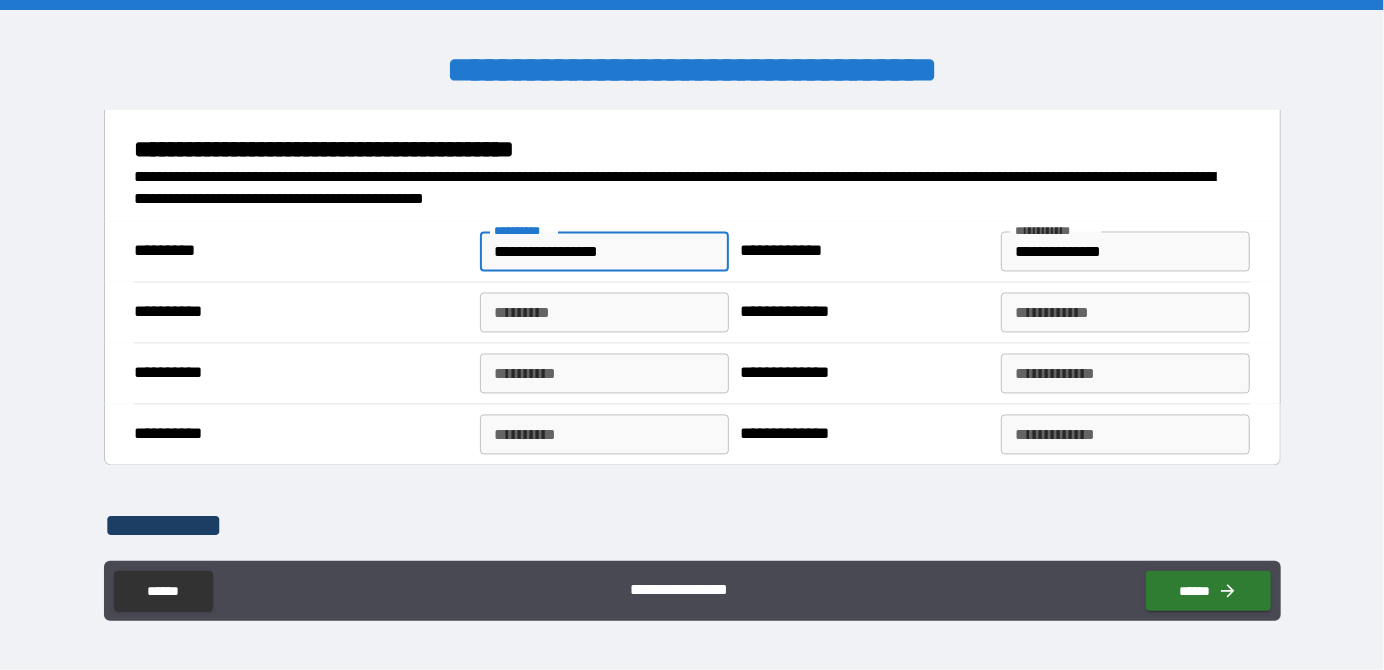 type on "**********" 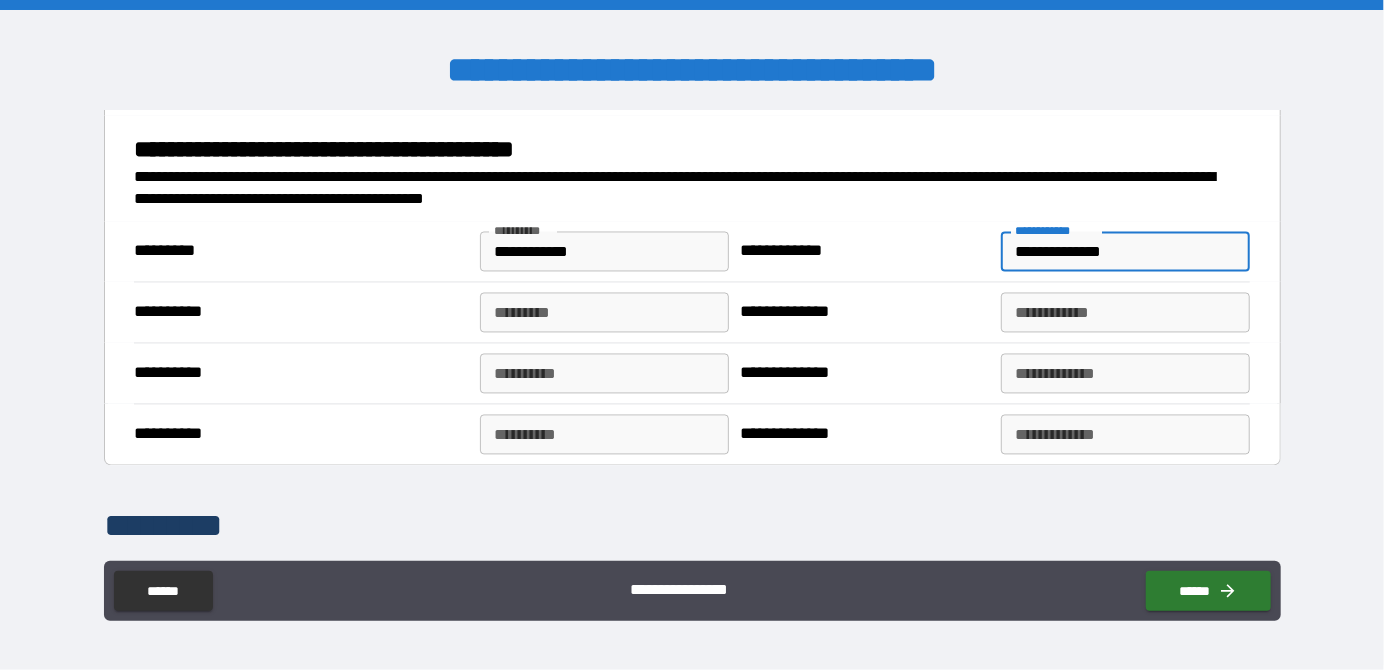 drag, startPoint x: 1049, startPoint y: 279, endPoint x: 1167, endPoint y: 276, distance: 118.03813 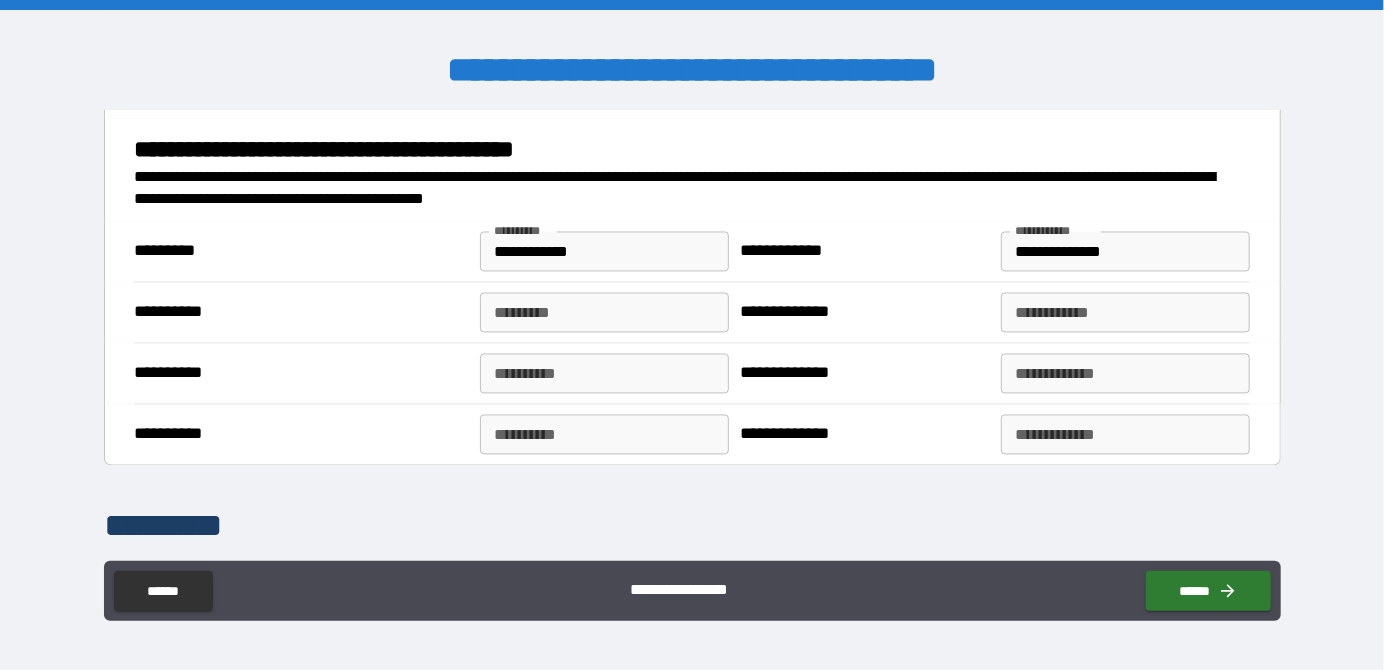 click on "**********" at bounding box center [686, 150] 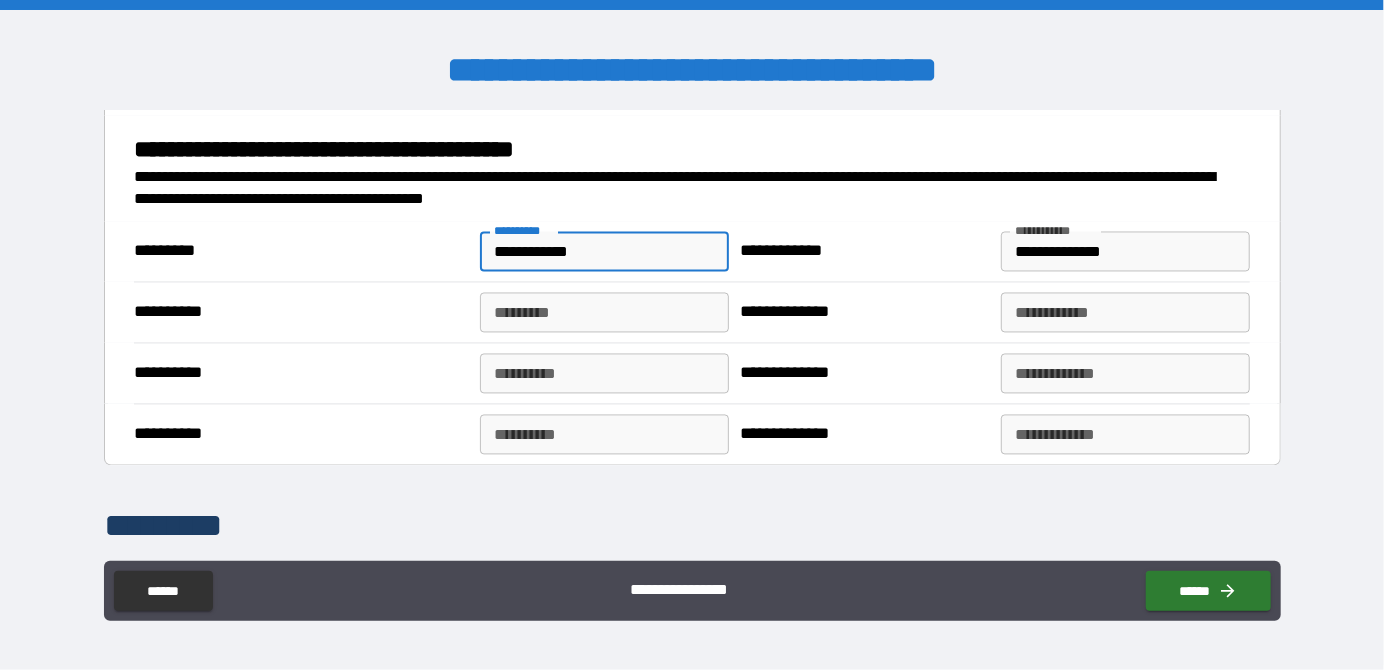 click on "**********" at bounding box center (604, 252) 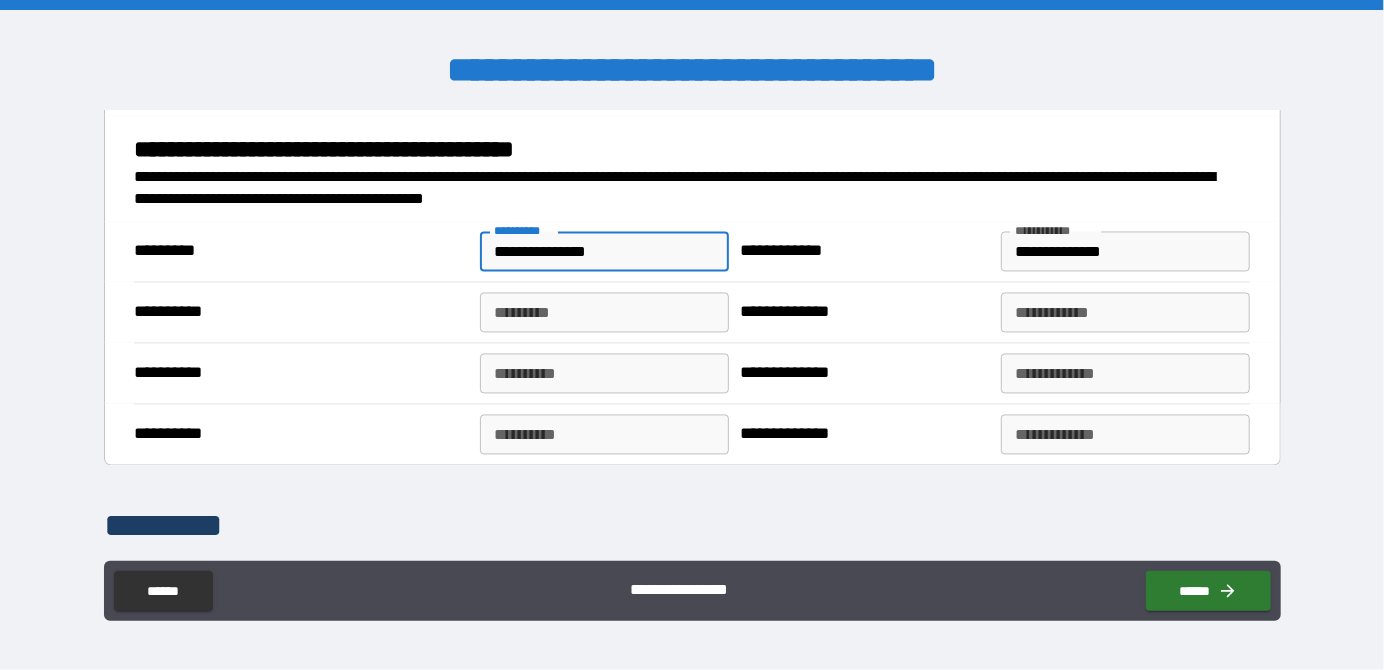 type on "**********" 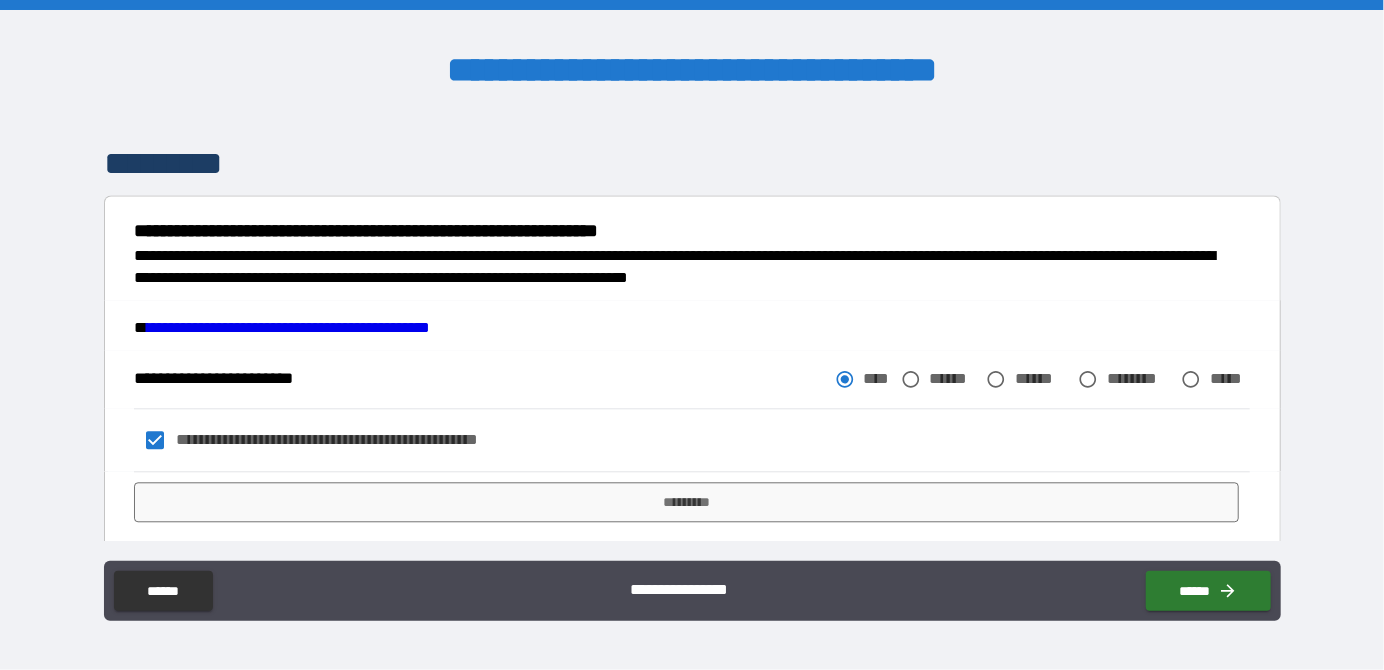 scroll, scrollTop: 2429, scrollLeft: 0, axis: vertical 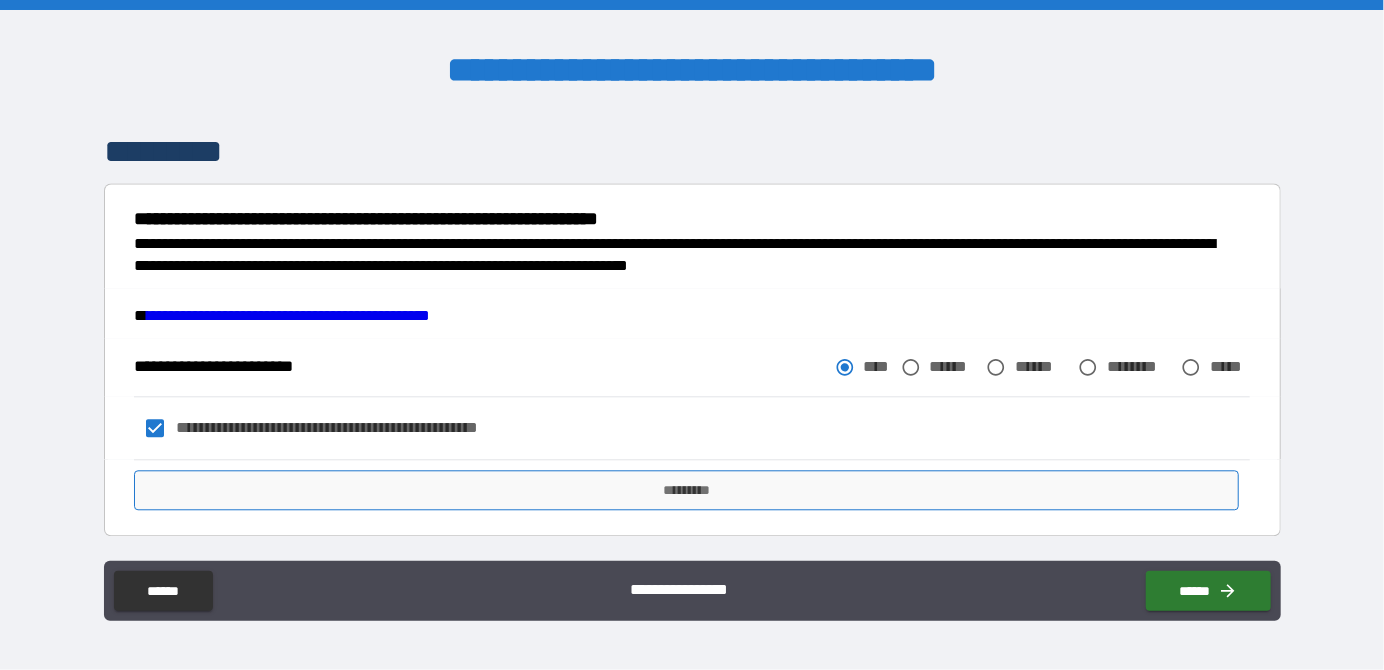 click on "*********" at bounding box center (686, 490) 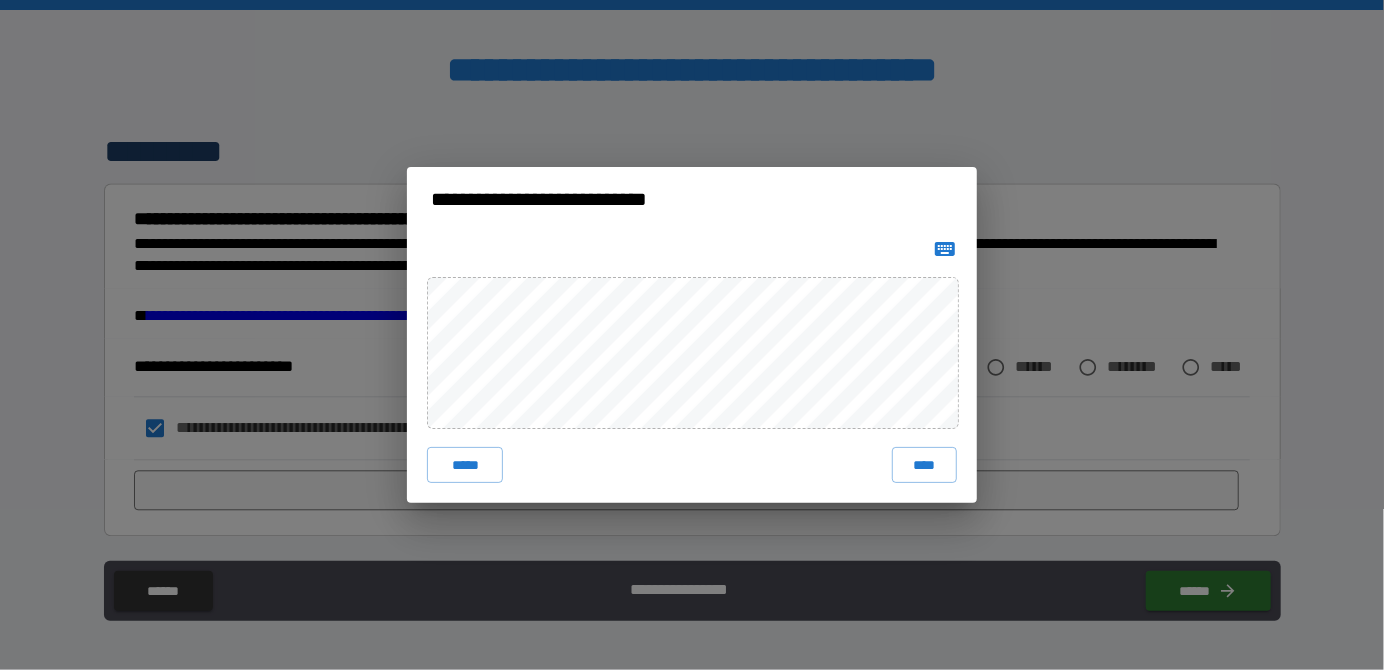 drag, startPoint x: 483, startPoint y: 458, endPoint x: 484, endPoint y: 437, distance: 21.023796 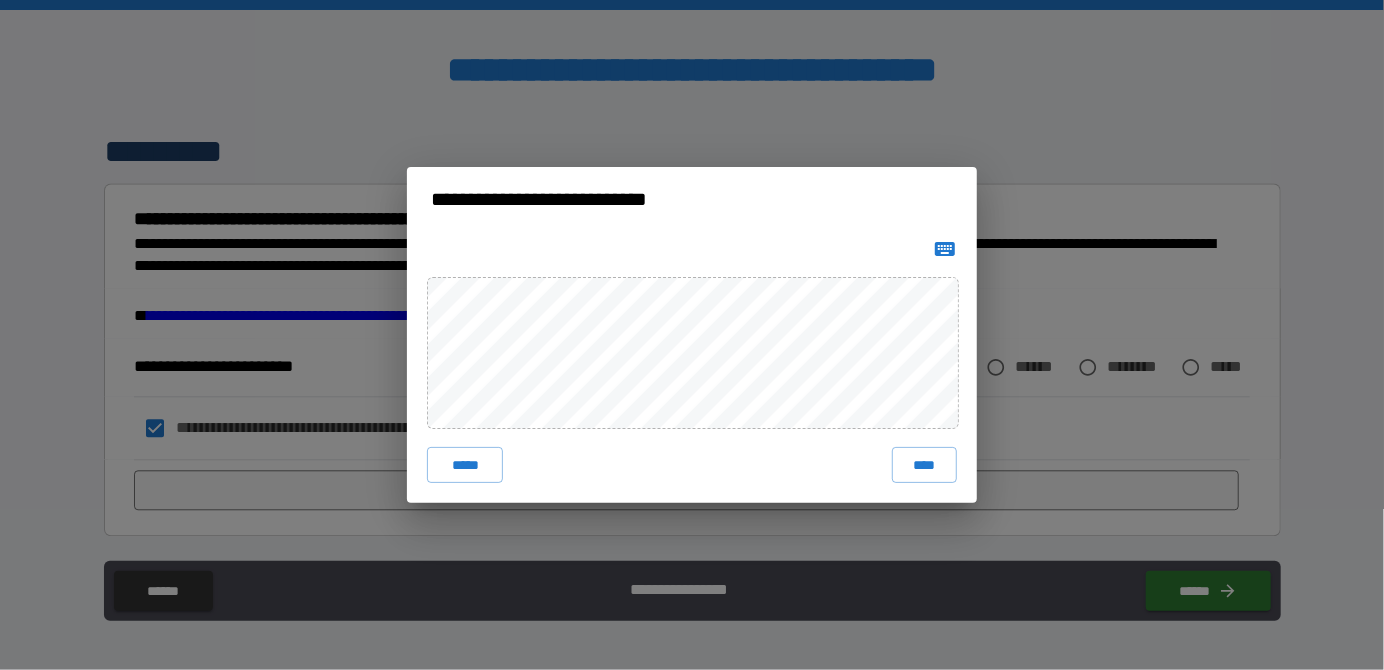 drag, startPoint x: 914, startPoint y: 461, endPoint x: 967, endPoint y: 438, distance: 57.77543 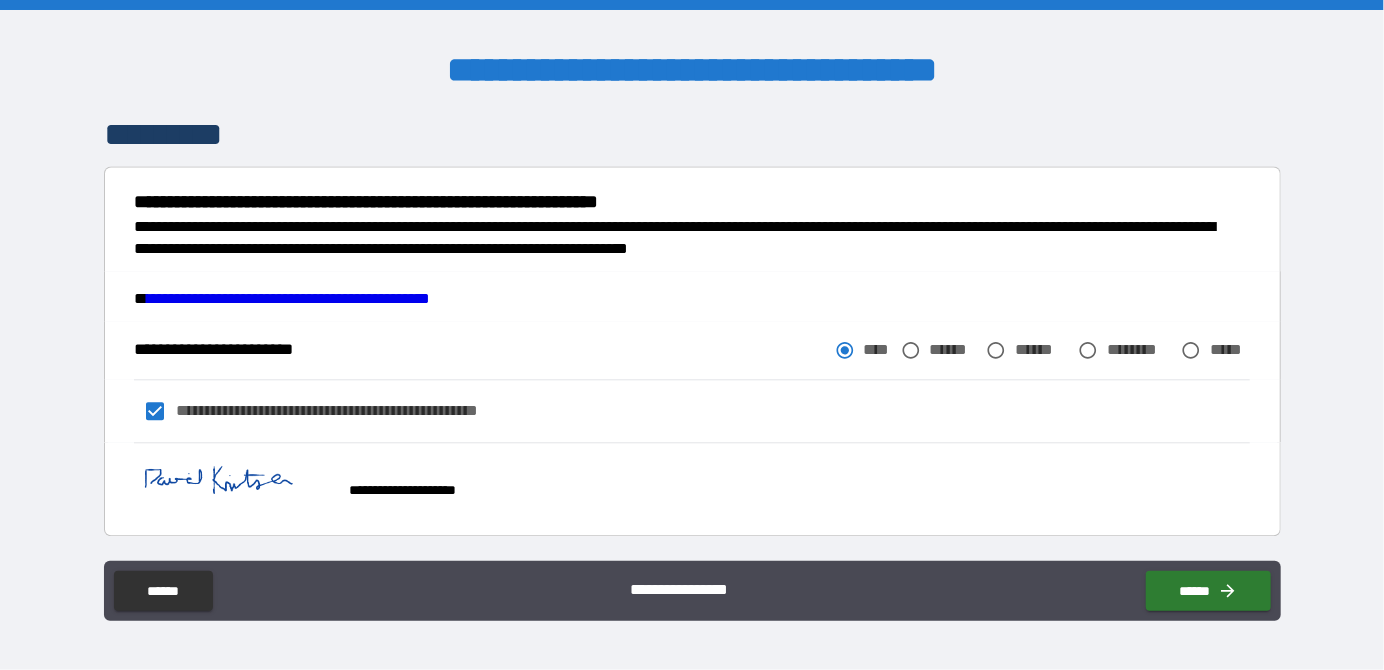 scroll, scrollTop: 2446, scrollLeft: 0, axis: vertical 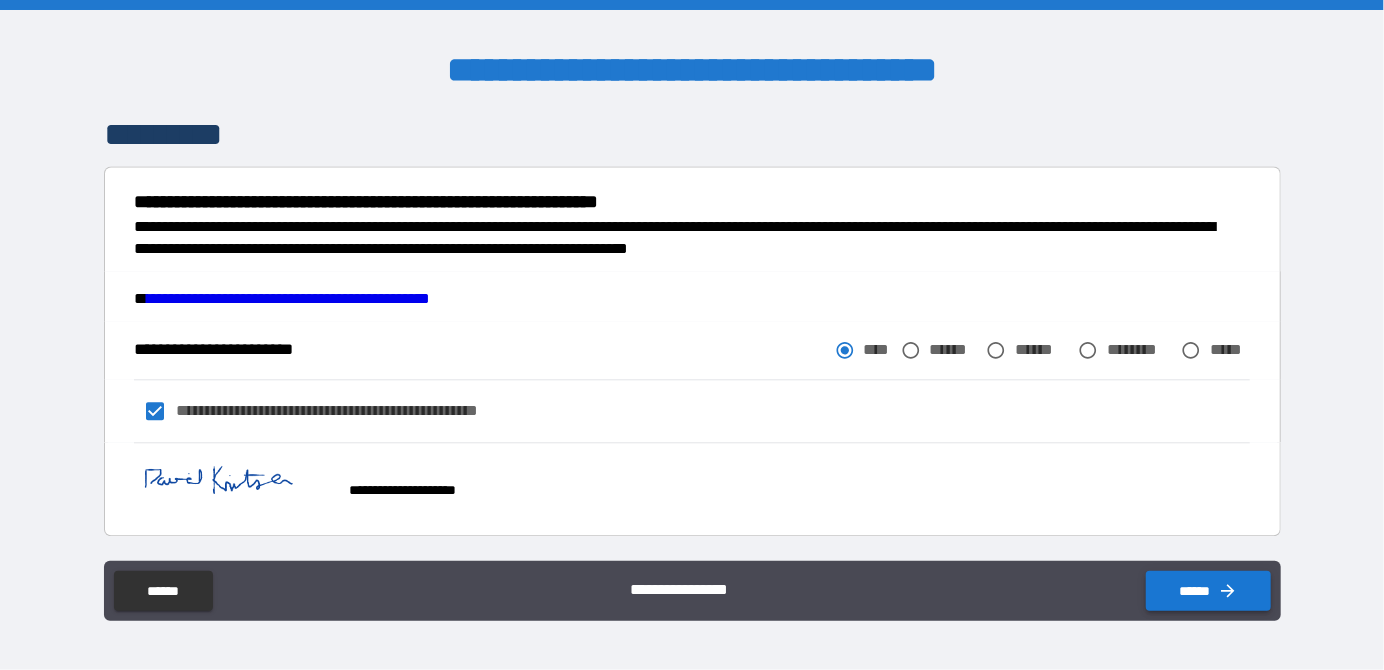 click on "******" at bounding box center [1208, 591] 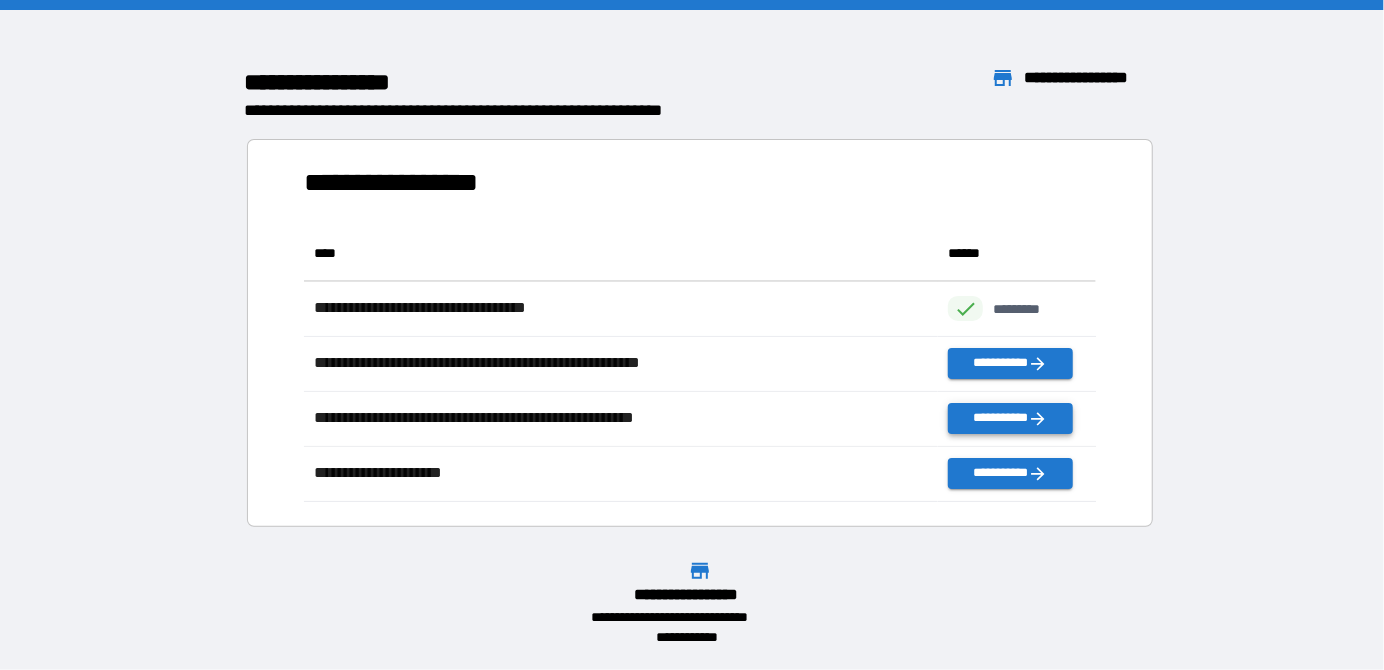 scroll, scrollTop: 16, scrollLeft: 15, axis: both 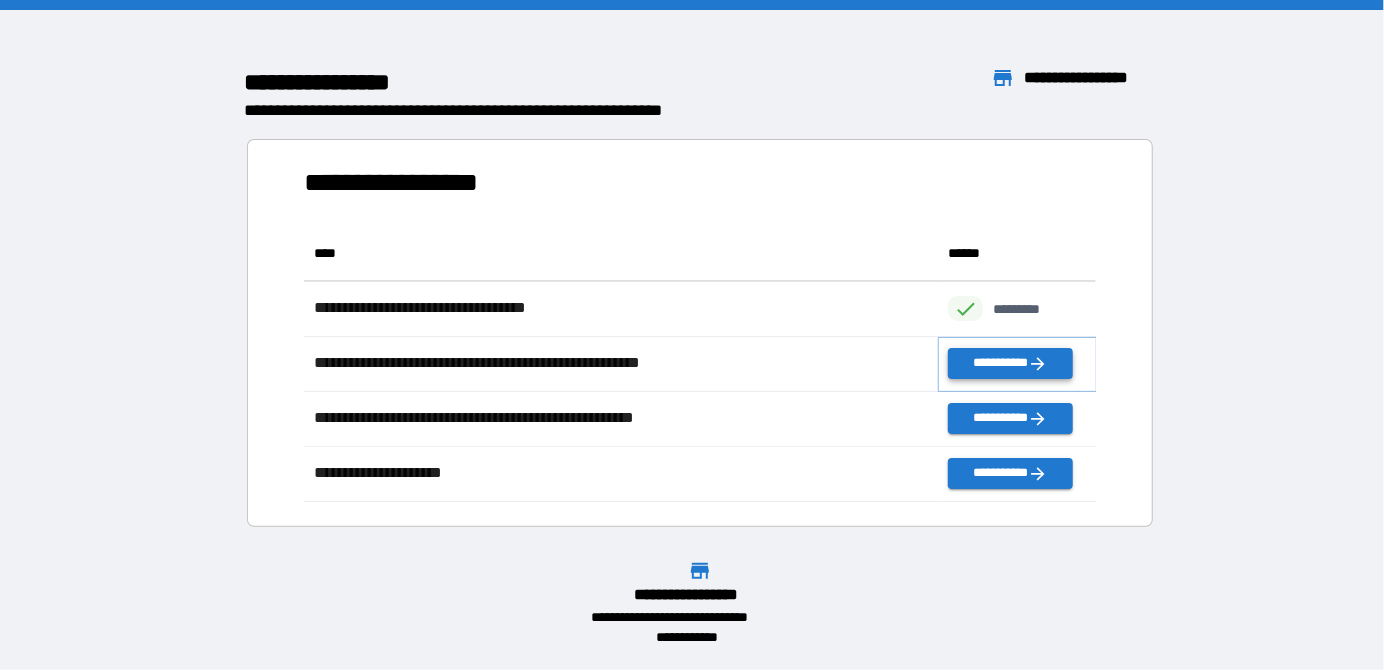 click on "**********" at bounding box center (1010, 363) 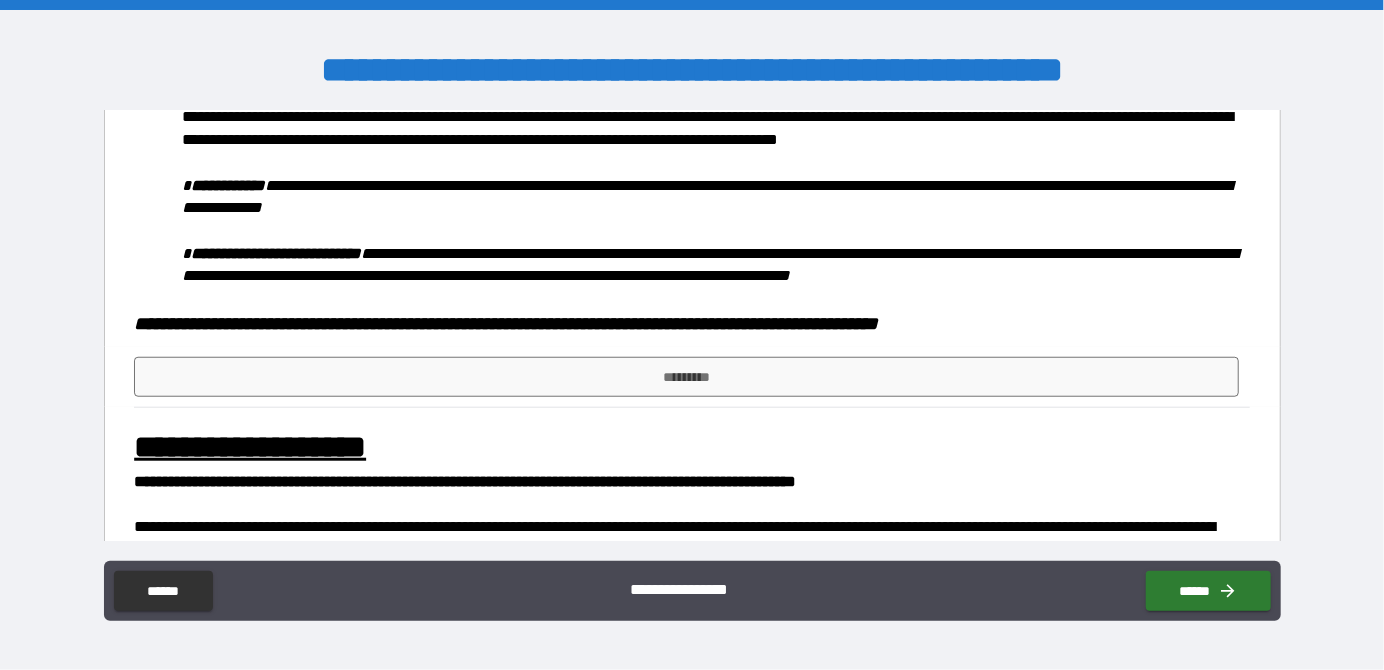 scroll, scrollTop: 1000, scrollLeft: 0, axis: vertical 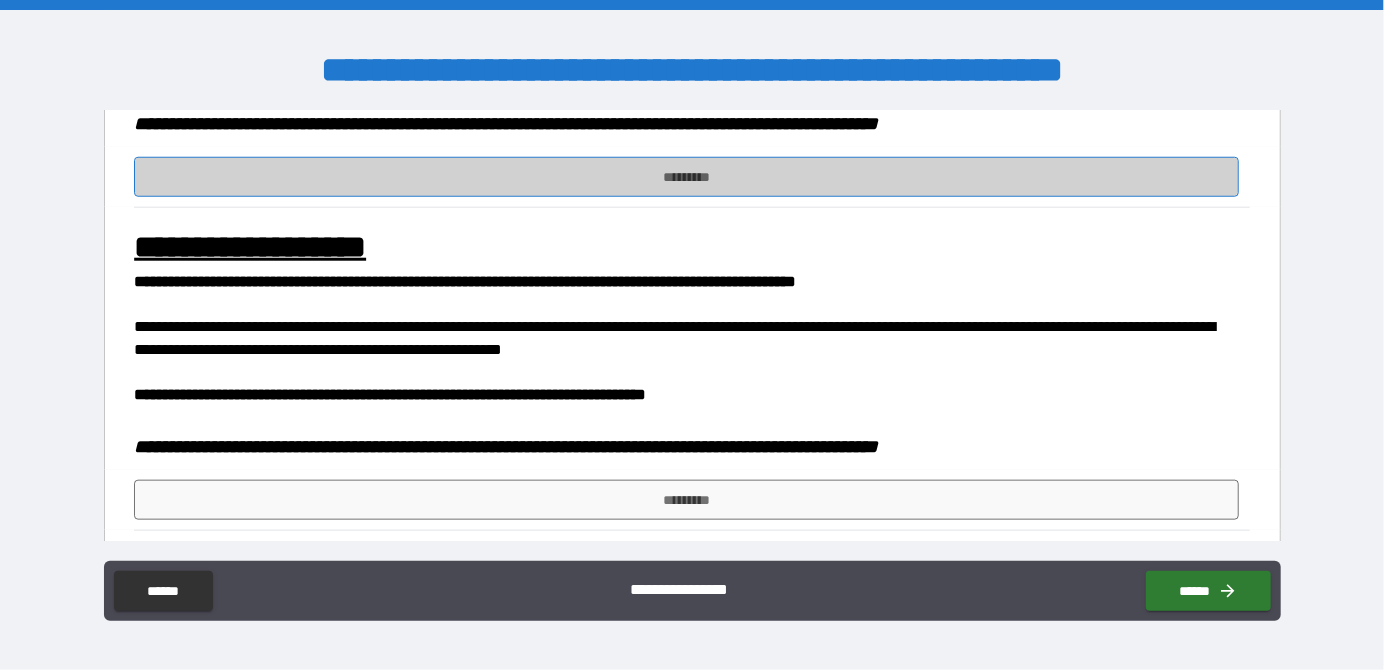 click on "*********" at bounding box center (686, 177) 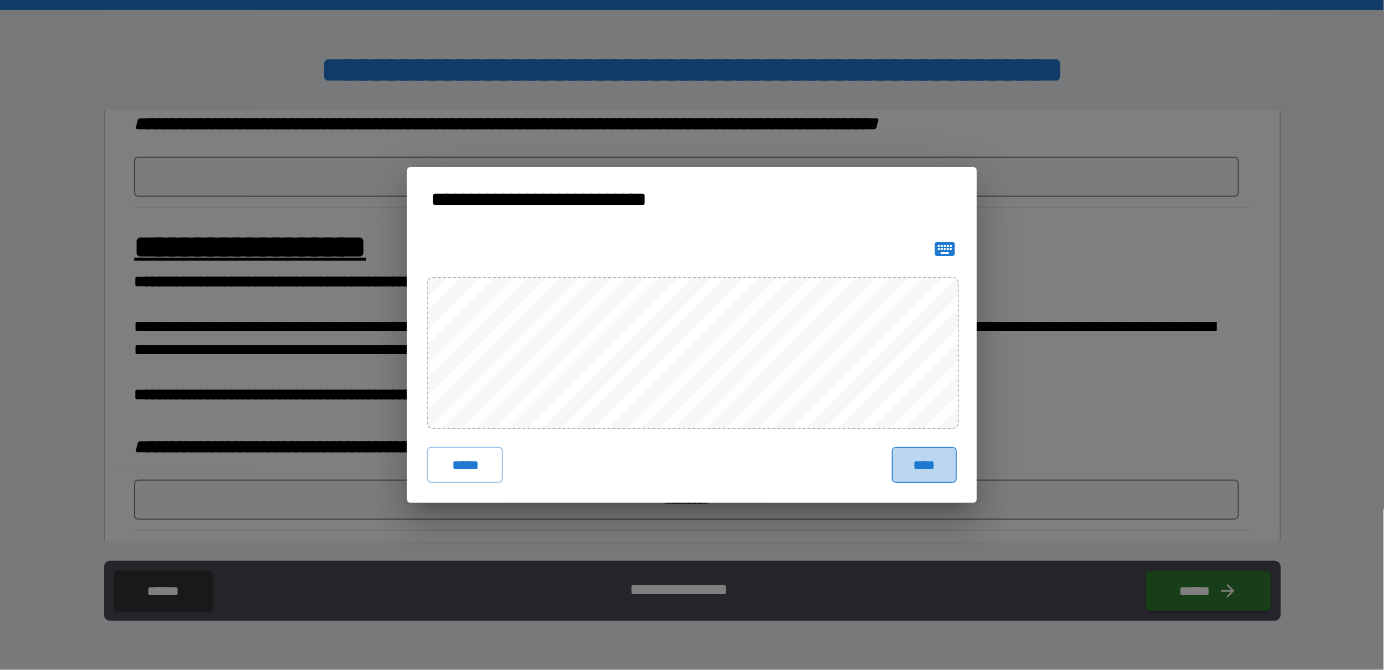 click on "****" at bounding box center [924, 465] 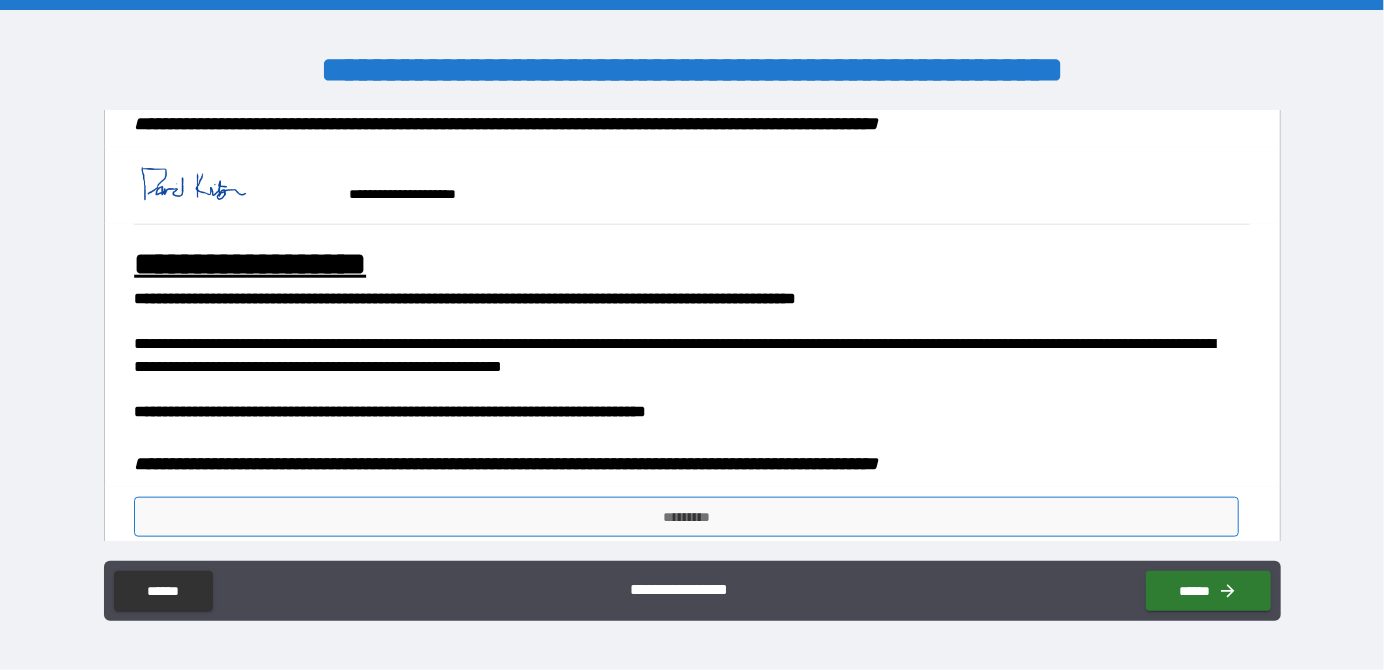 click on "*********" at bounding box center [686, 517] 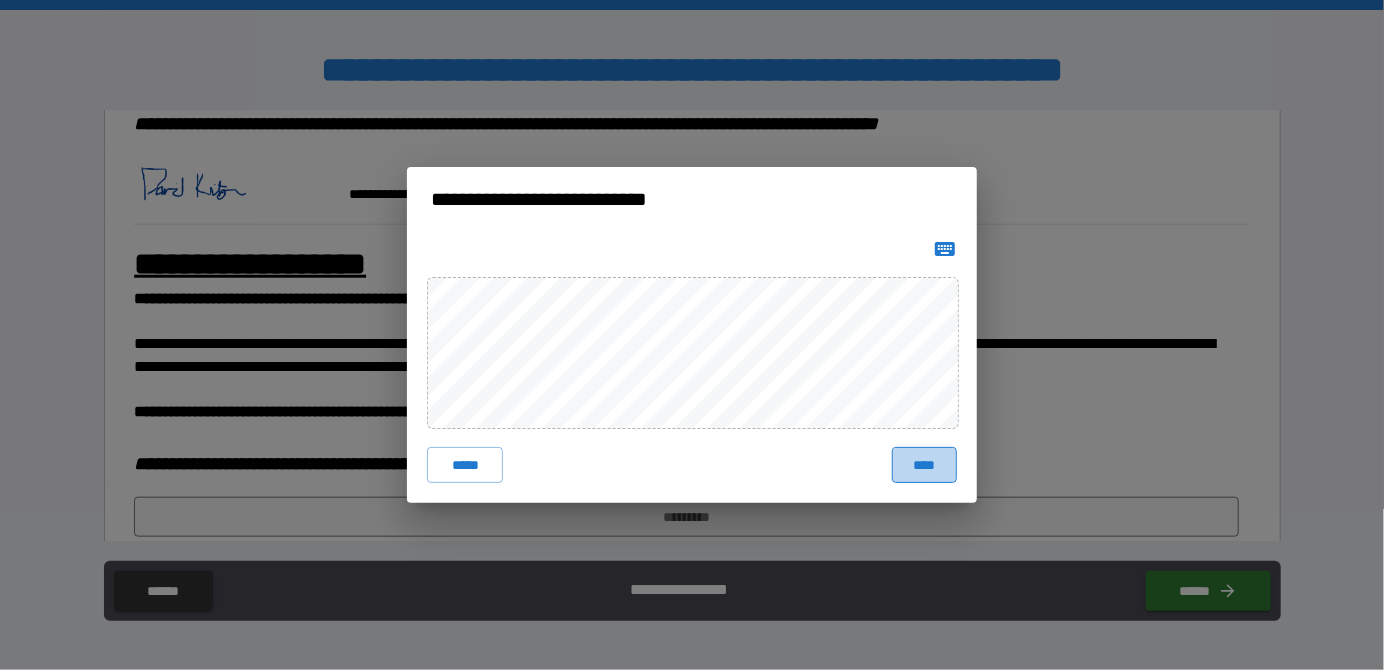 drag, startPoint x: 932, startPoint y: 461, endPoint x: 942, endPoint y: 448, distance: 16.40122 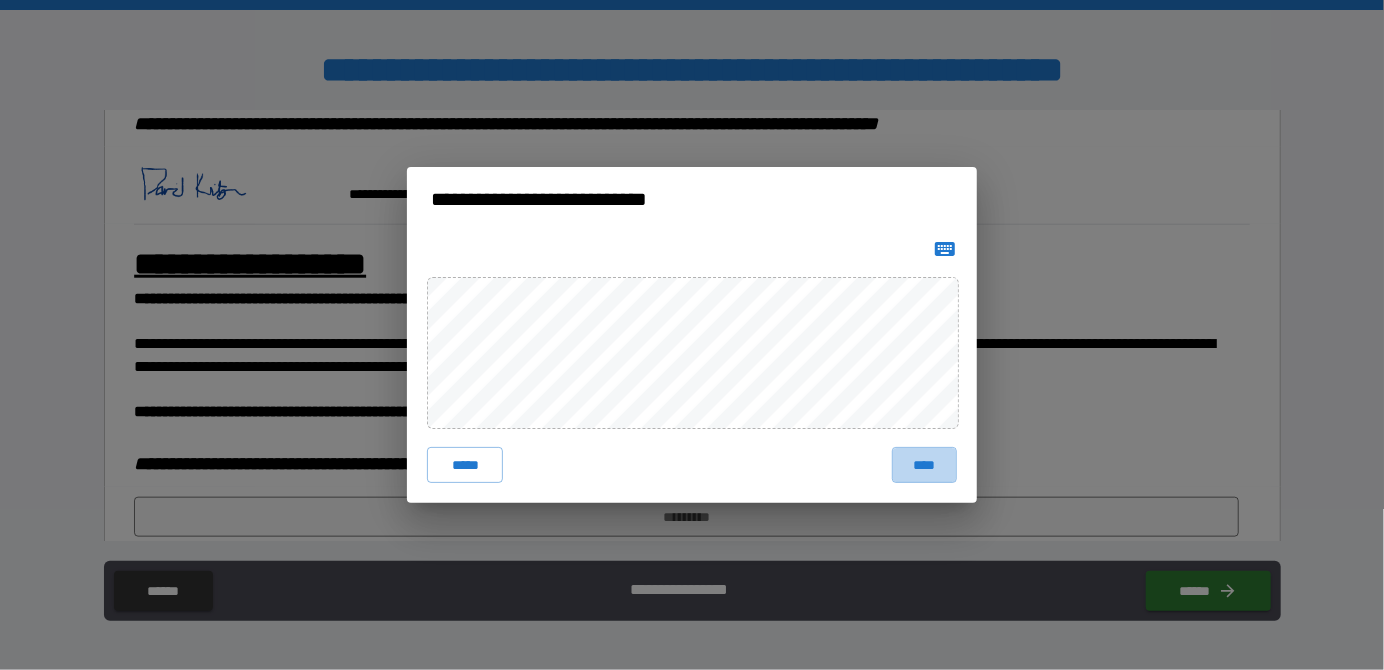 click on "****" at bounding box center [924, 465] 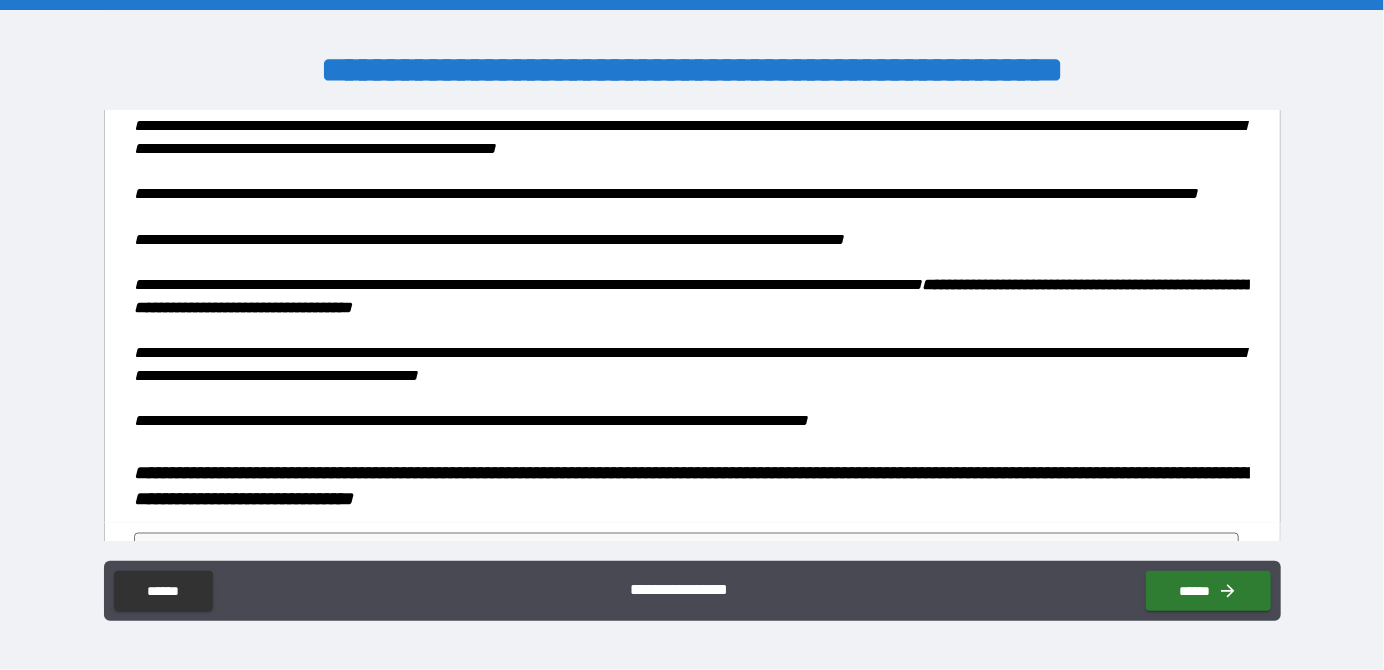 scroll, scrollTop: 1642, scrollLeft: 0, axis: vertical 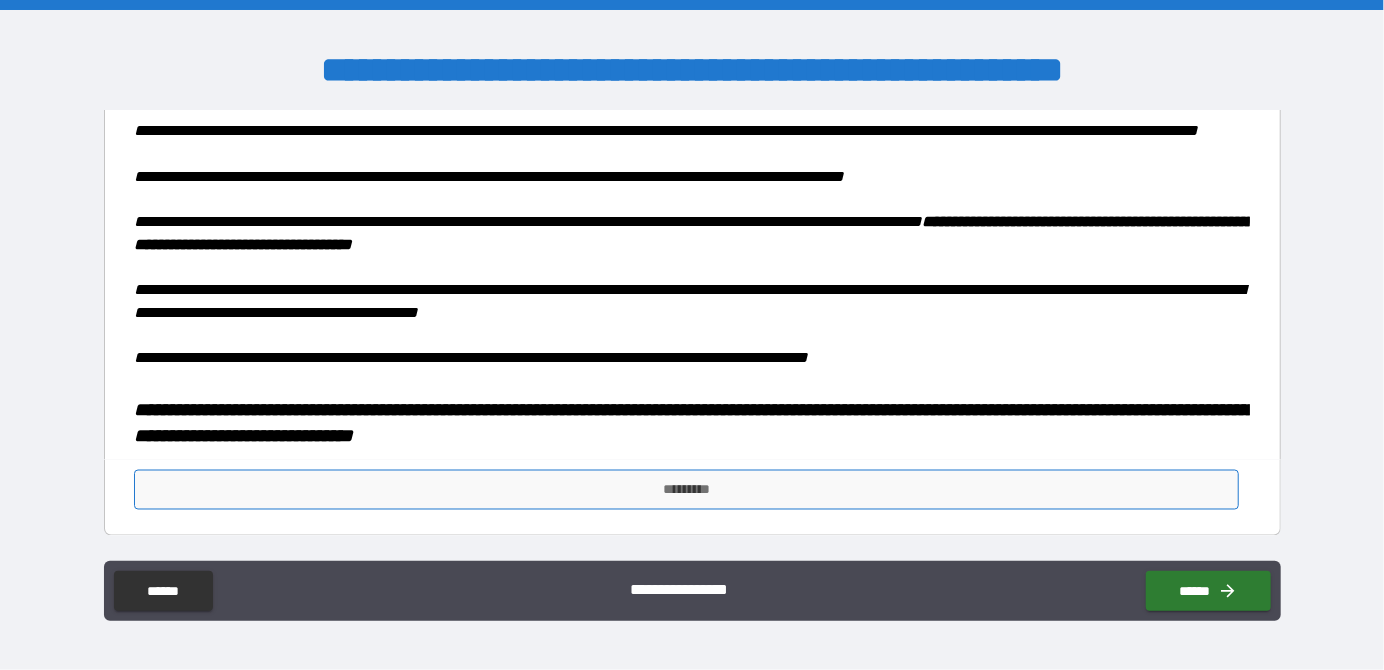 click on "*********" at bounding box center [686, 490] 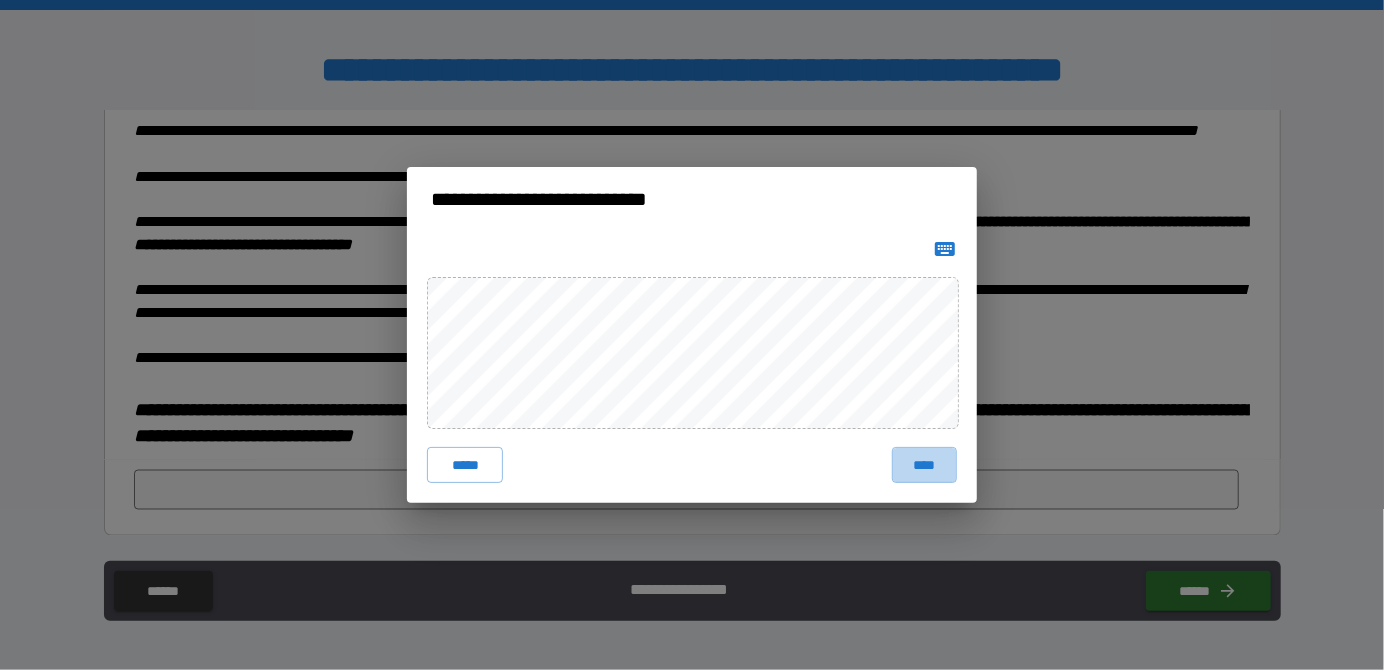 drag, startPoint x: 915, startPoint y: 458, endPoint x: 1026, endPoint y: 432, distance: 114.00439 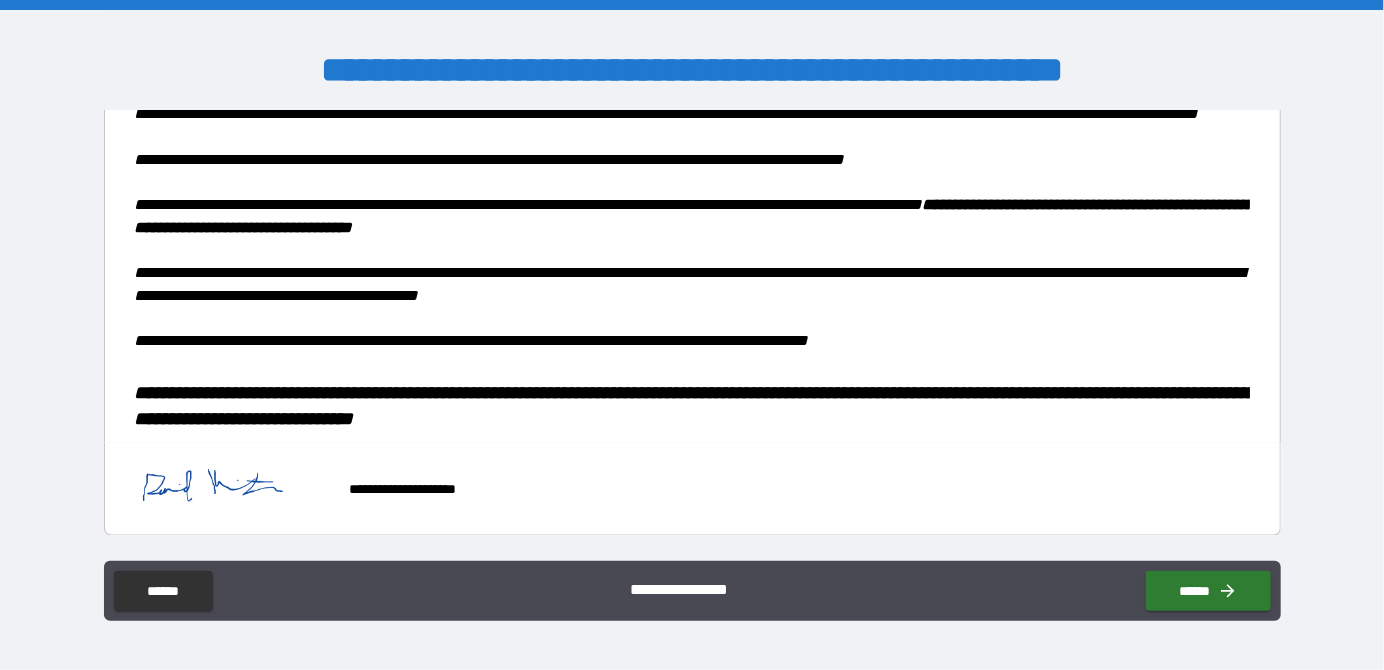scroll, scrollTop: 1660, scrollLeft: 0, axis: vertical 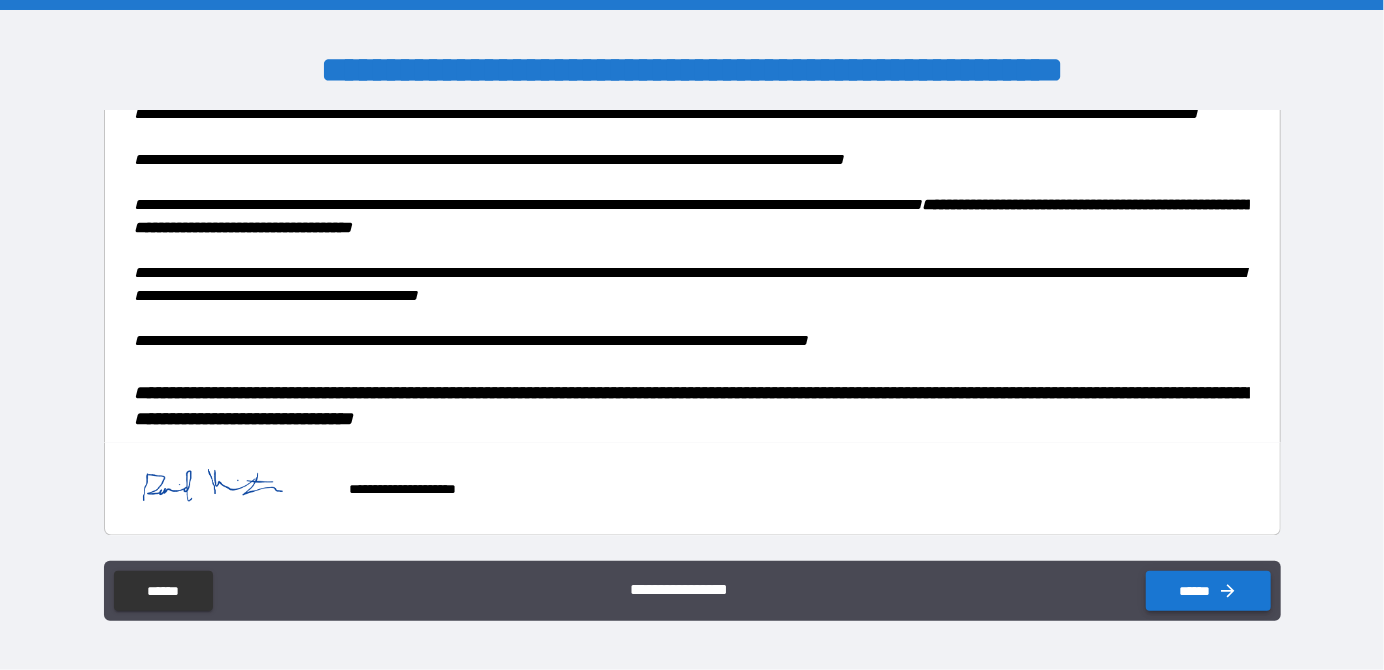 click on "******" at bounding box center [1208, 591] 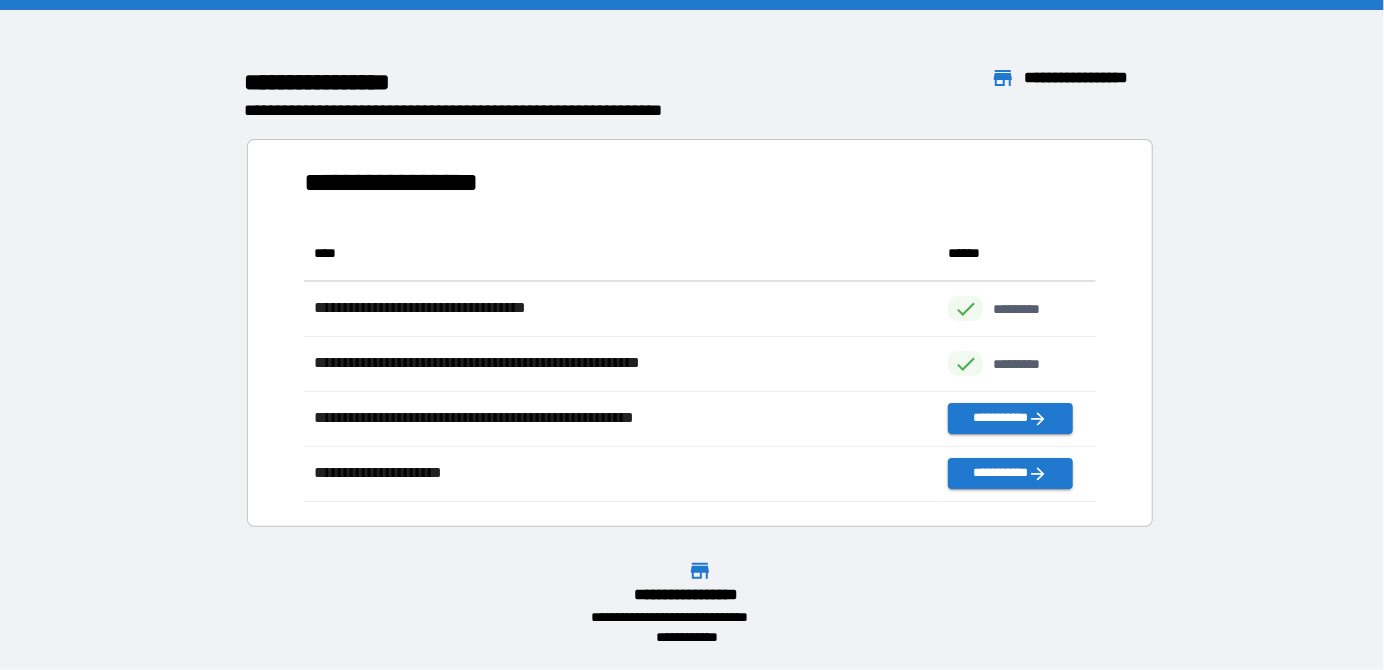 scroll, scrollTop: 16, scrollLeft: 15, axis: both 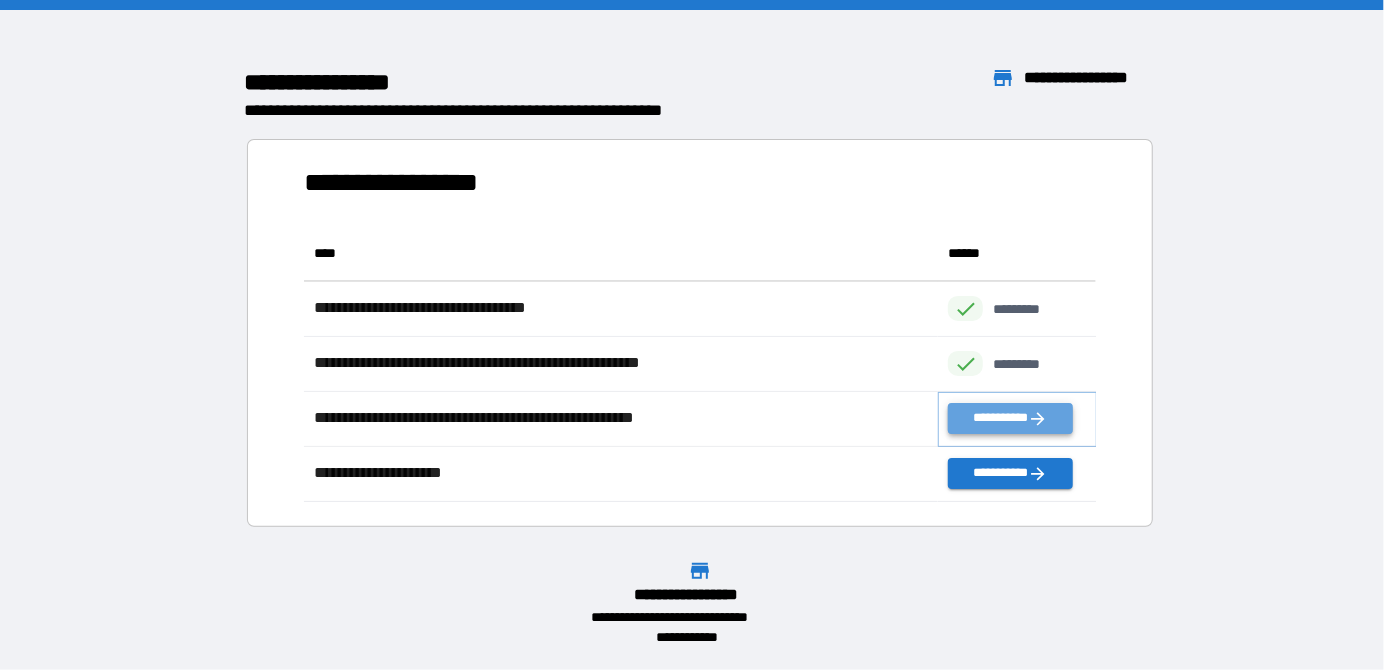click on "**********" at bounding box center [1010, 418] 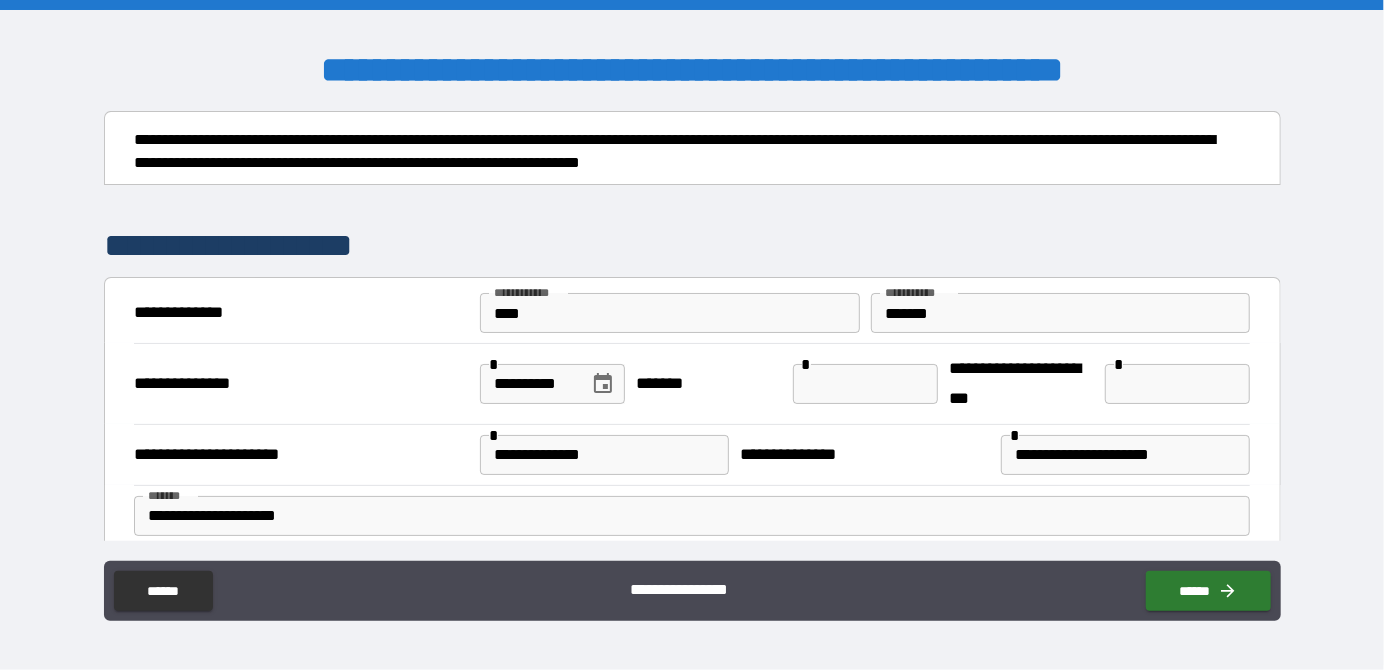 click at bounding box center [865, 384] 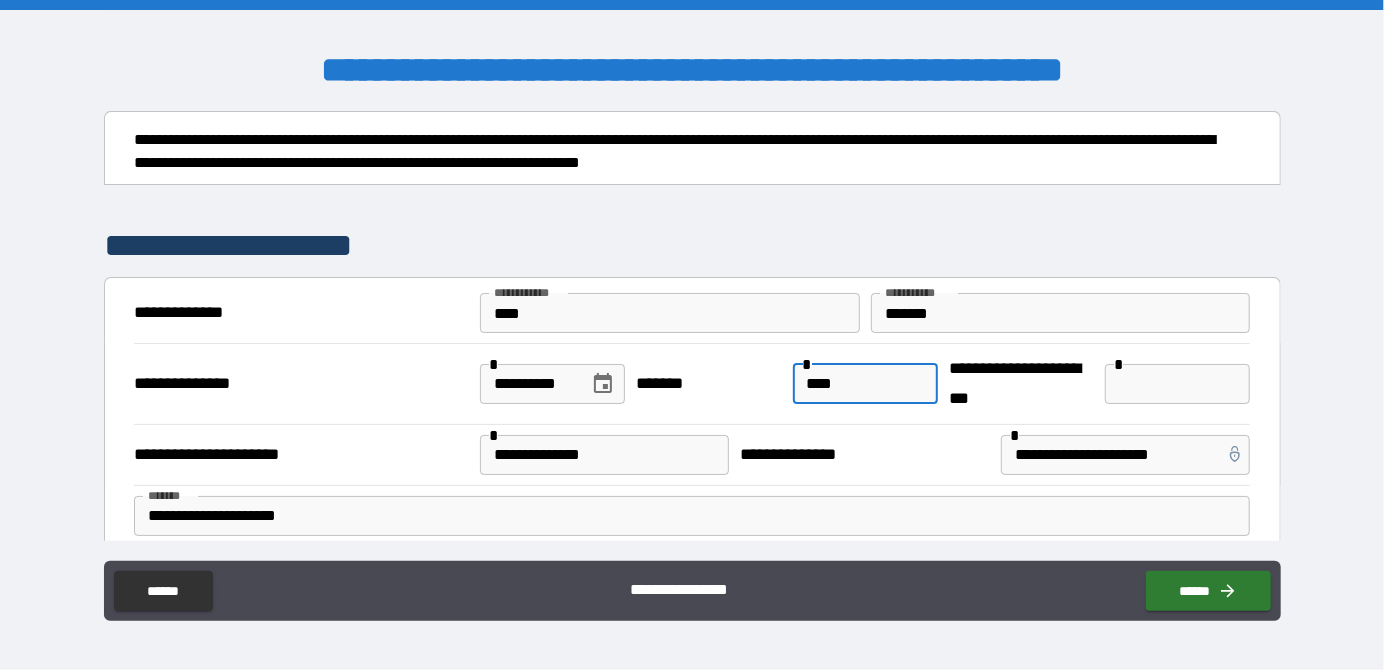type on "****" 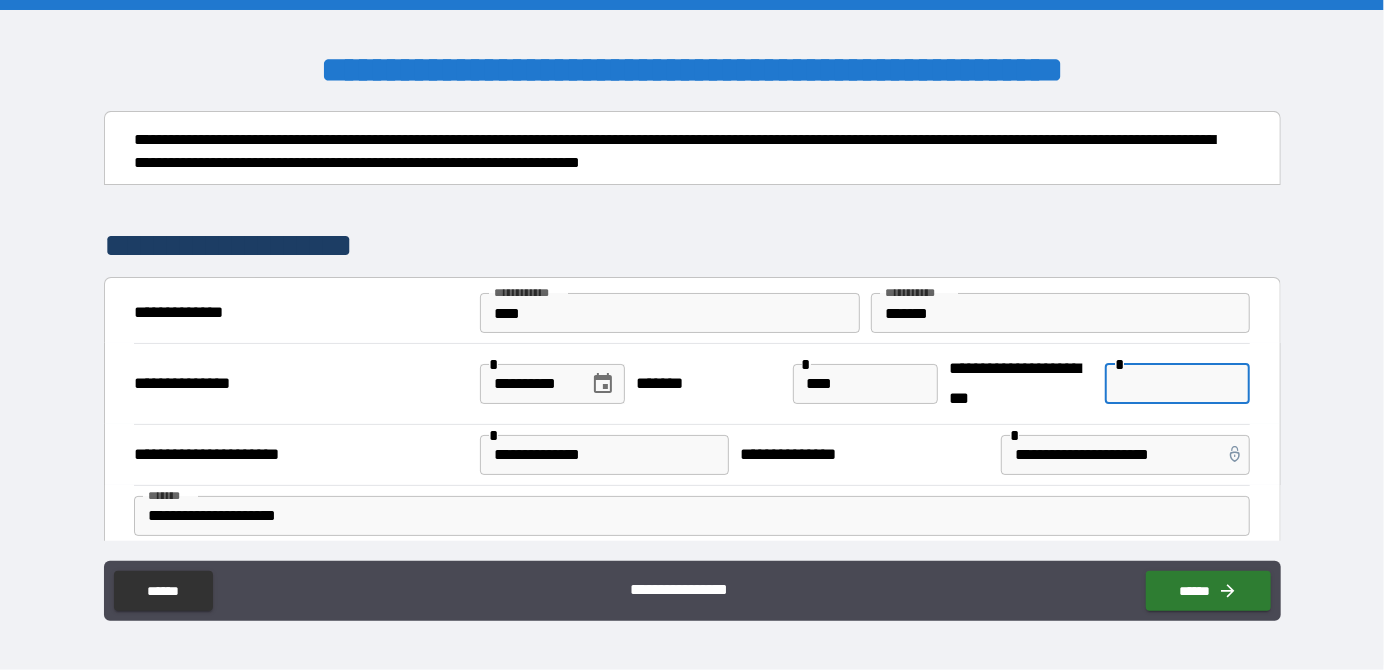 click at bounding box center (1177, 384) 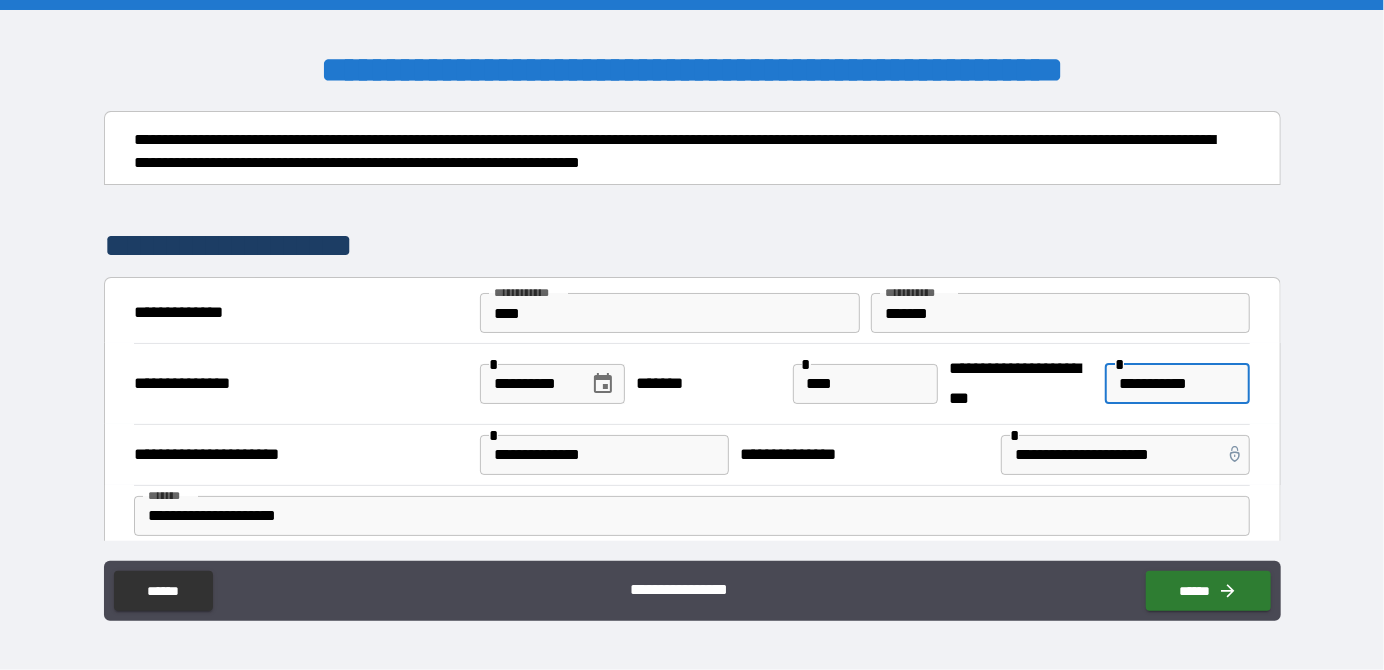 type on "**********" 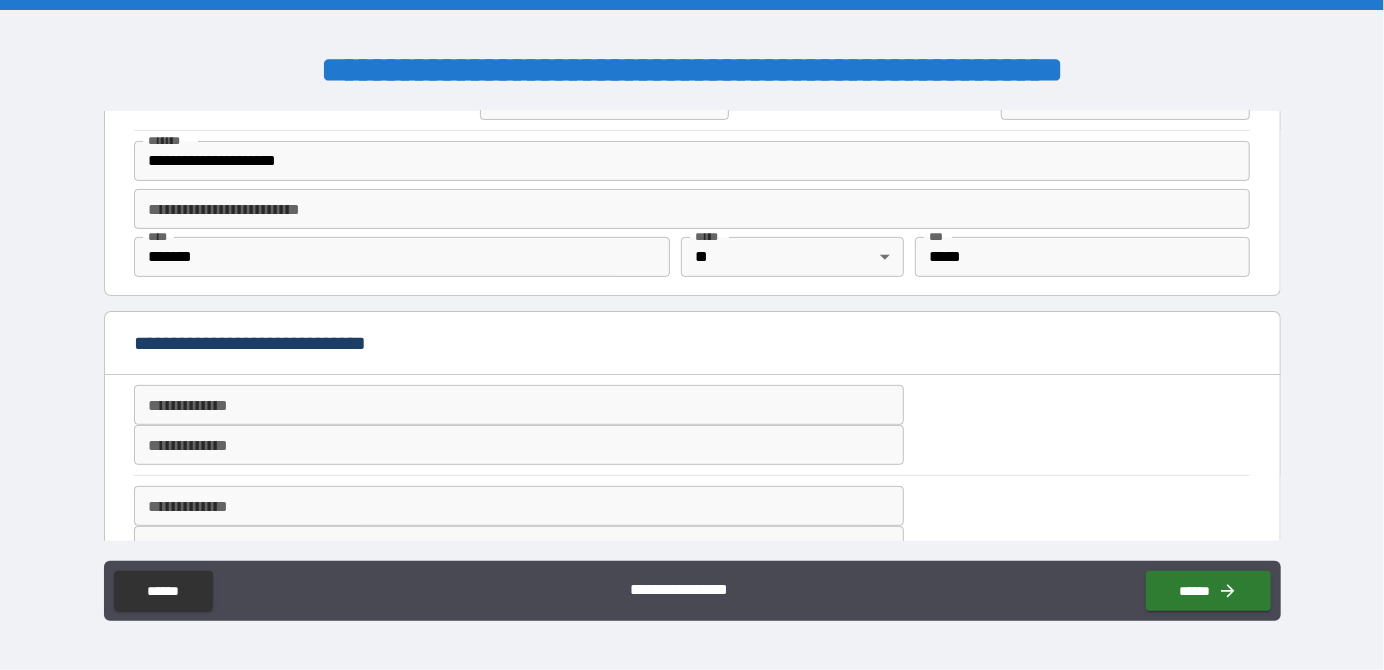 scroll, scrollTop: 600, scrollLeft: 0, axis: vertical 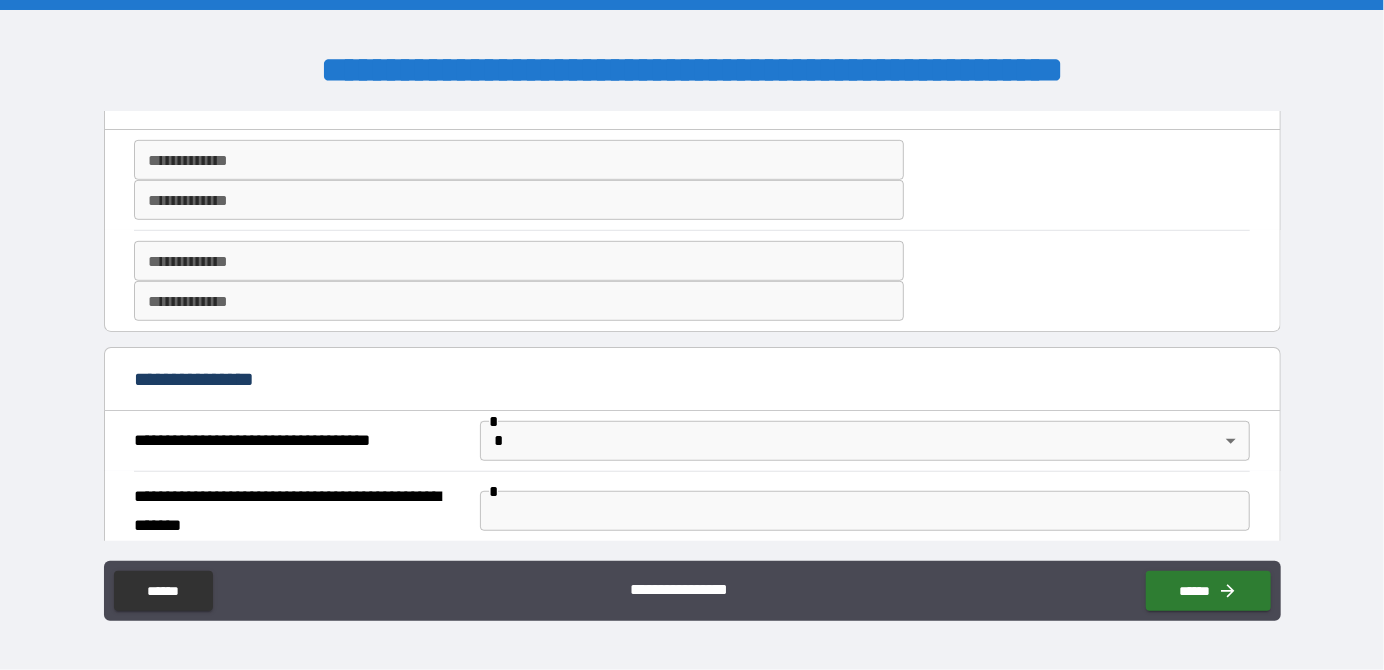 click on "**********" at bounding box center [519, 160] 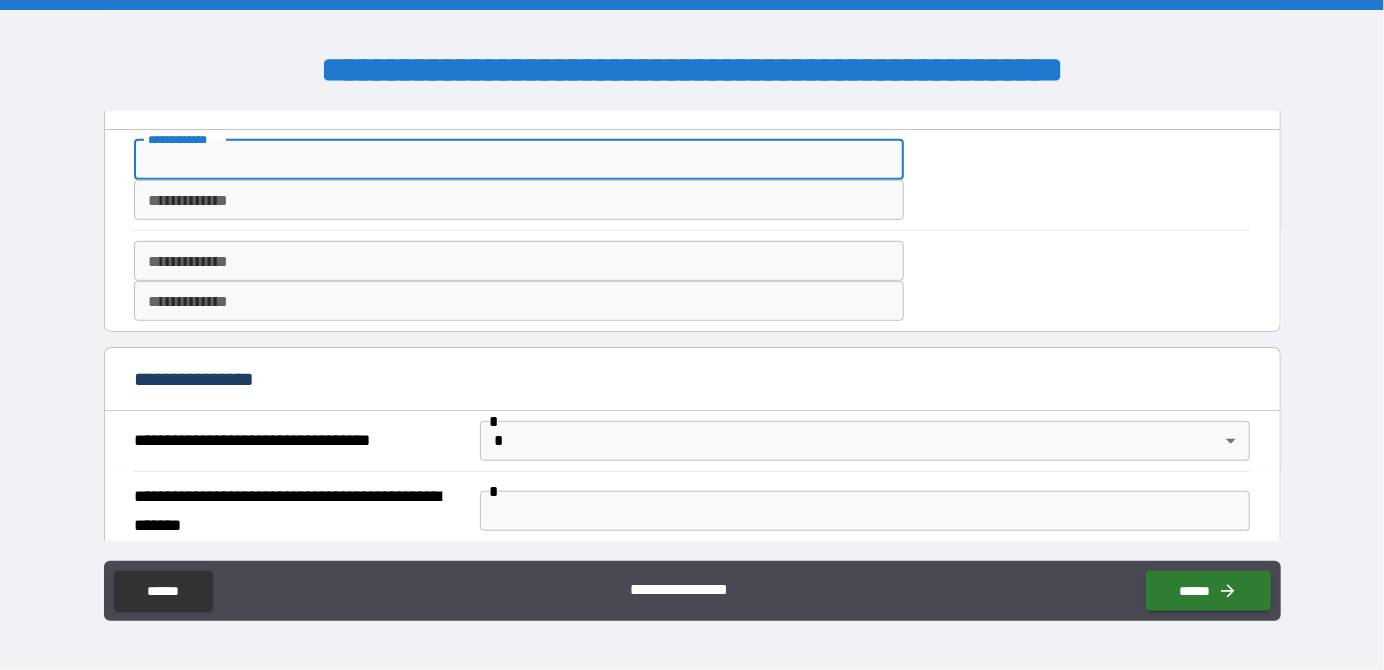 type on "**********" 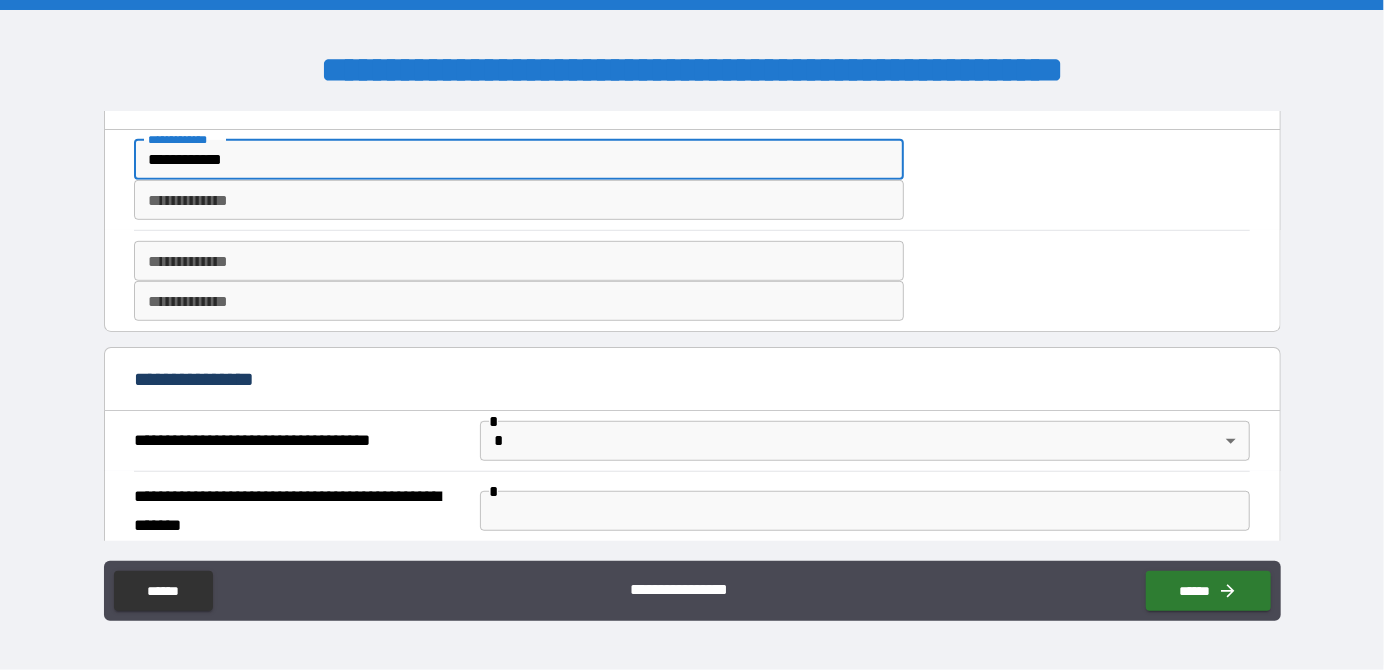 type on "**********" 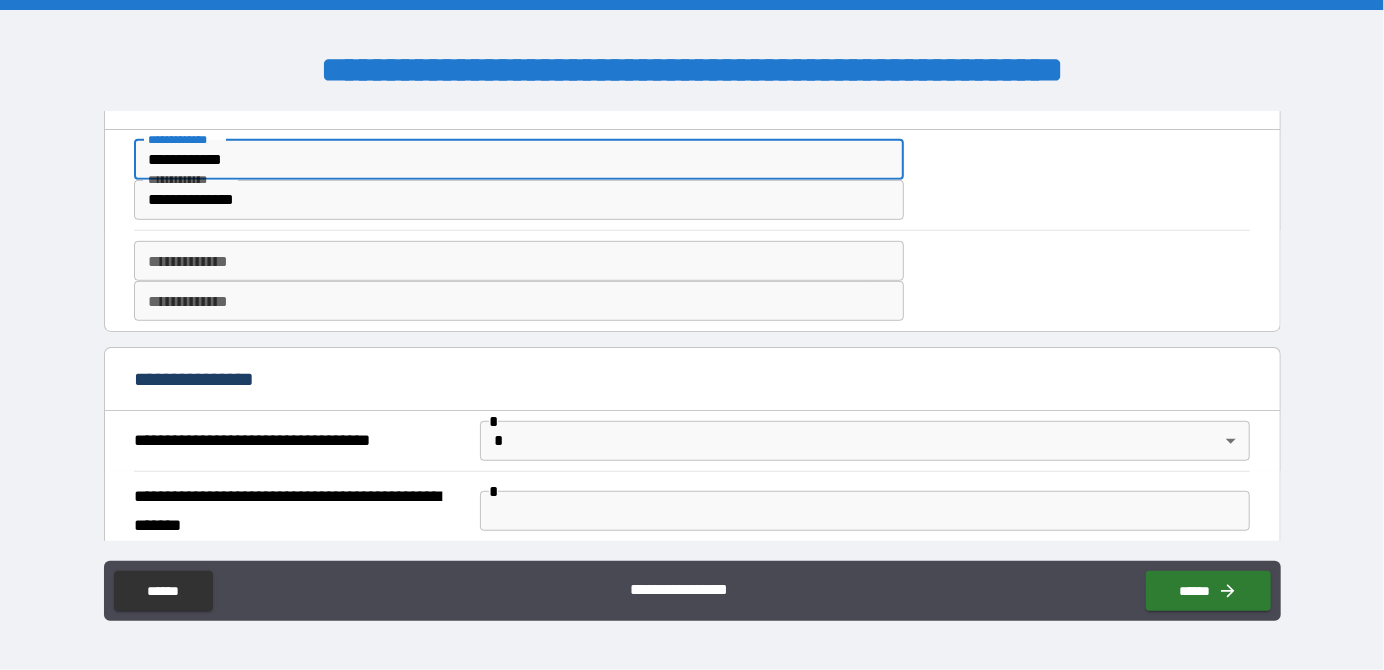 drag, startPoint x: 289, startPoint y: 161, endPoint x: 158, endPoint y: 159, distance: 131.01526 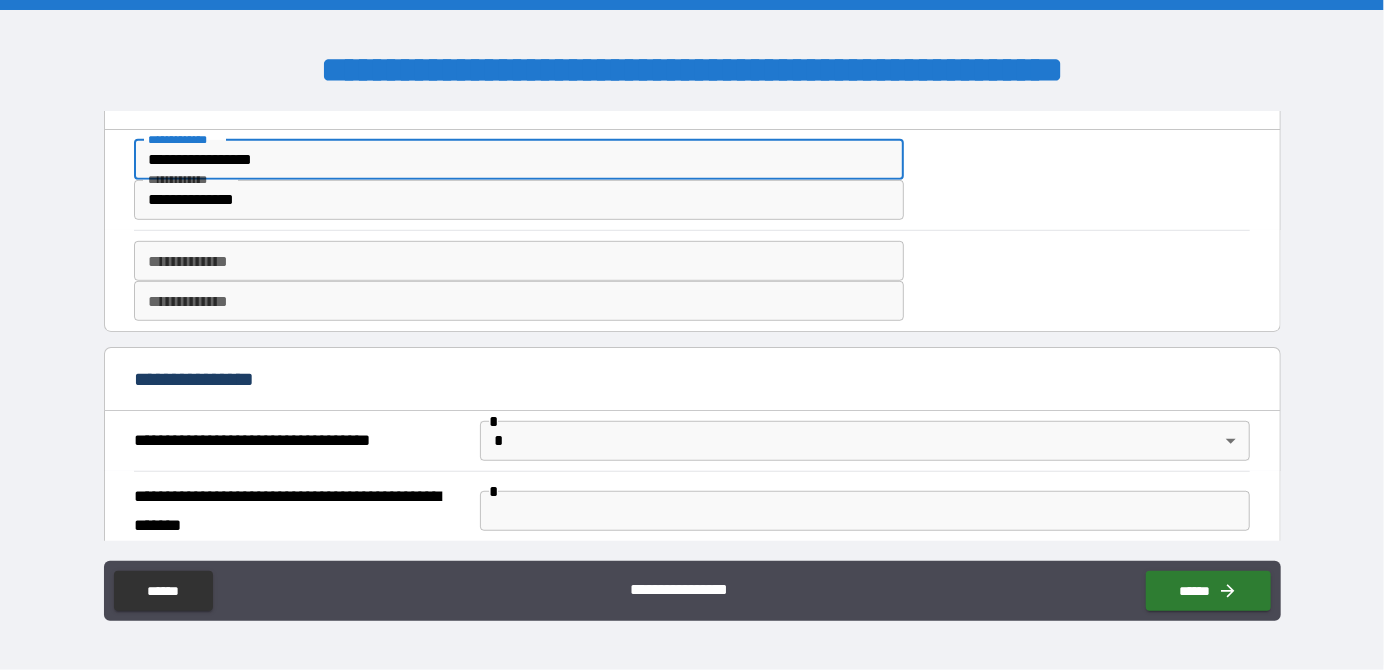 drag, startPoint x: 203, startPoint y: 153, endPoint x: 249, endPoint y: 189, distance: 58.412327 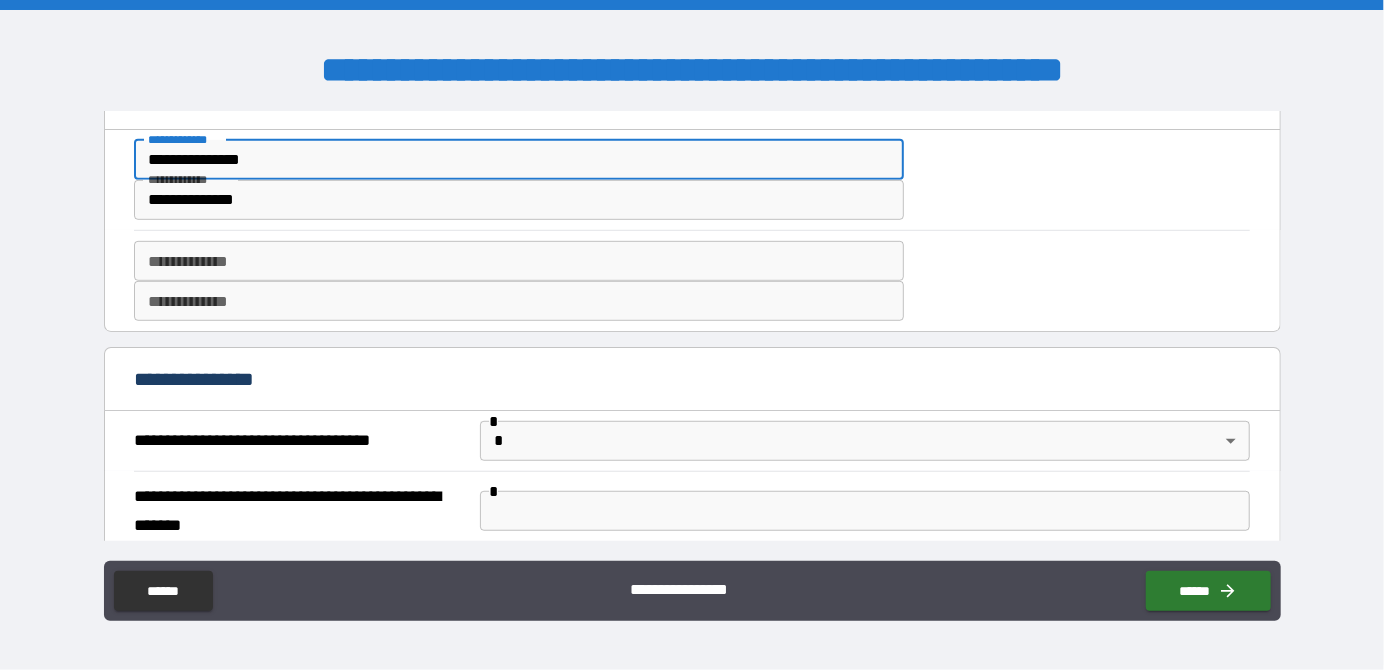 type on "**********" 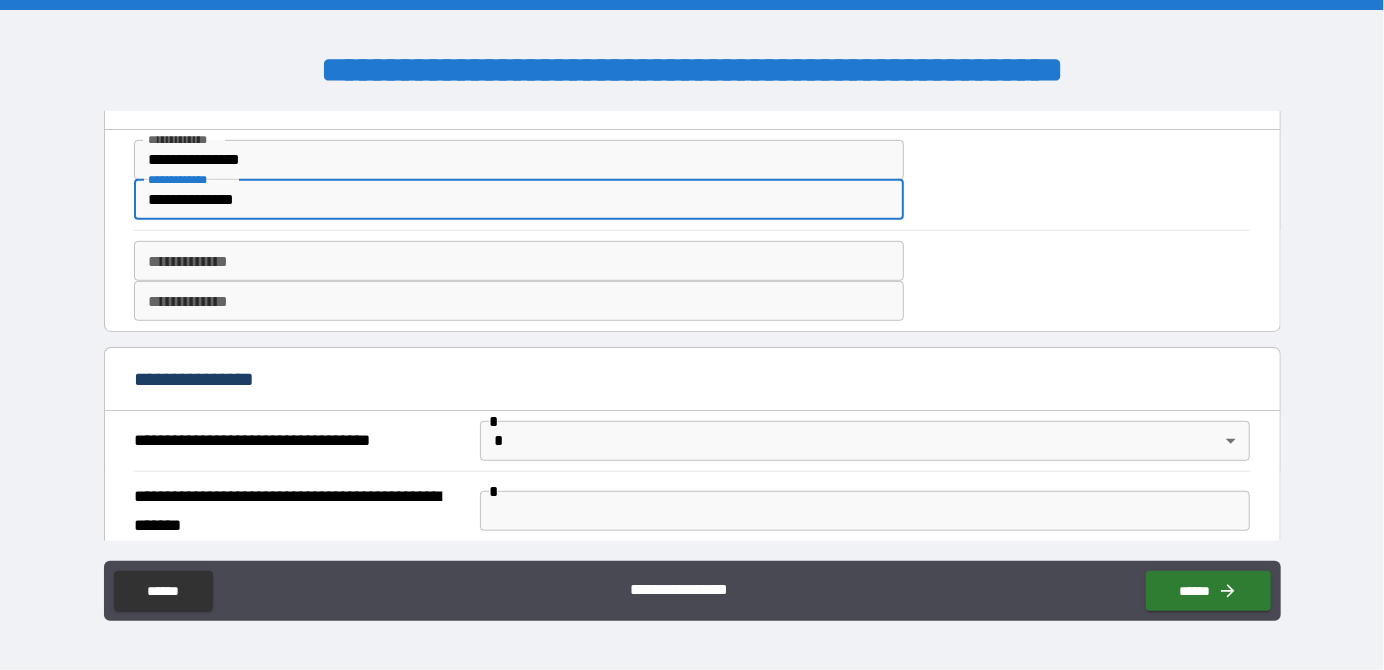 drag, startPoint x: 196, startPoint y: 195, endPoint x: 139, endPoint y: 195, distance: 57 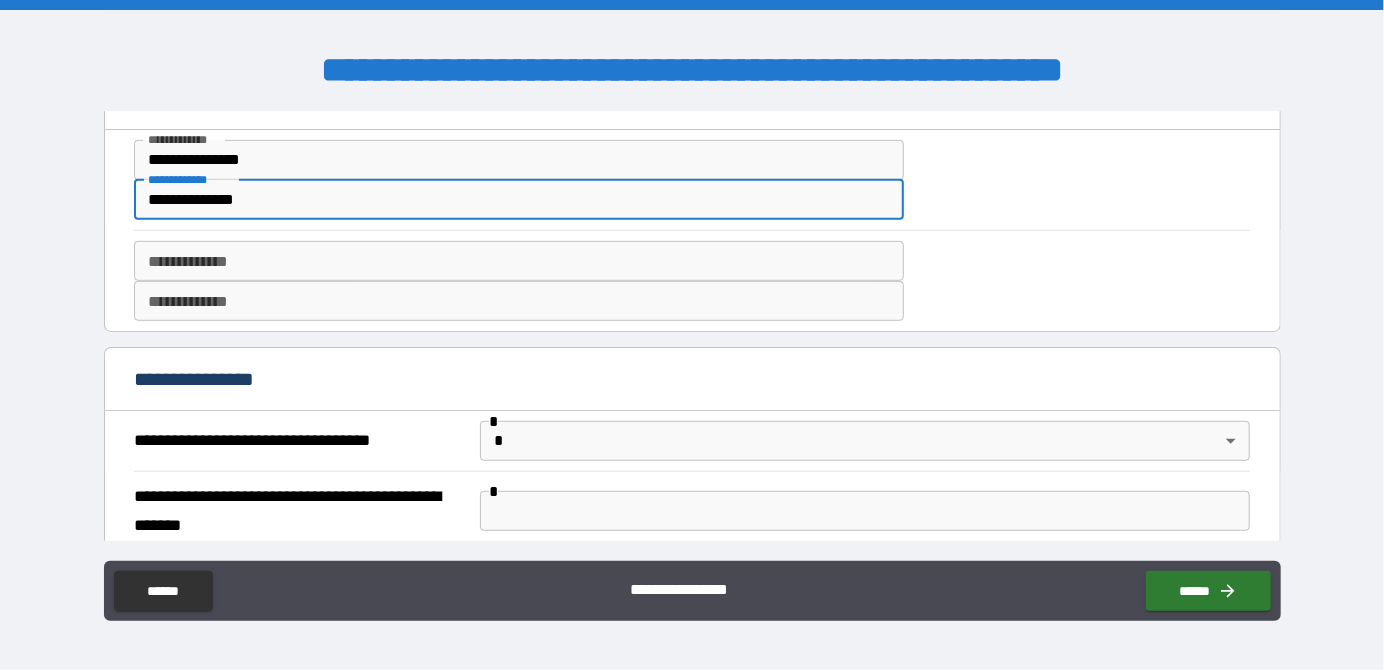 click on "**********" at bounding box center (519, 200) 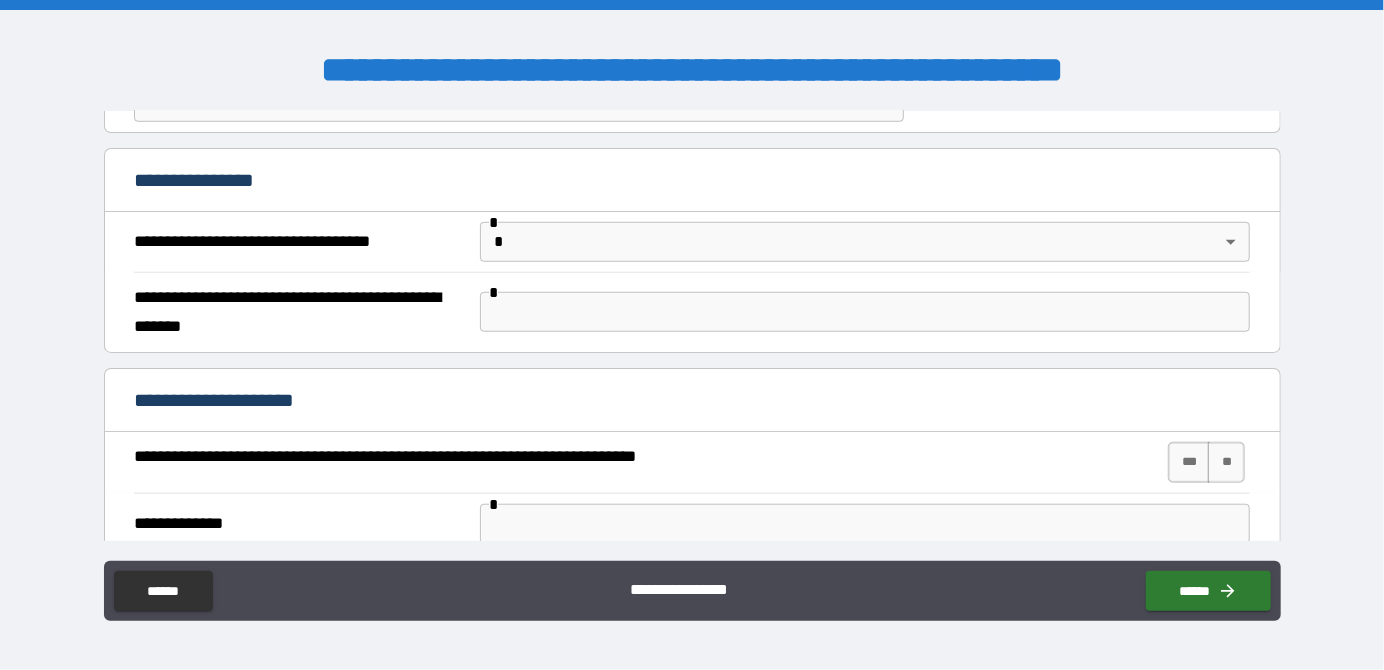 scroll, scrollTop: 800, scrollLeft: 0, axis: vertical 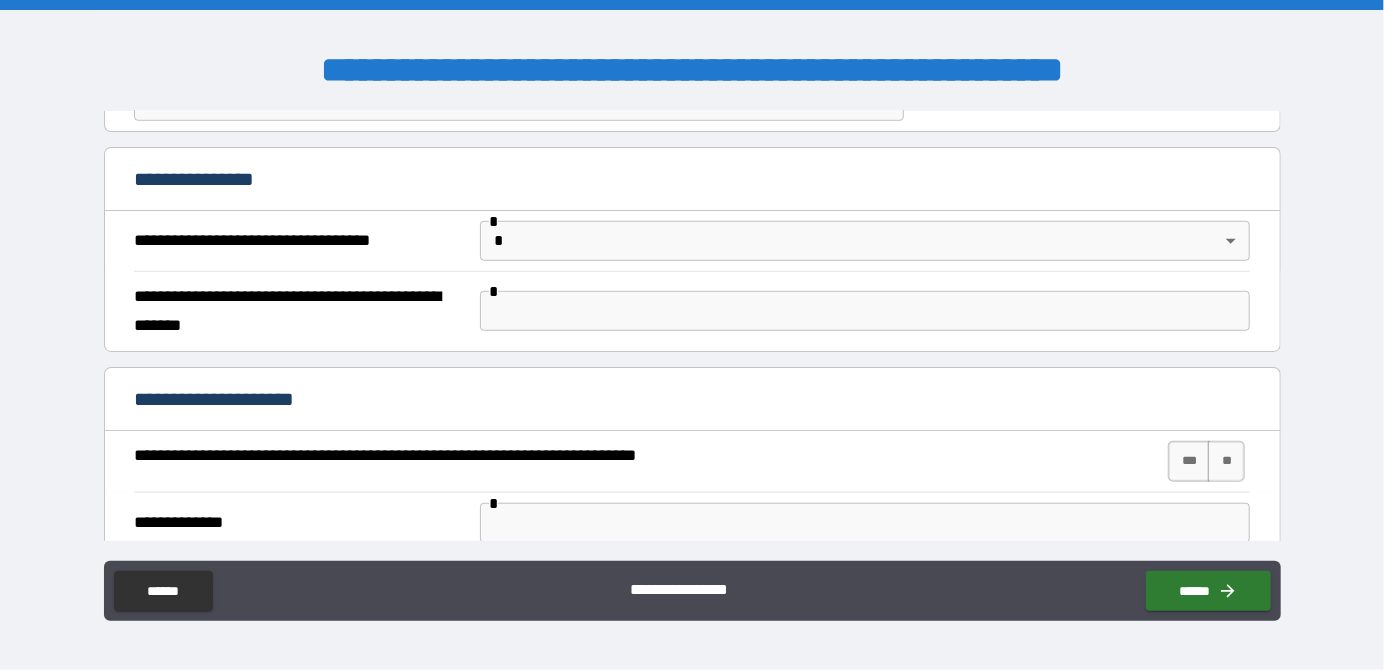type on "**********" 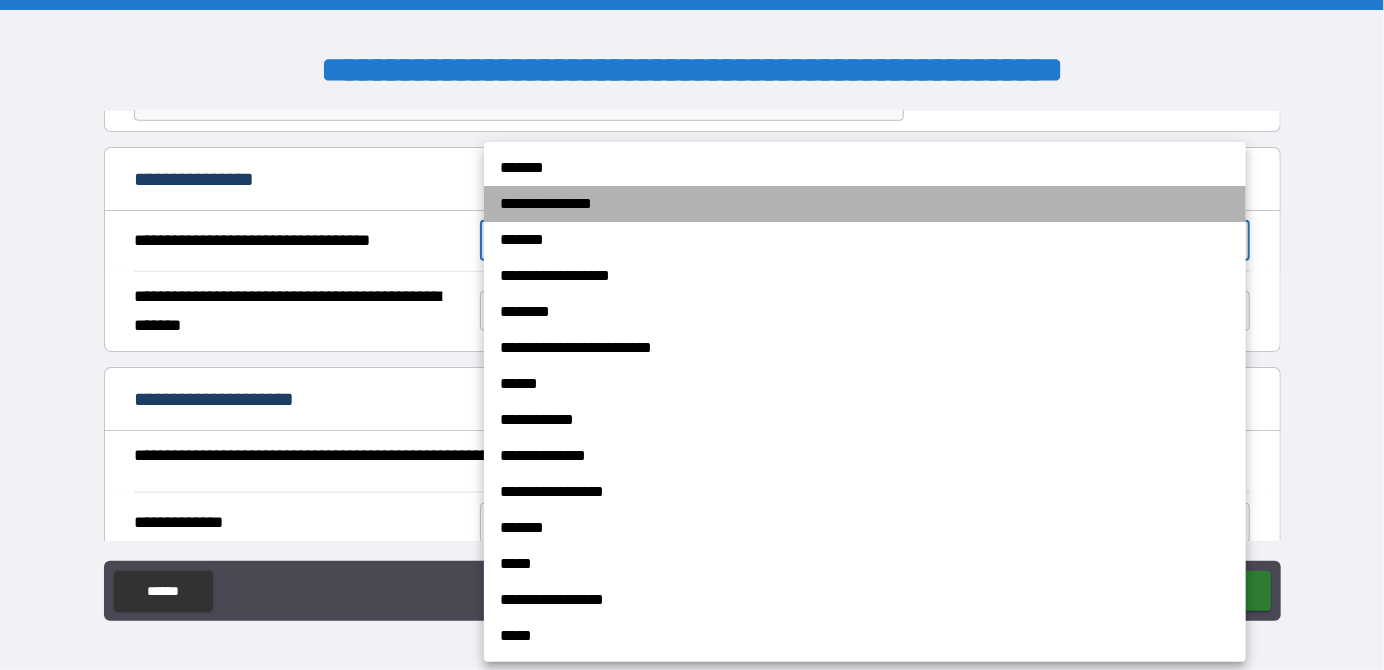 click on "**********" at bounding box center (865, 204) 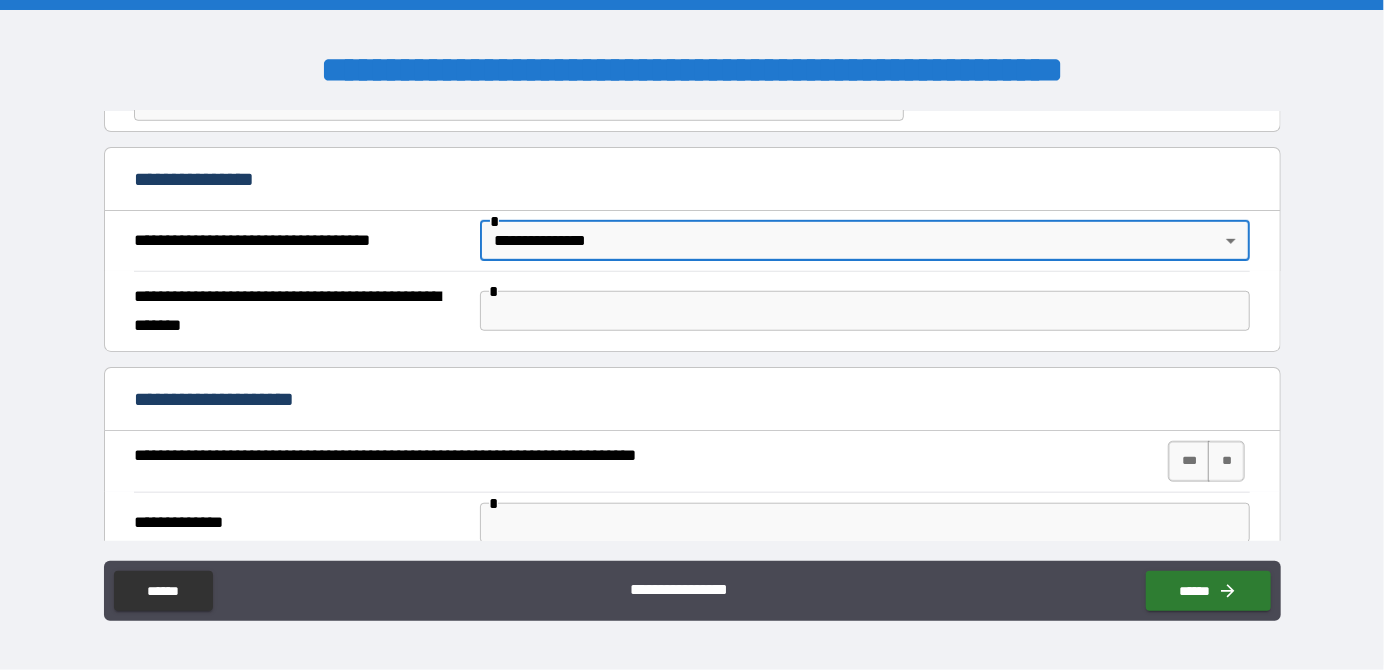 scroll, scrollTop: 1000, scrollLeft: 0, axis: vertical 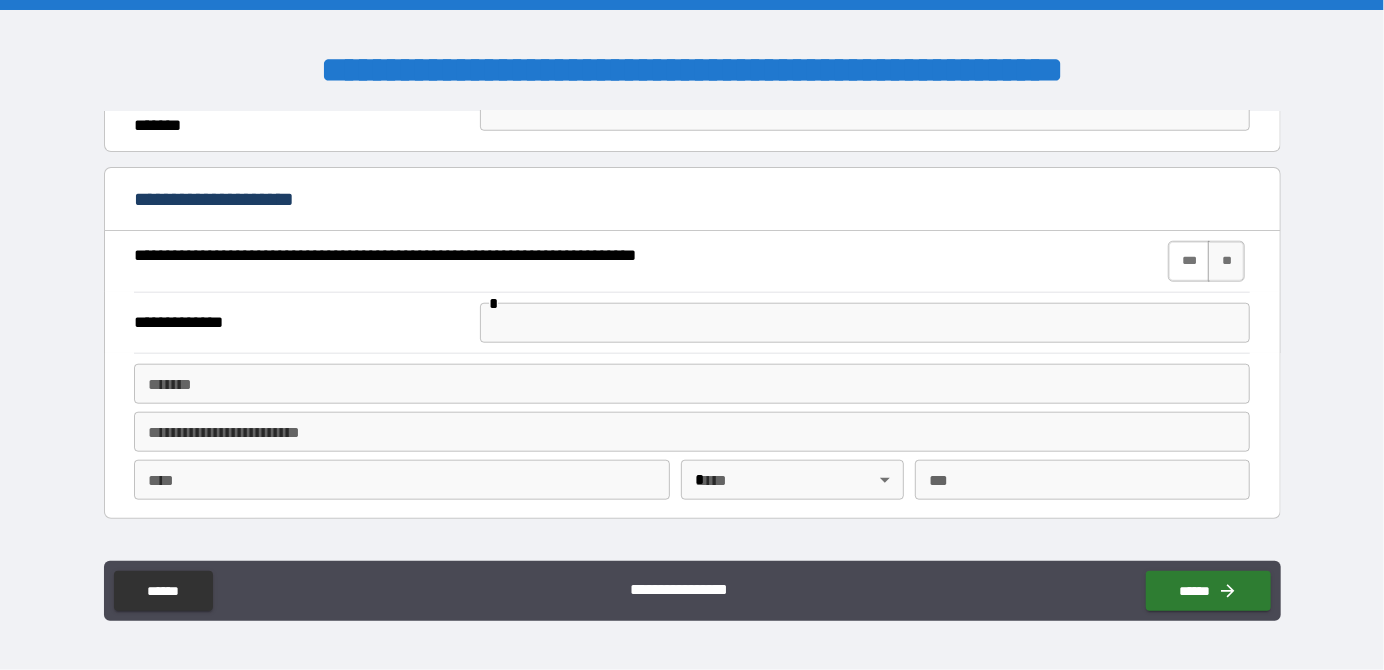 click on "***" at bounding box center (1189, 261) 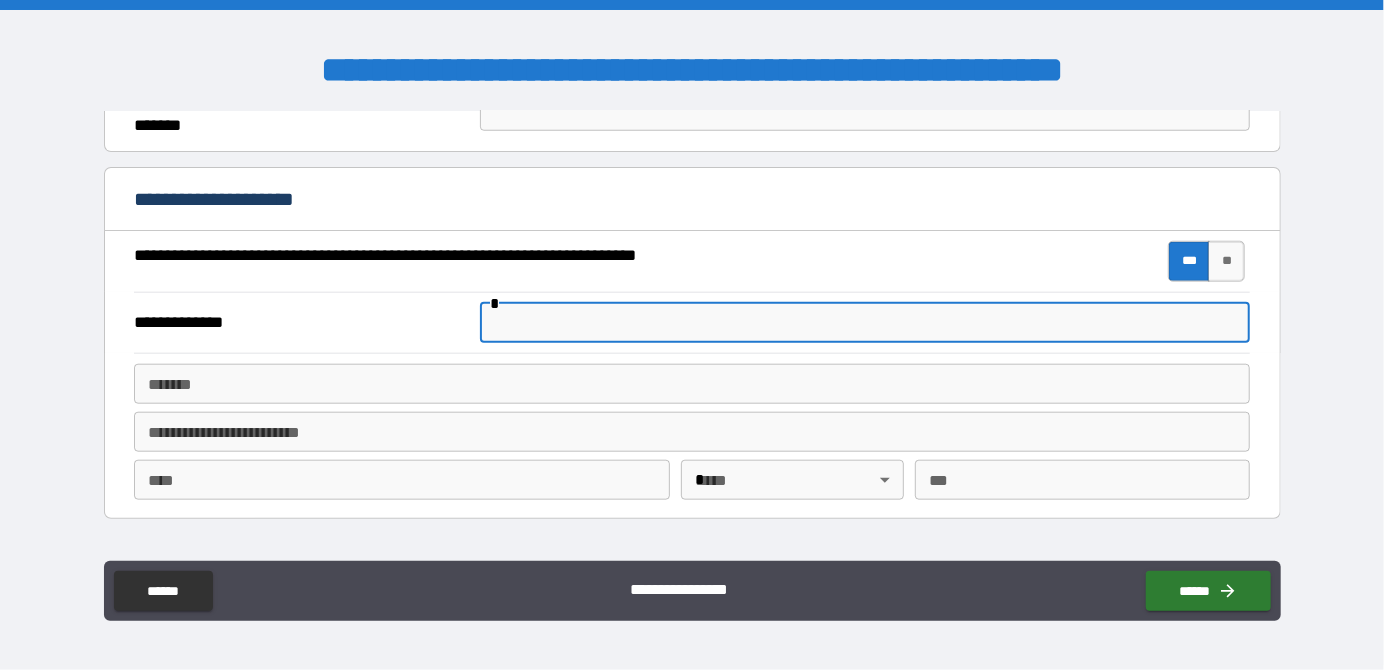 click at bounding box center [865, 323] 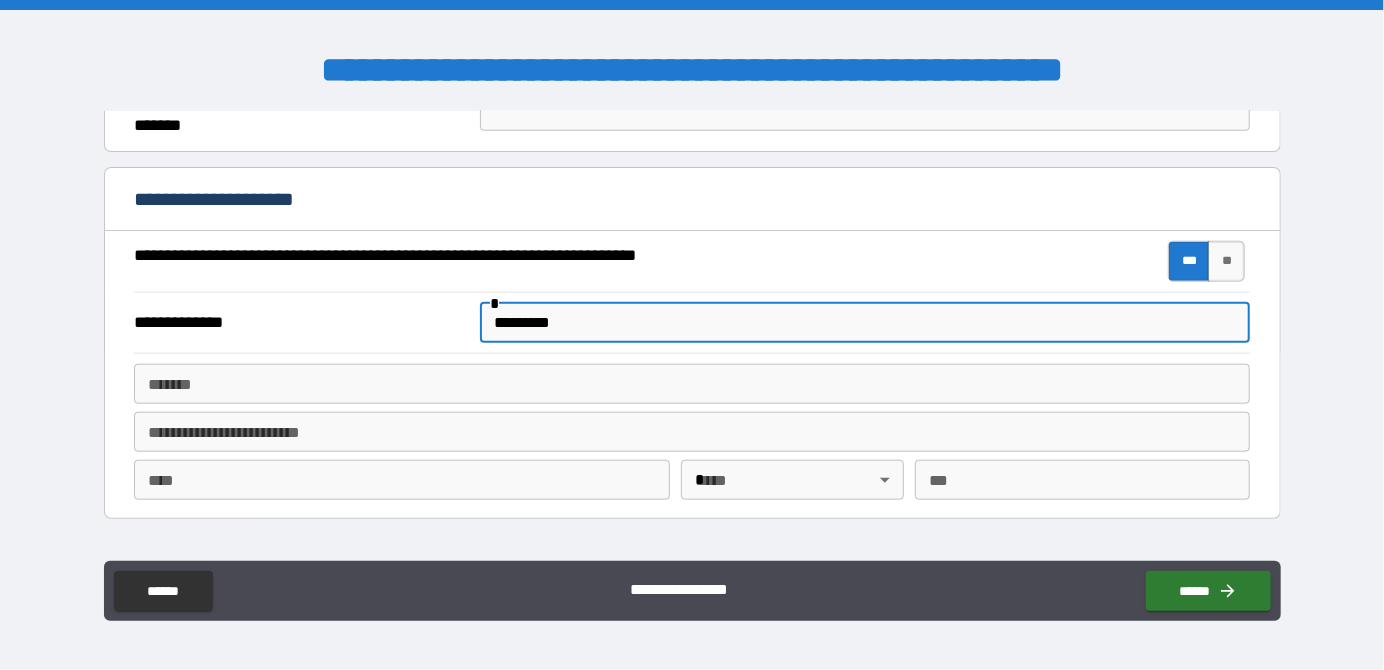 type on "*********" 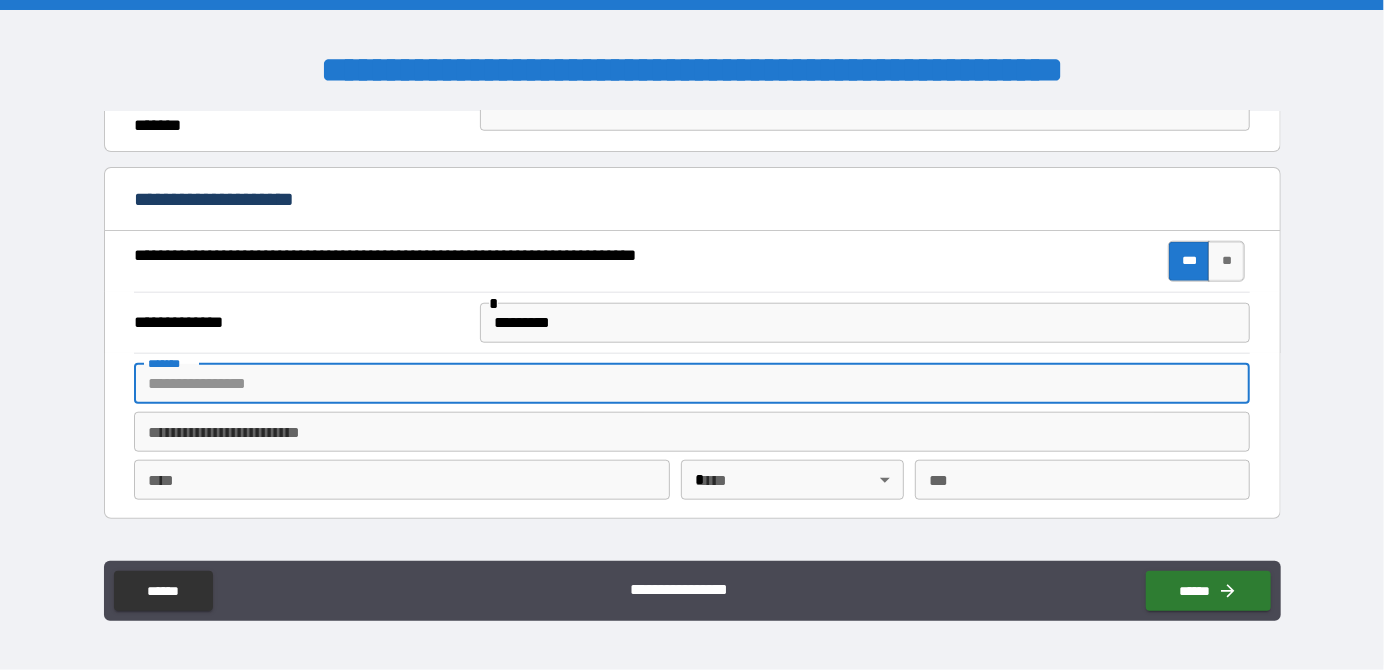 paste on "**********" 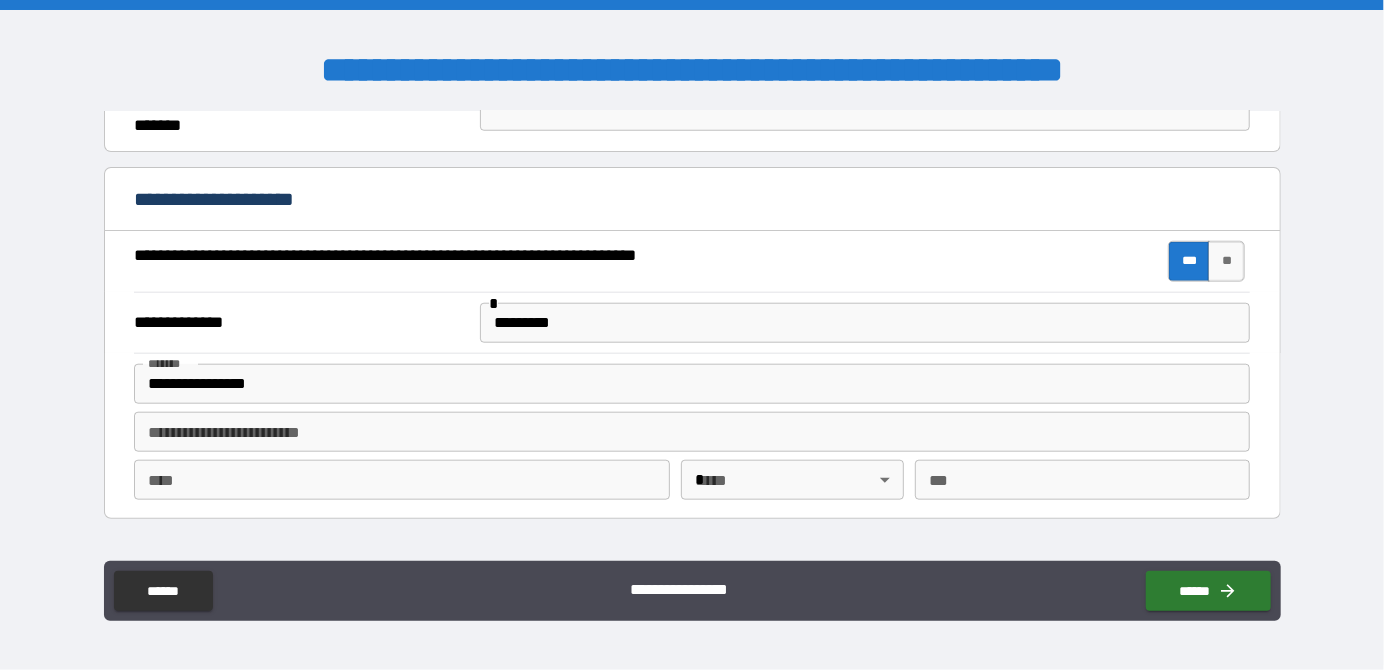 type on "**********" 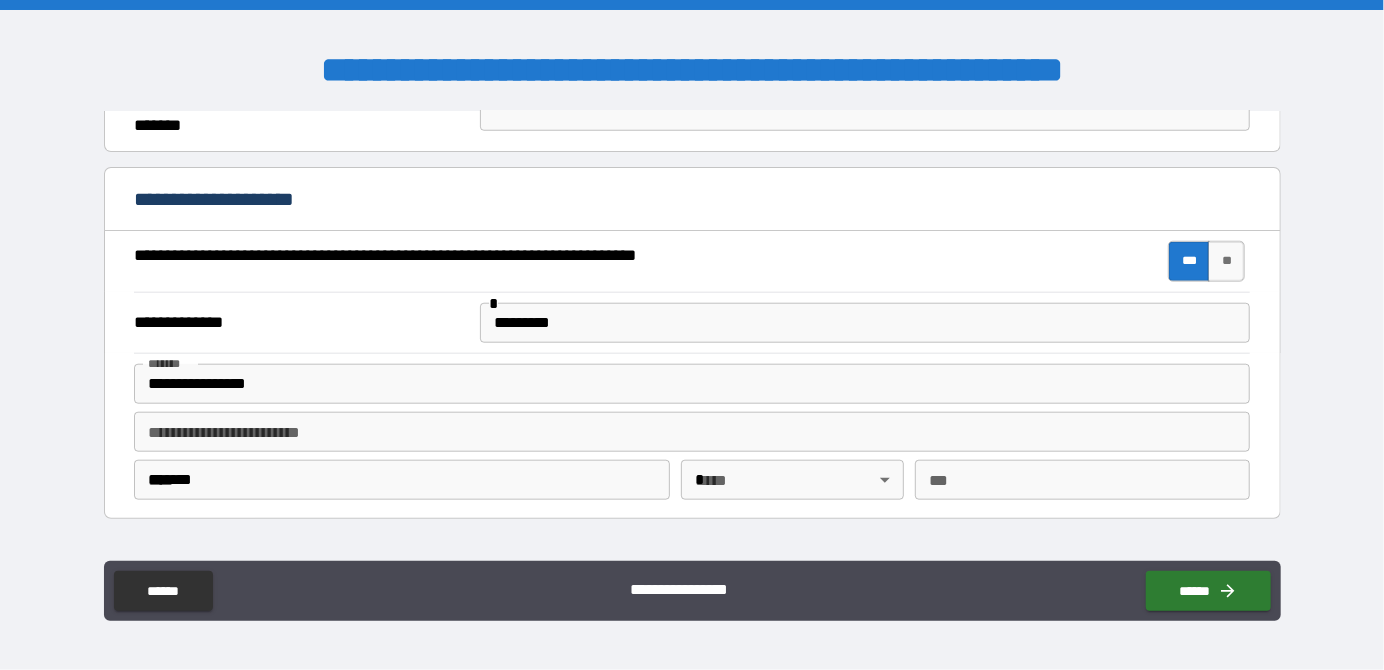 type on "**" 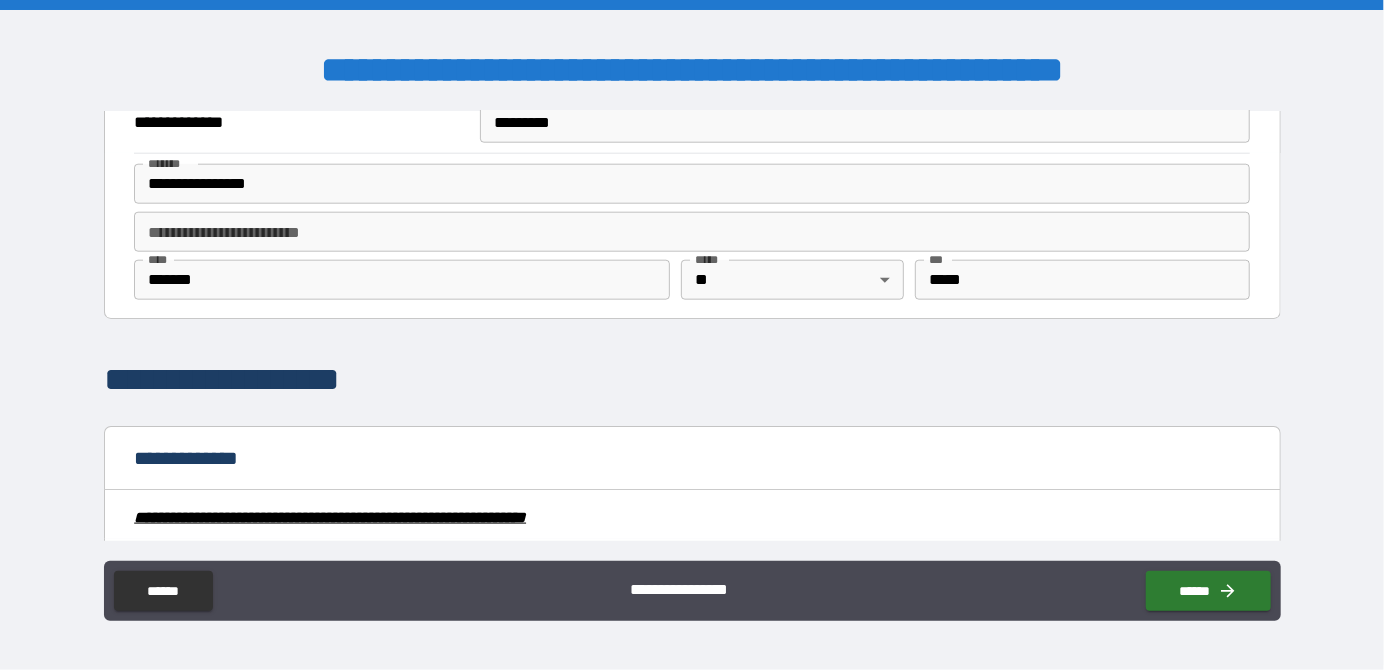 scroll, scrollTop: 1600, scrollLeft: 0, axis: vertical 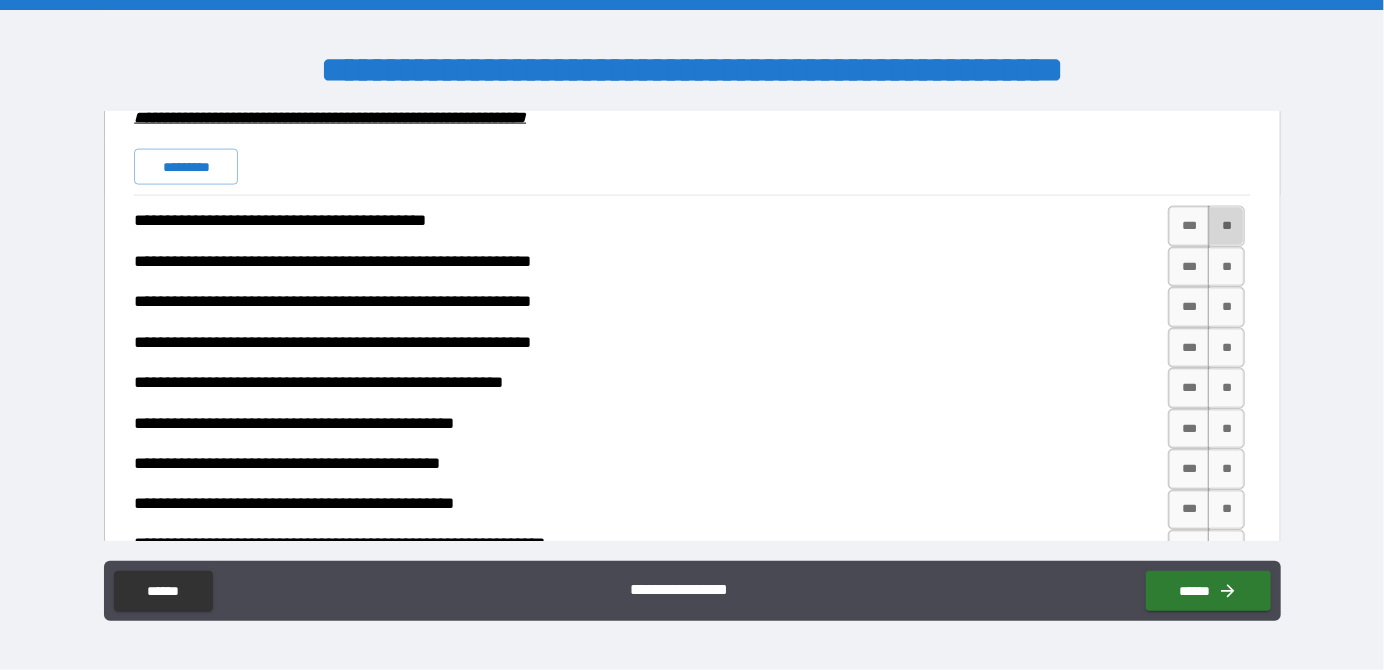 click on "**" at bounding box center [1226, 226] 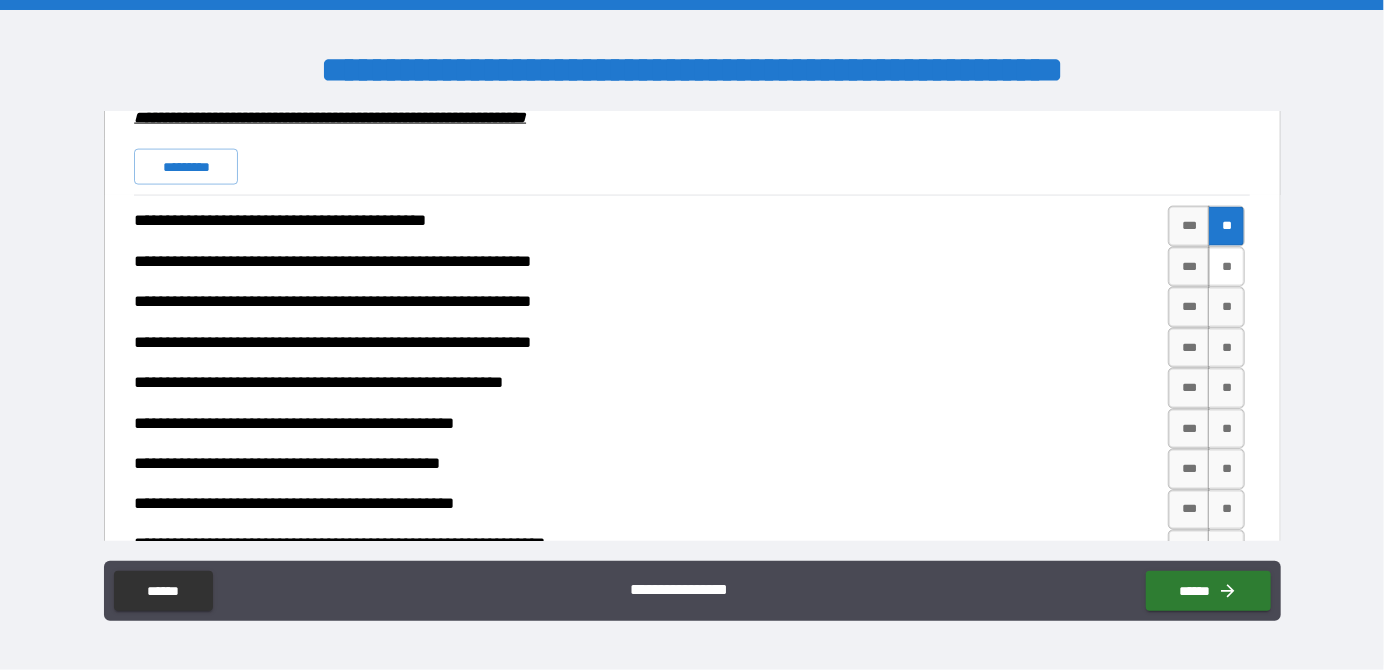 click on "**" at bounding box center [1226, 267] 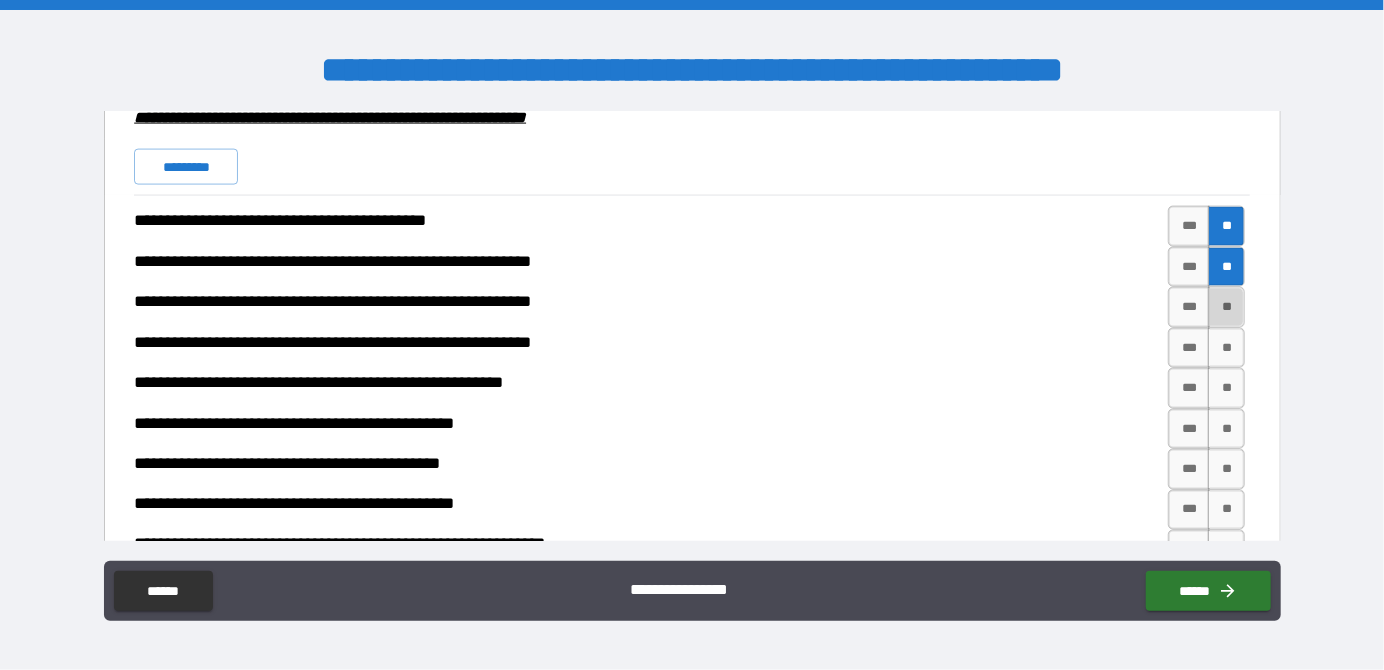 click on "**" at bounding box center (1226, 307) 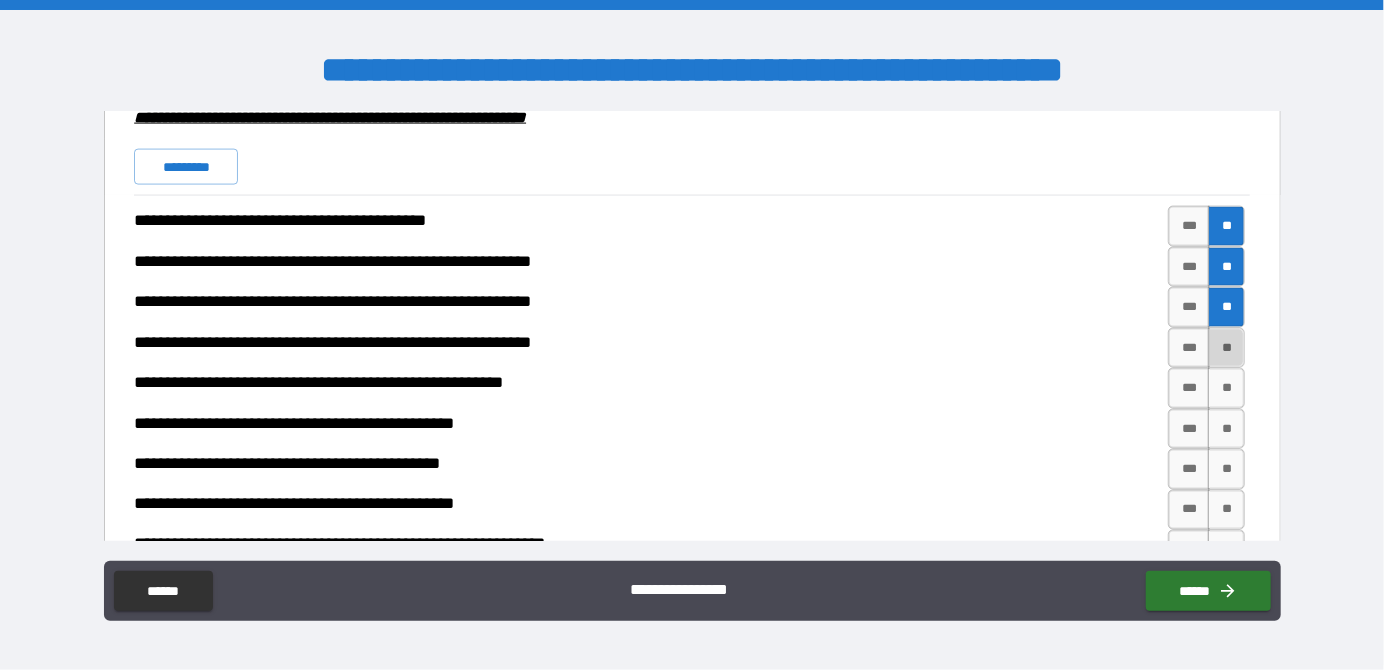 click on "**" at bounding box center [1226, 348] 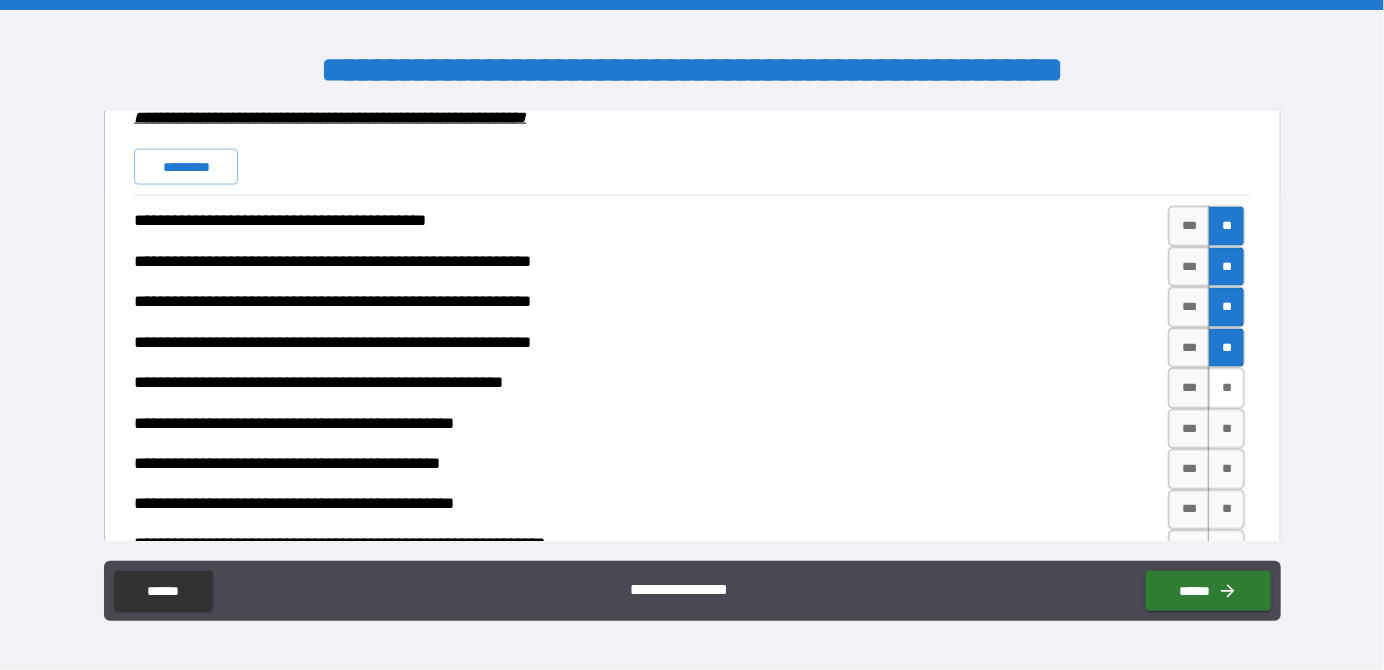 click on "**" at bounding box center [1226, 388] 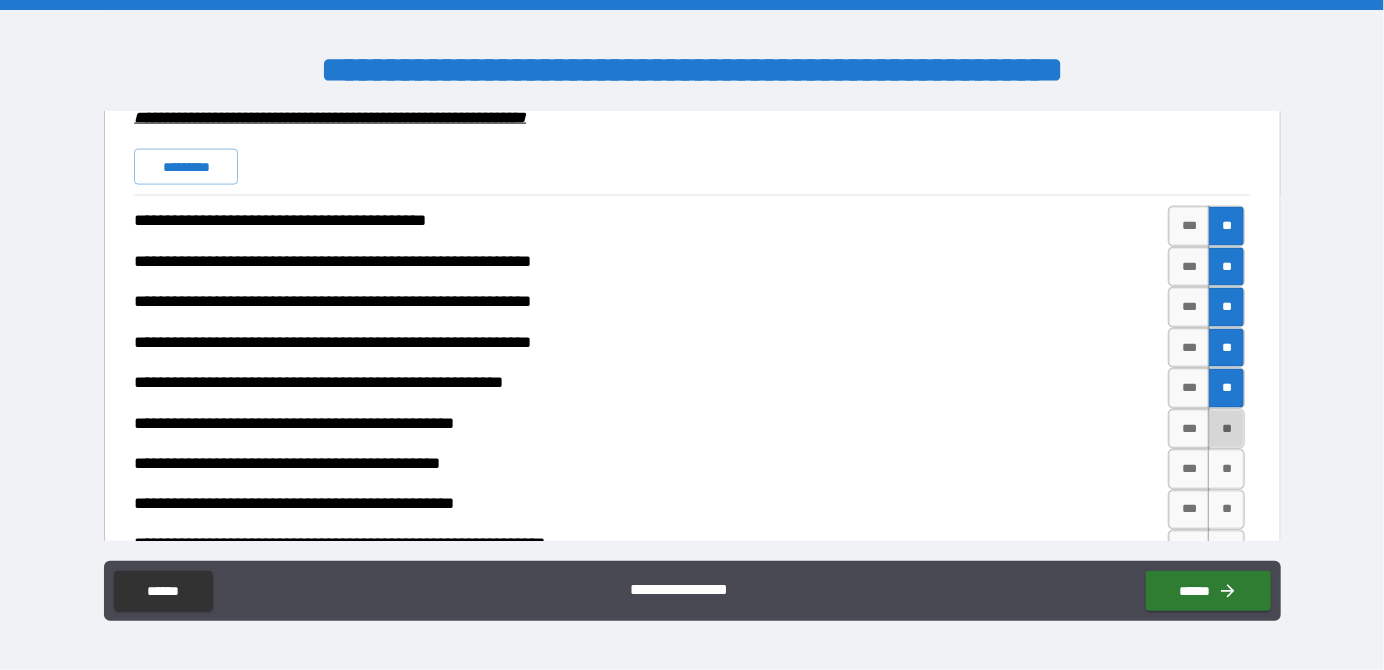 click on "**" at bounding box center [1226, 429] 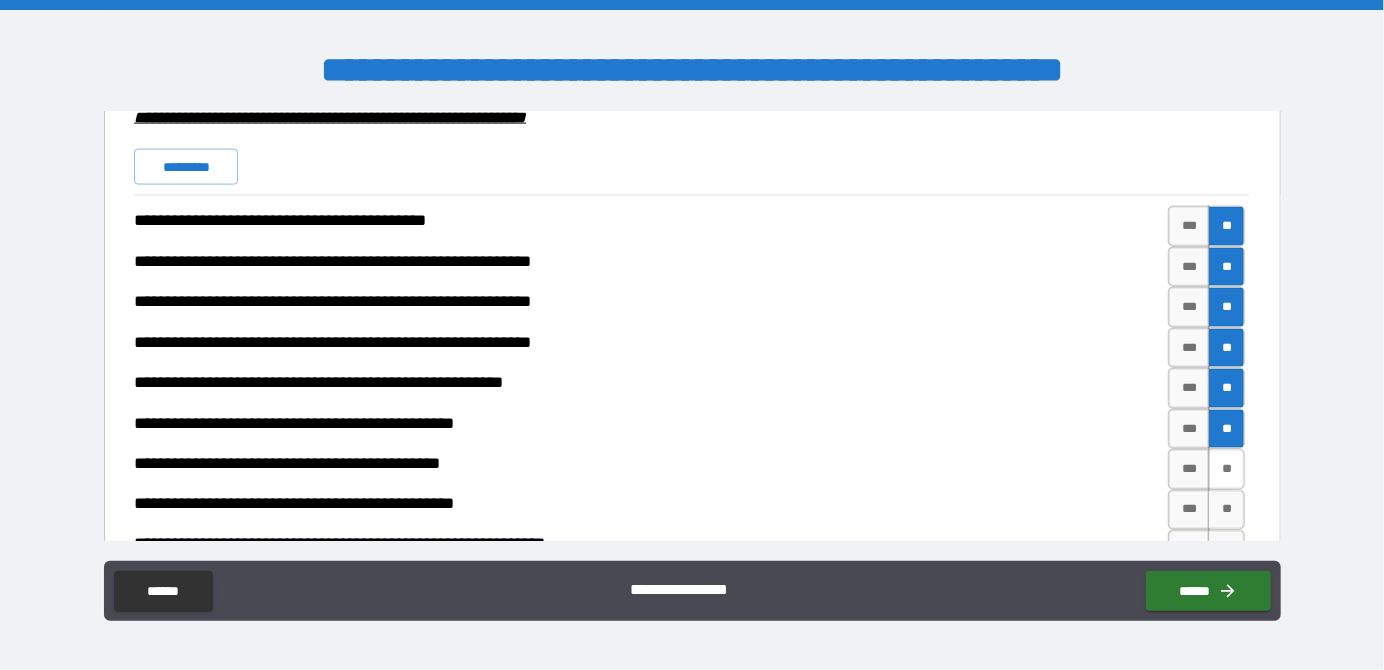 click on "**" at bounding box center (1226, 469) 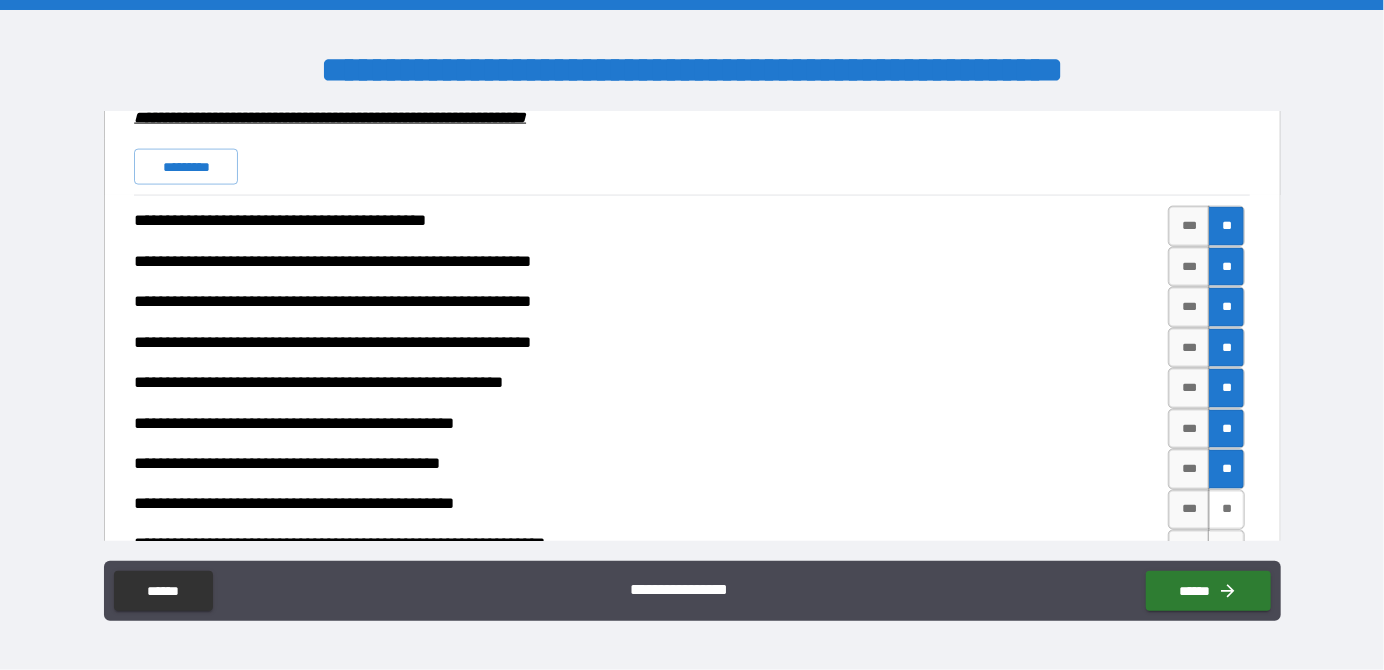 click on "**" at bounding box center (1226, 510) 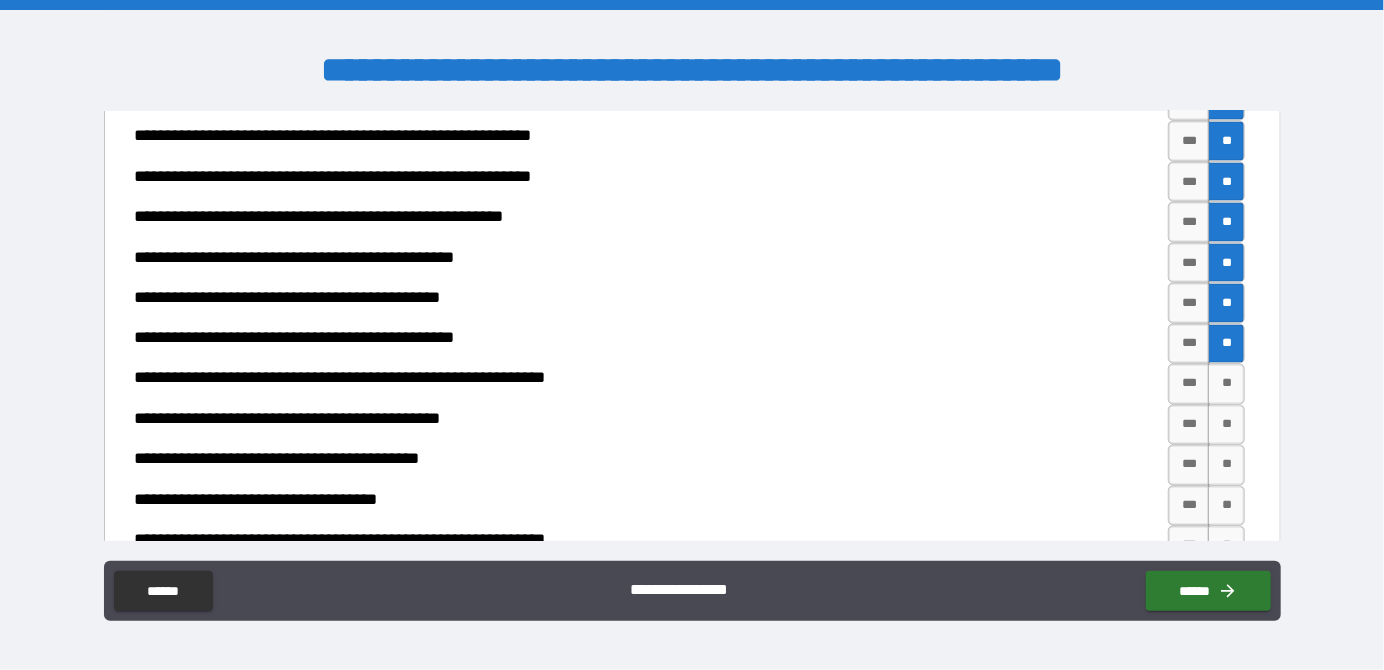 scroll, scrollTop: 1800, scrollLeft: 0, axis: vertical 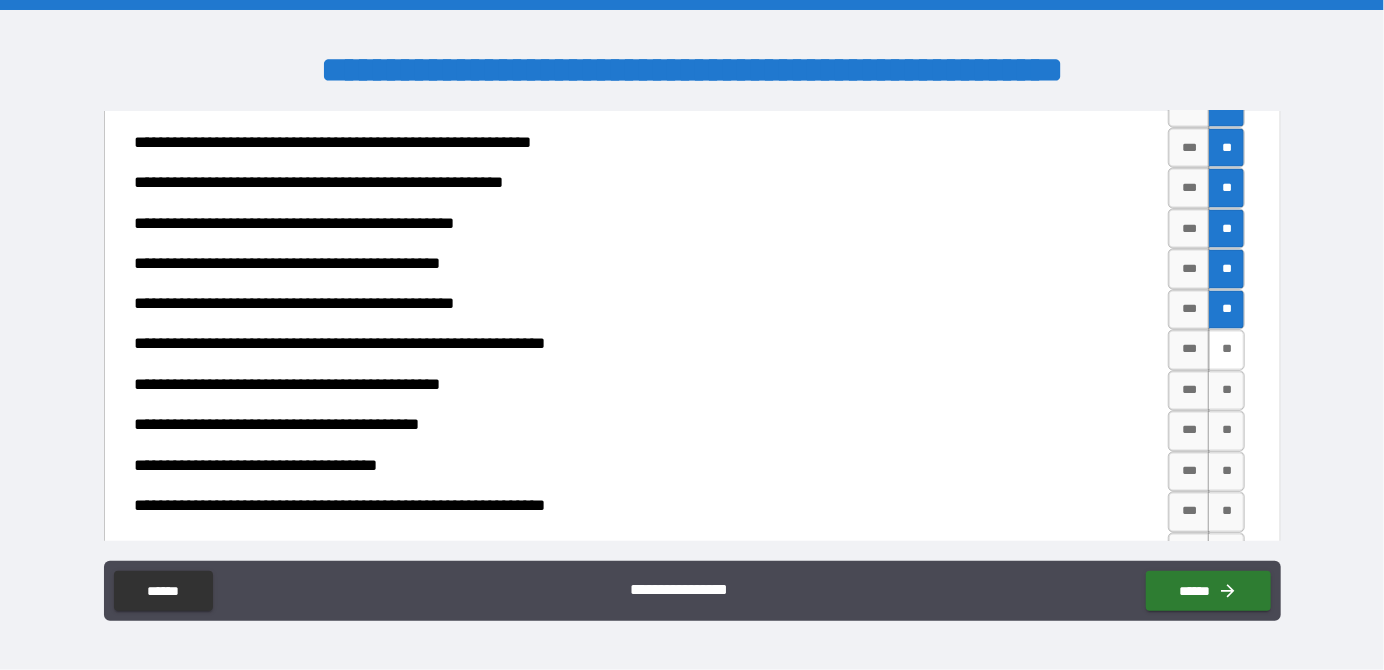 click on "**" at bounding box center (1226, 350) 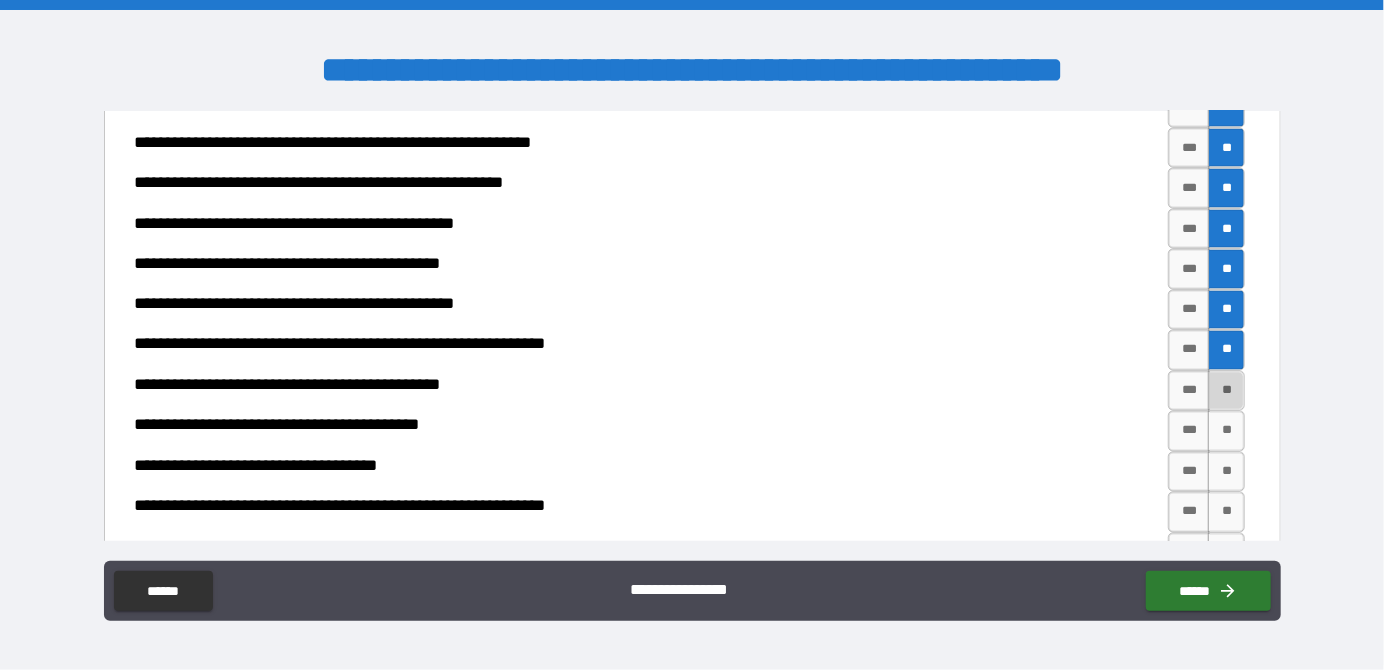 click on "**" at bounding box center (1226, 391) 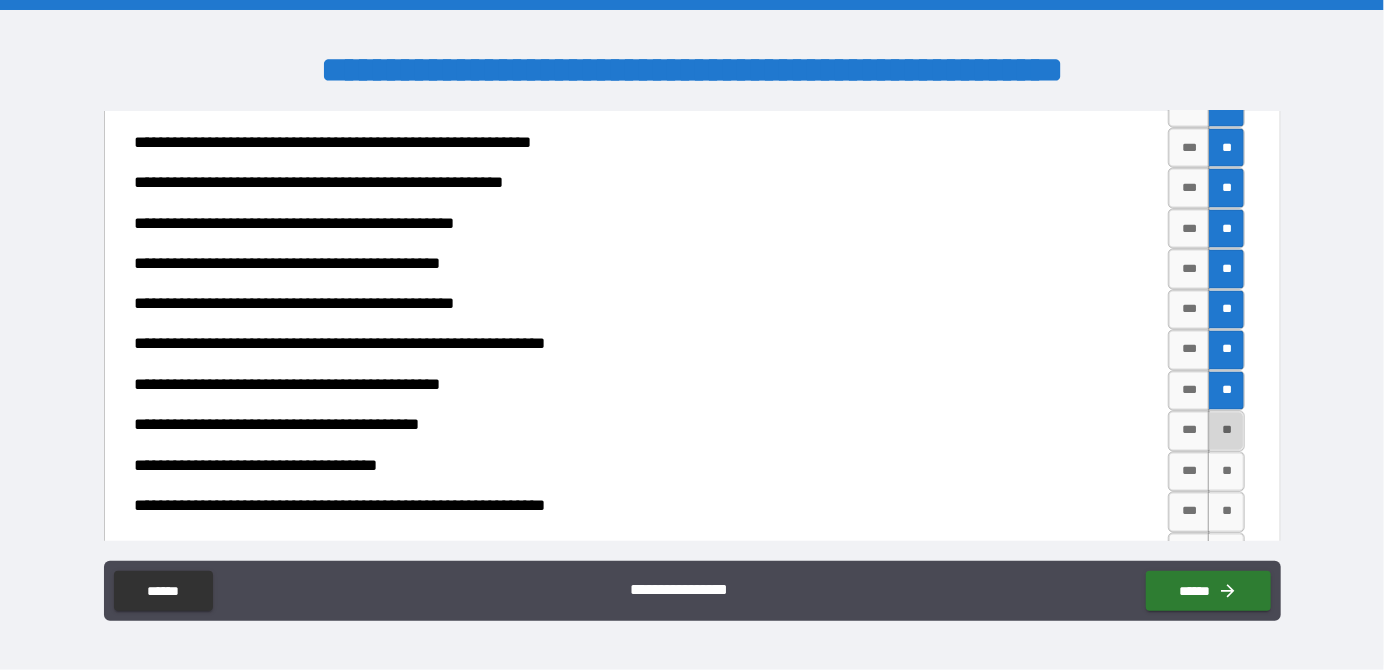 click on "**" at bounding box center [1226, 431] 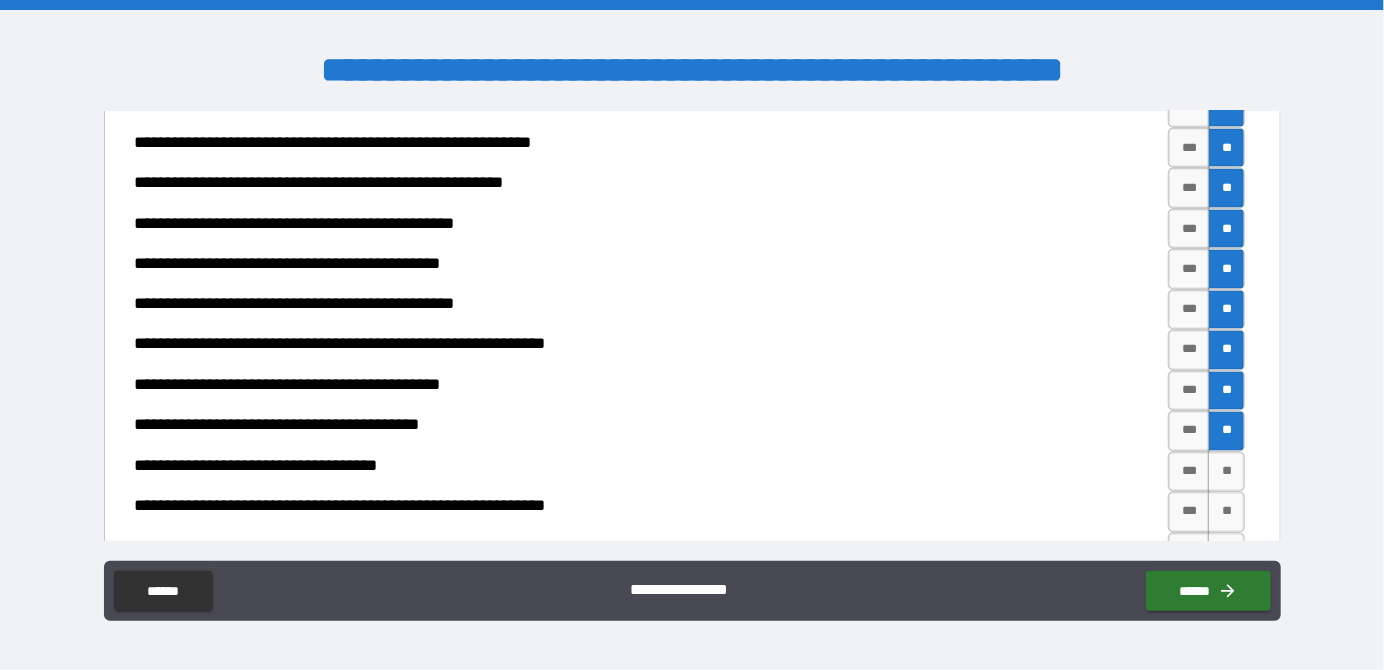 scroll, scrollTop: 2000, scrollLeft: 0, axis: vertical 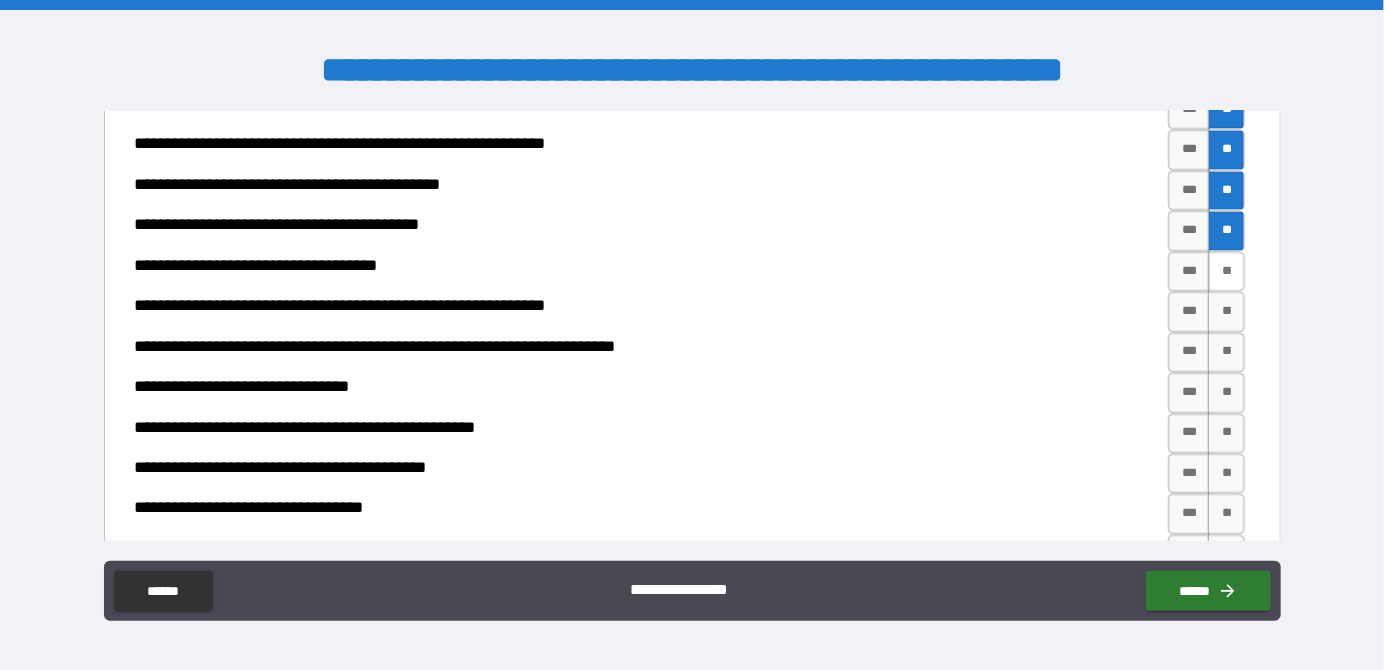click on "**" at bounding box center [1226, 272] 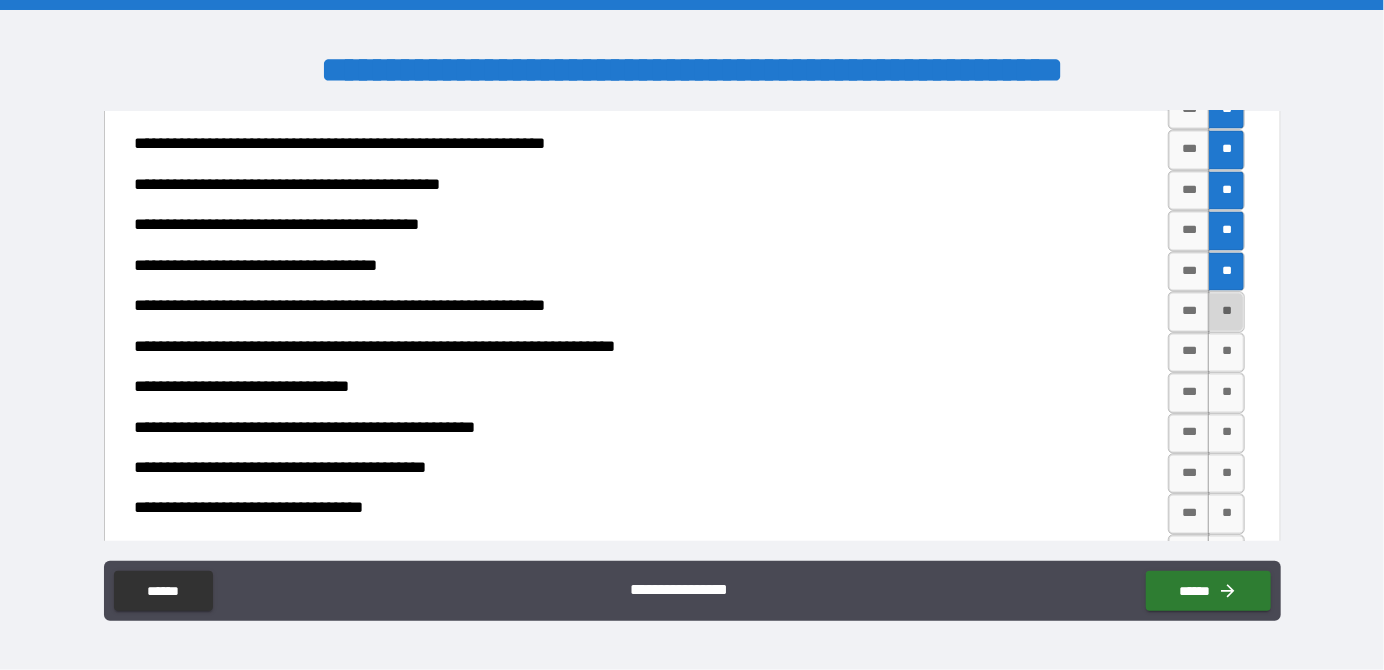 click on "**" at bounding box center [1226, 312] 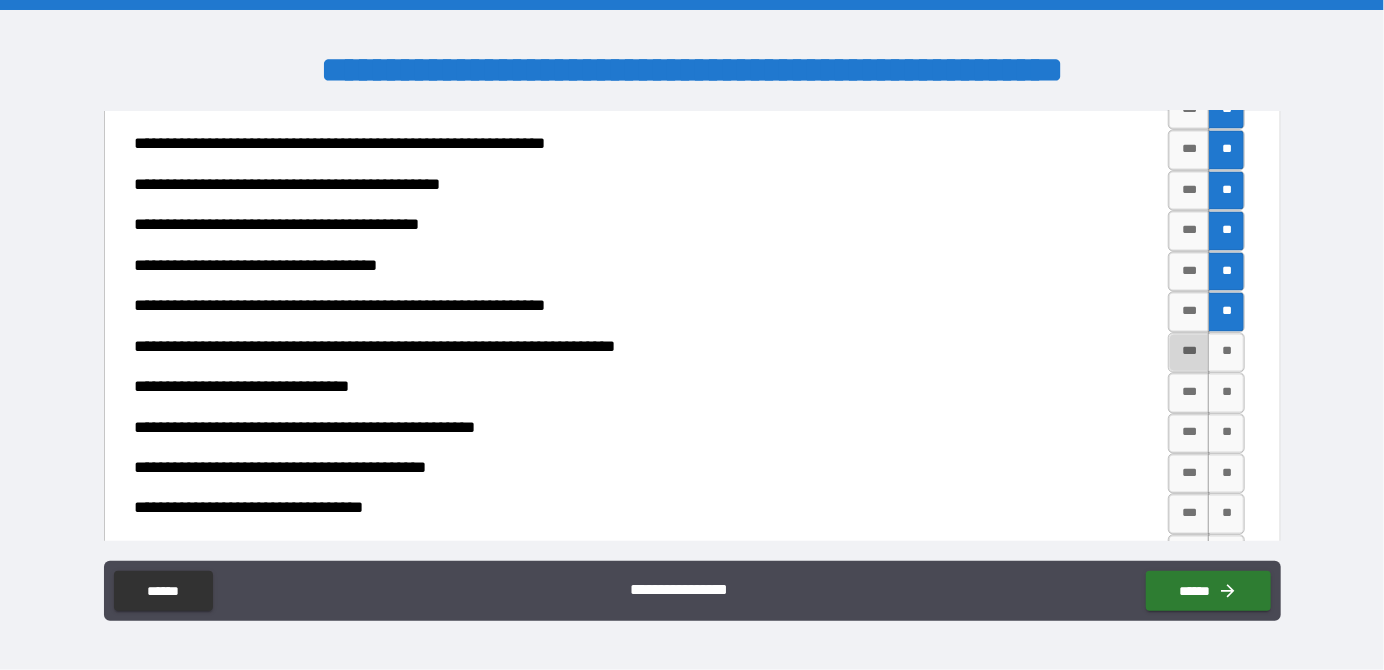 click on "***" at bounding box center [1189, 353] 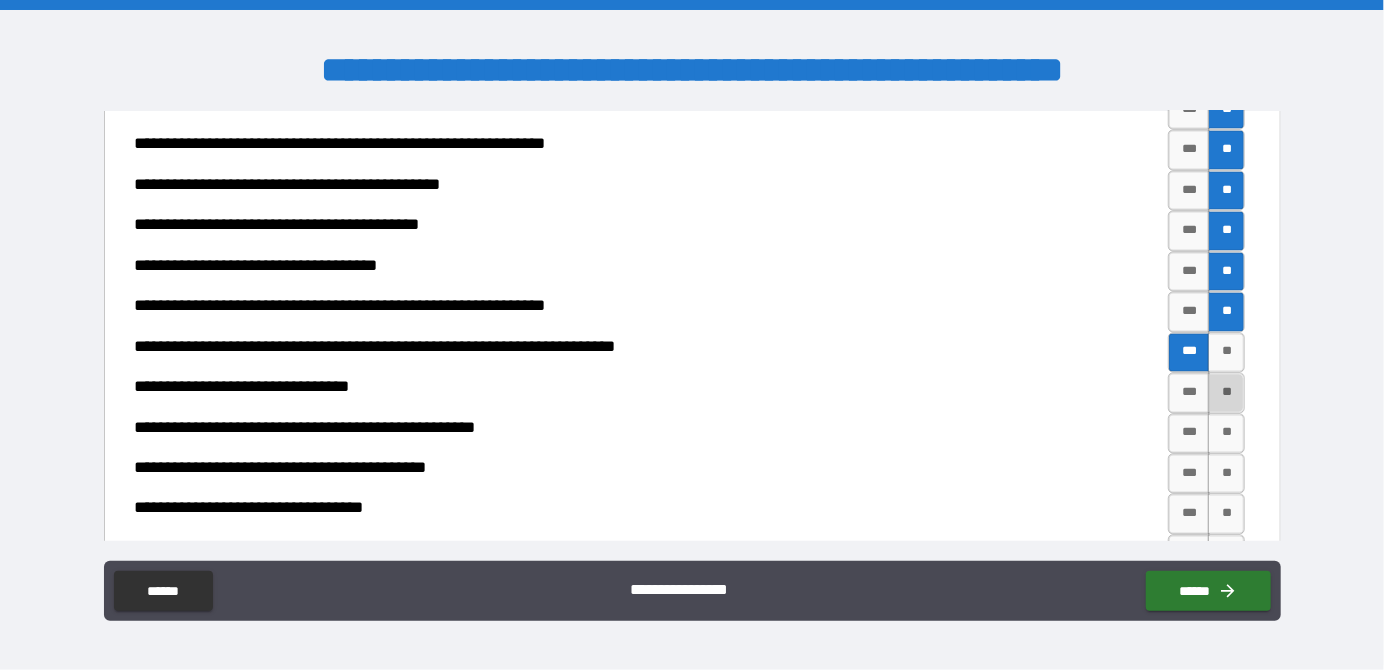 click on "**" at bounding box center [1226, 393] 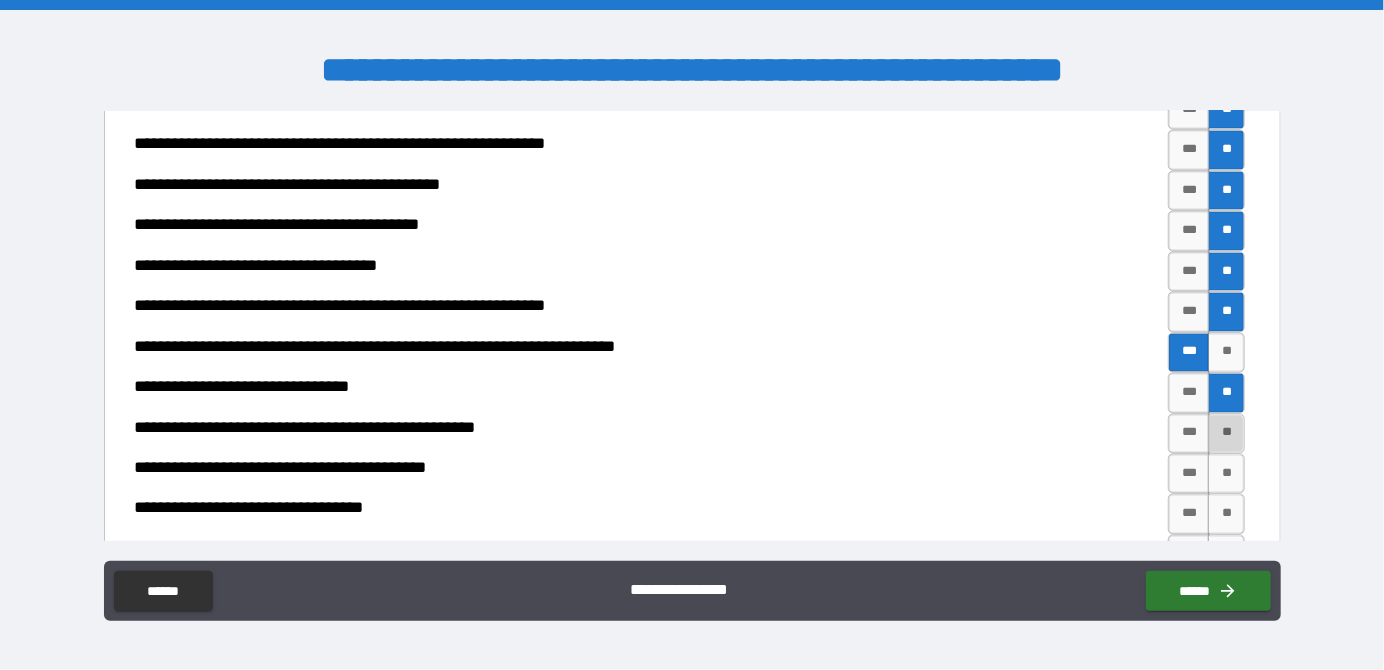 click on "**" at bounding box center (1226, 434) 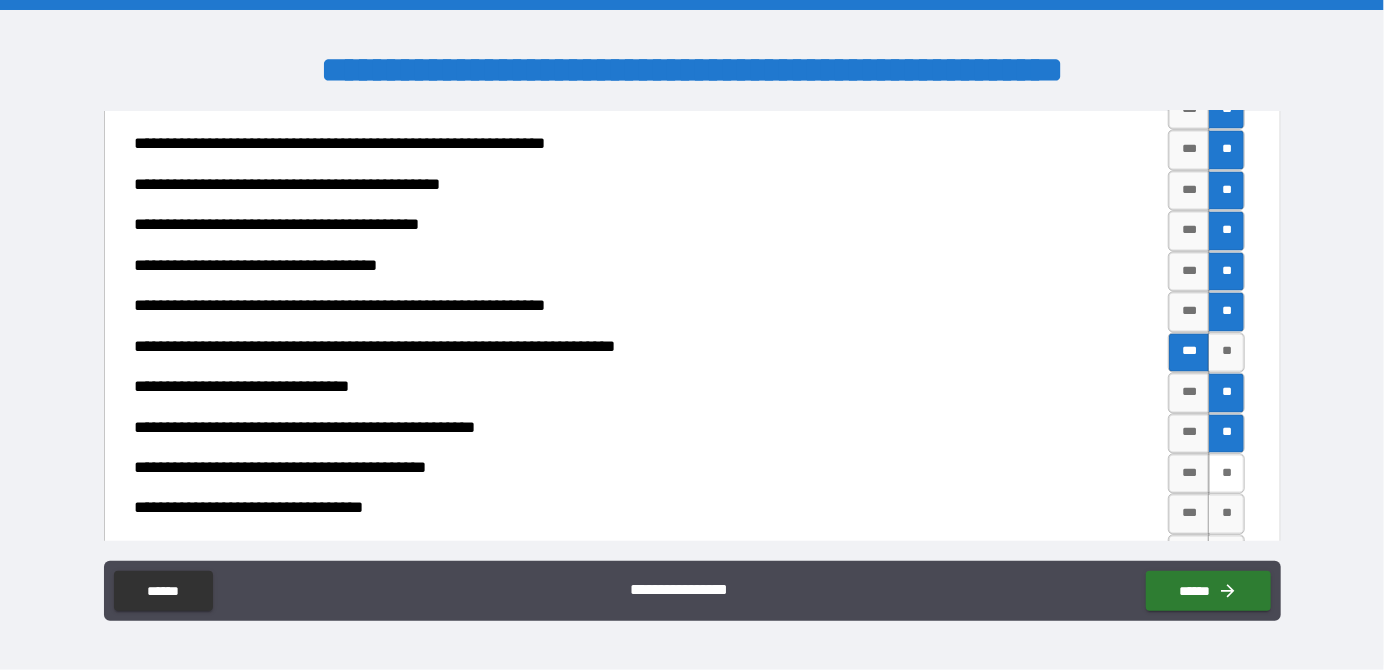 click on "**" at bounding box center (1226, 474) 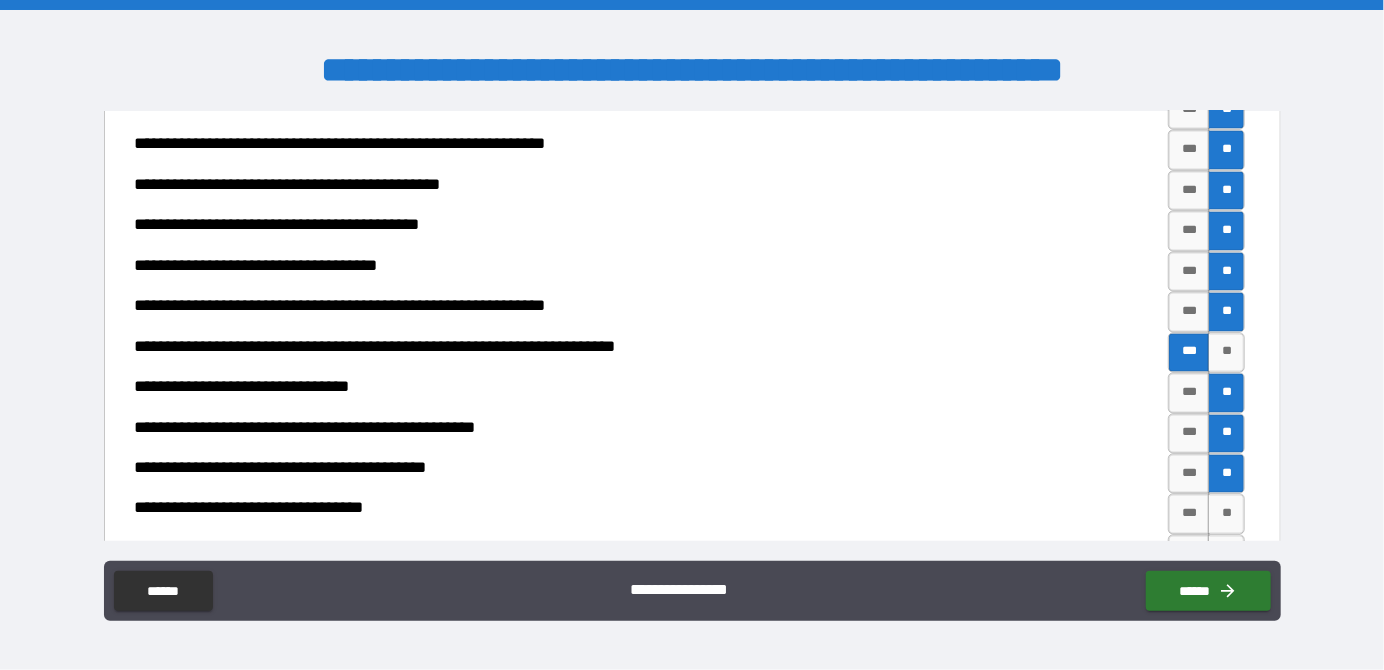 scroll, scrollTop: 2200, scrollLeft: 0, axis: vertical 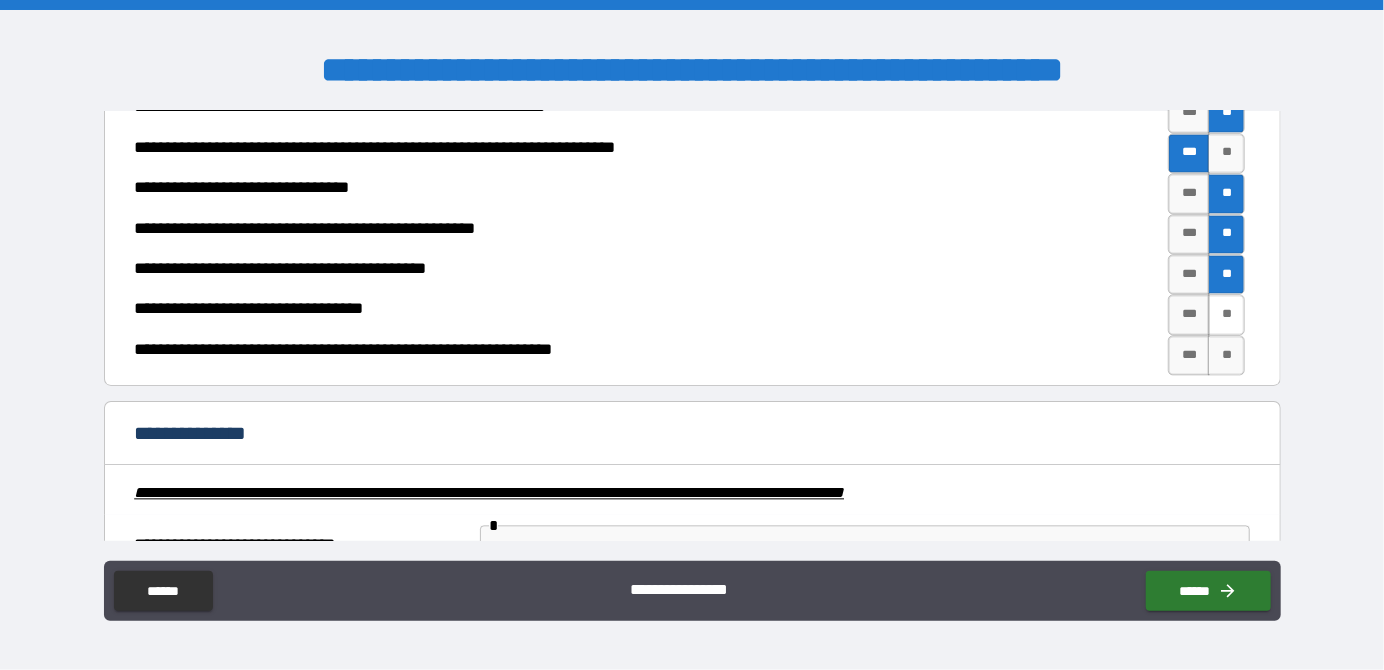 click on "**" at bounding box center (1226, 314) 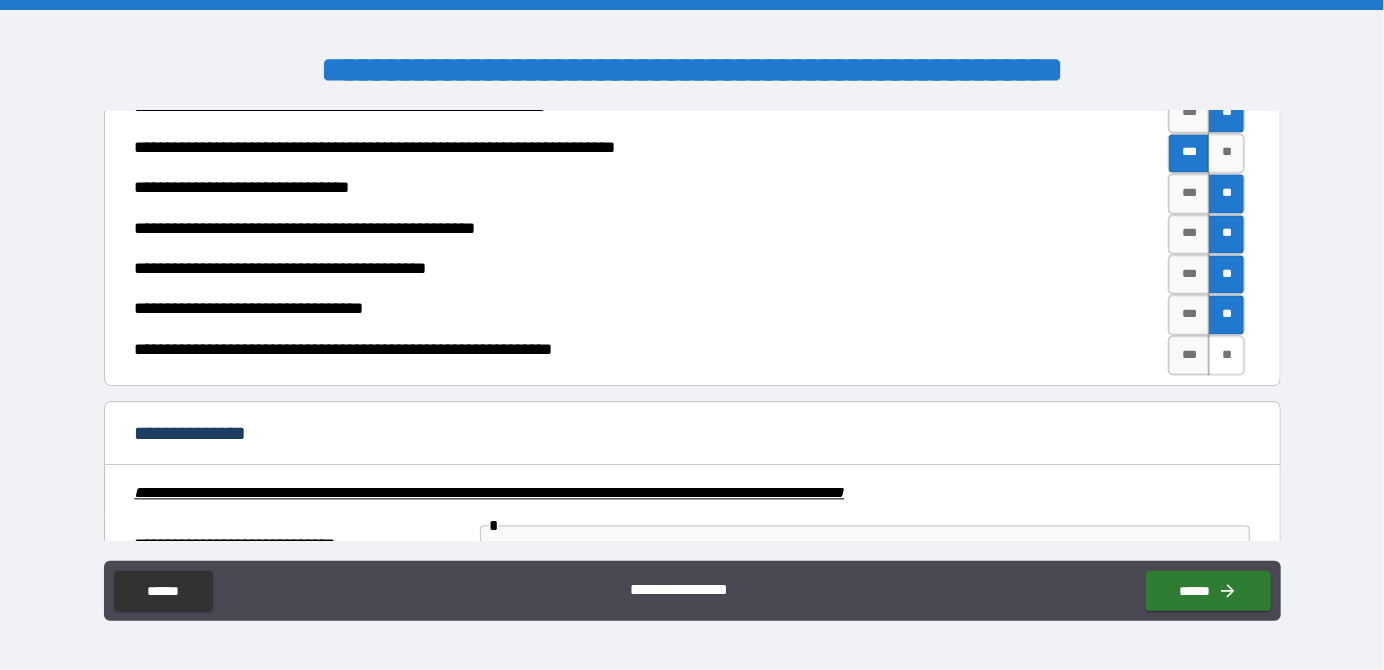 click on "**" at bounding box center (1226, 355) 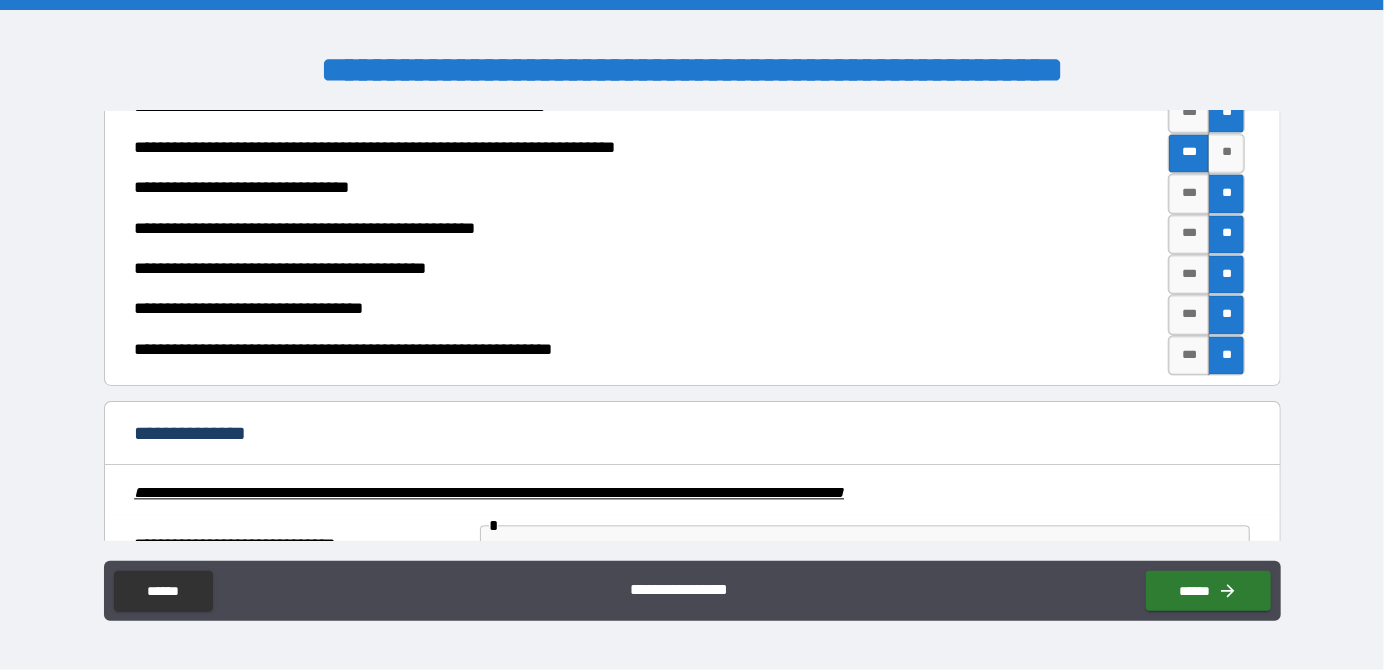 scroll, scrollTop: 2400, scrollLeft: 0, axis: vertical 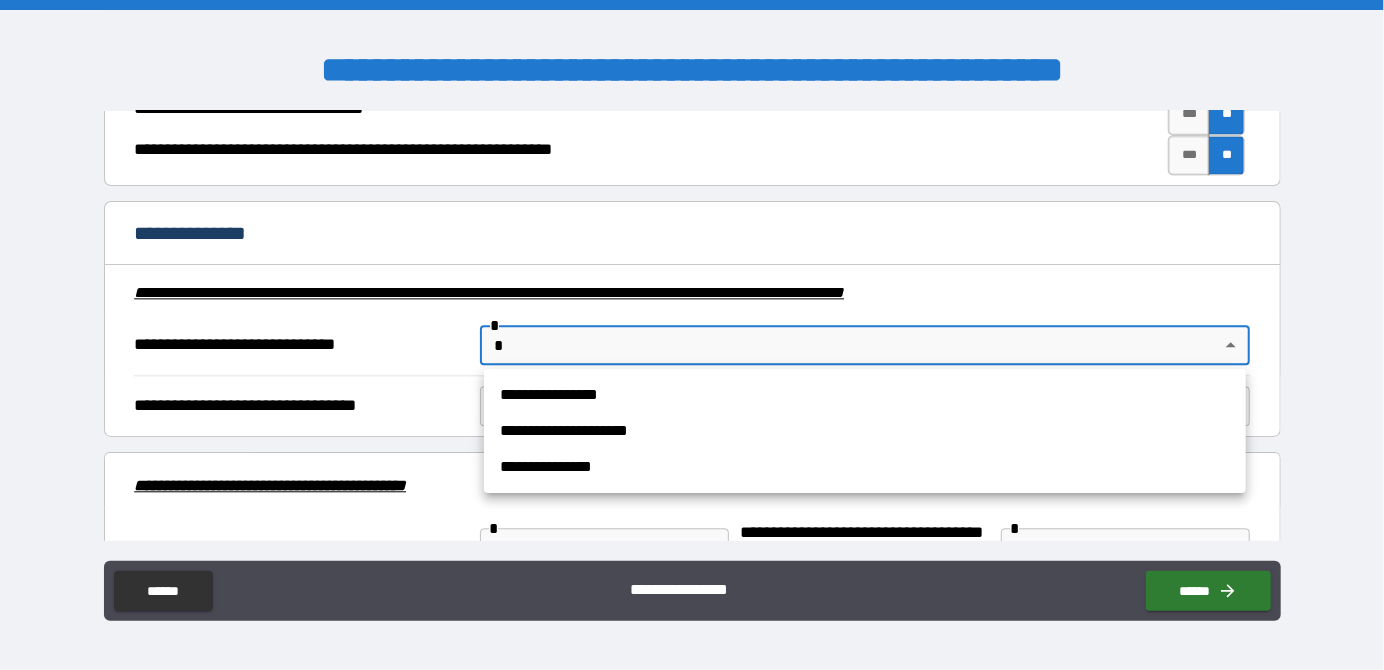 click on "**********" at bounding box center (692, 335) 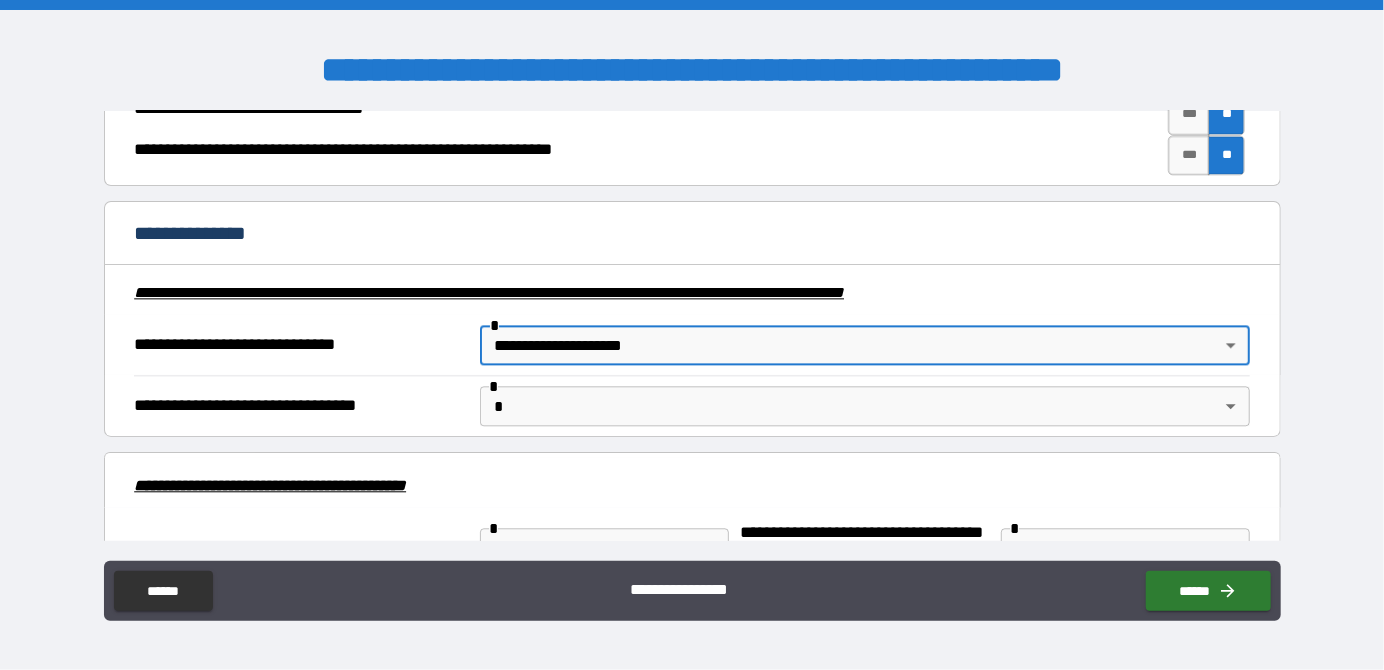 type on "**********" 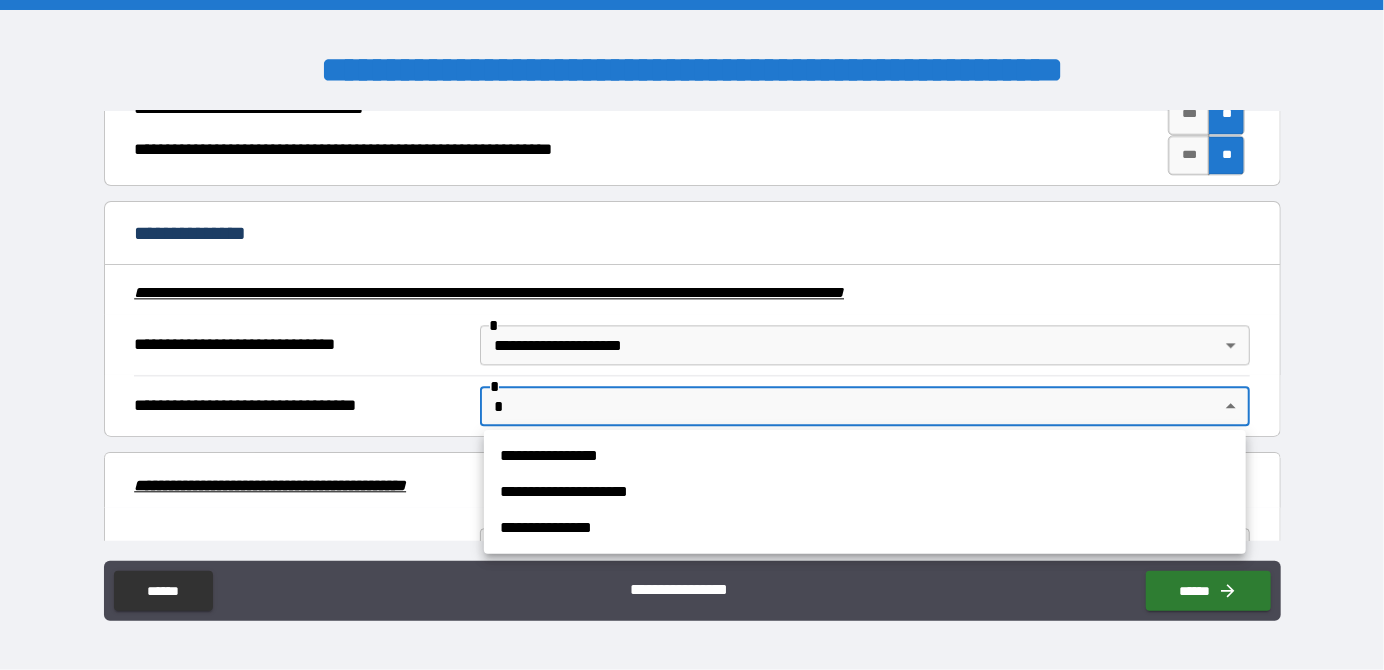 click on "**********" at bounding box center [865, 492] 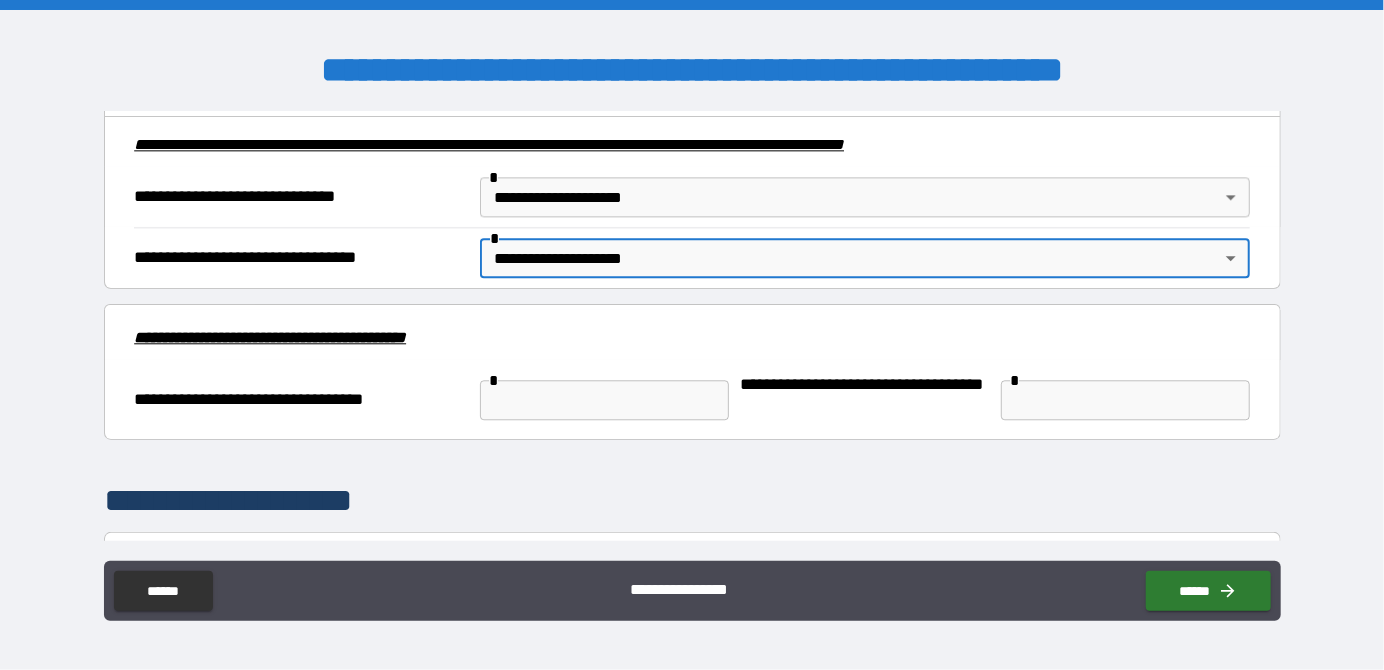 scroll, scrollTop: 2600, scrollLeft: 0, axis: vertical 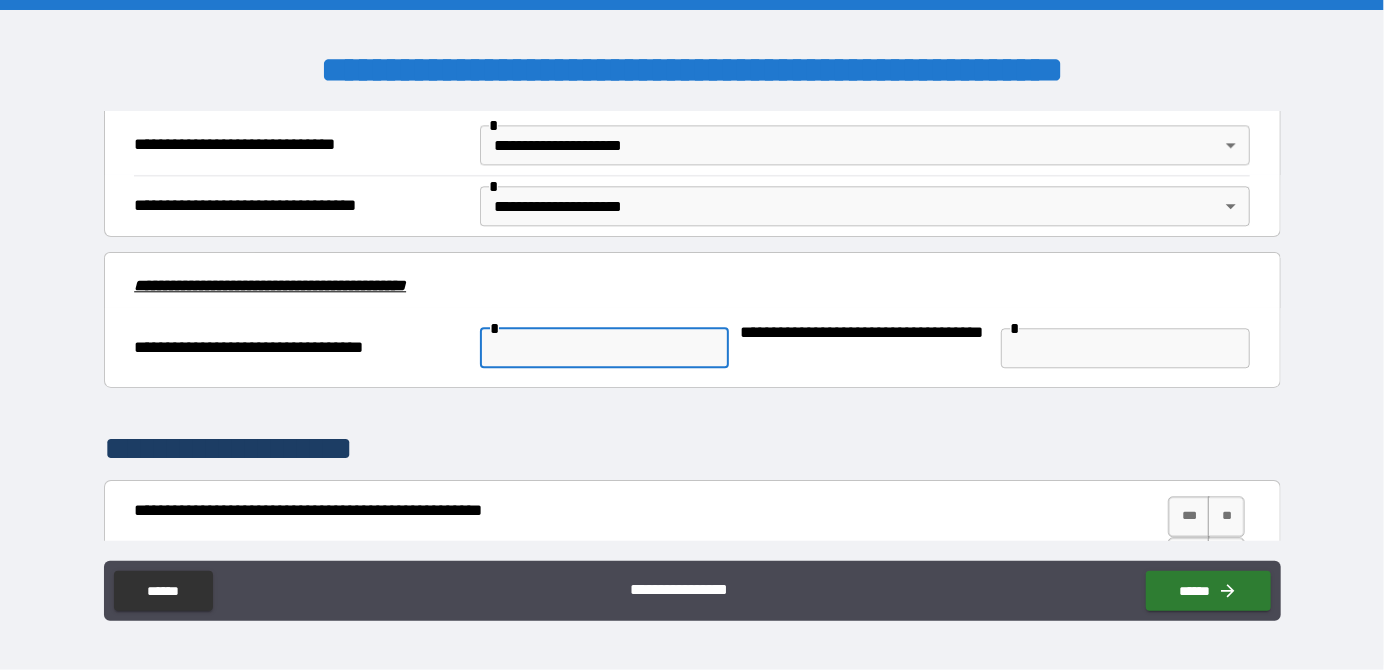 click at bounding box center [604, 348] 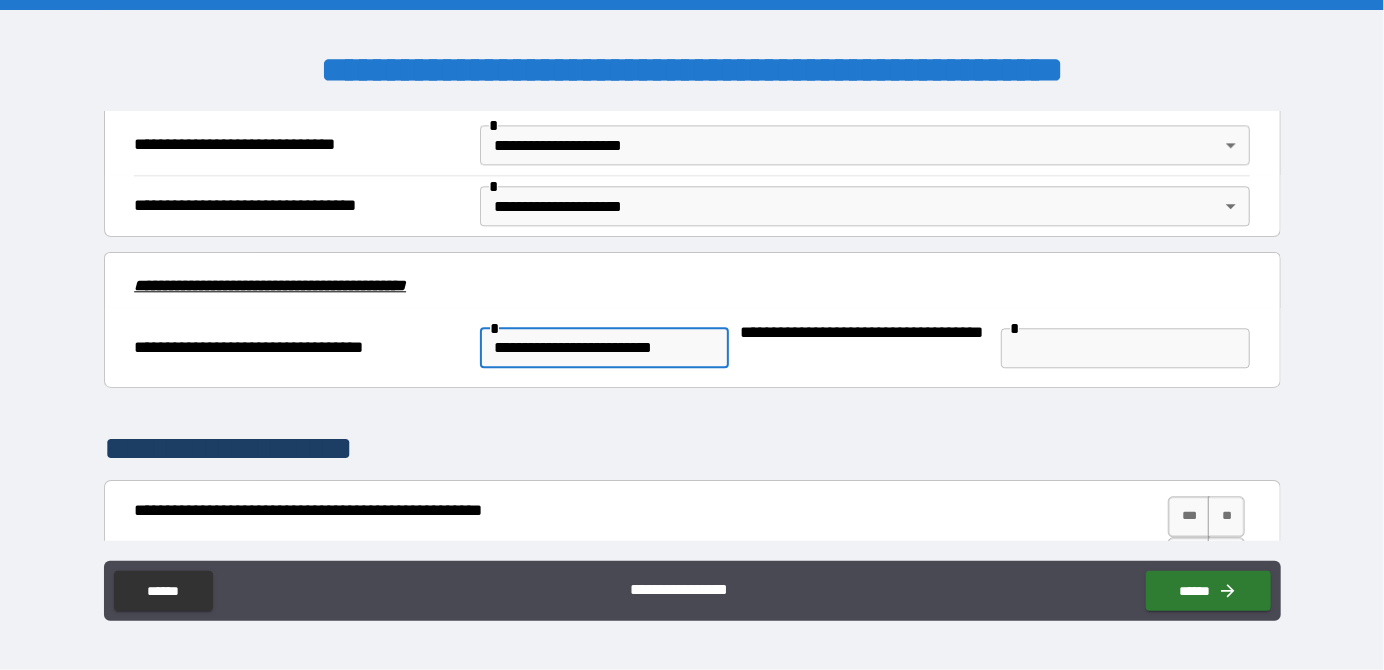 type on "**********" 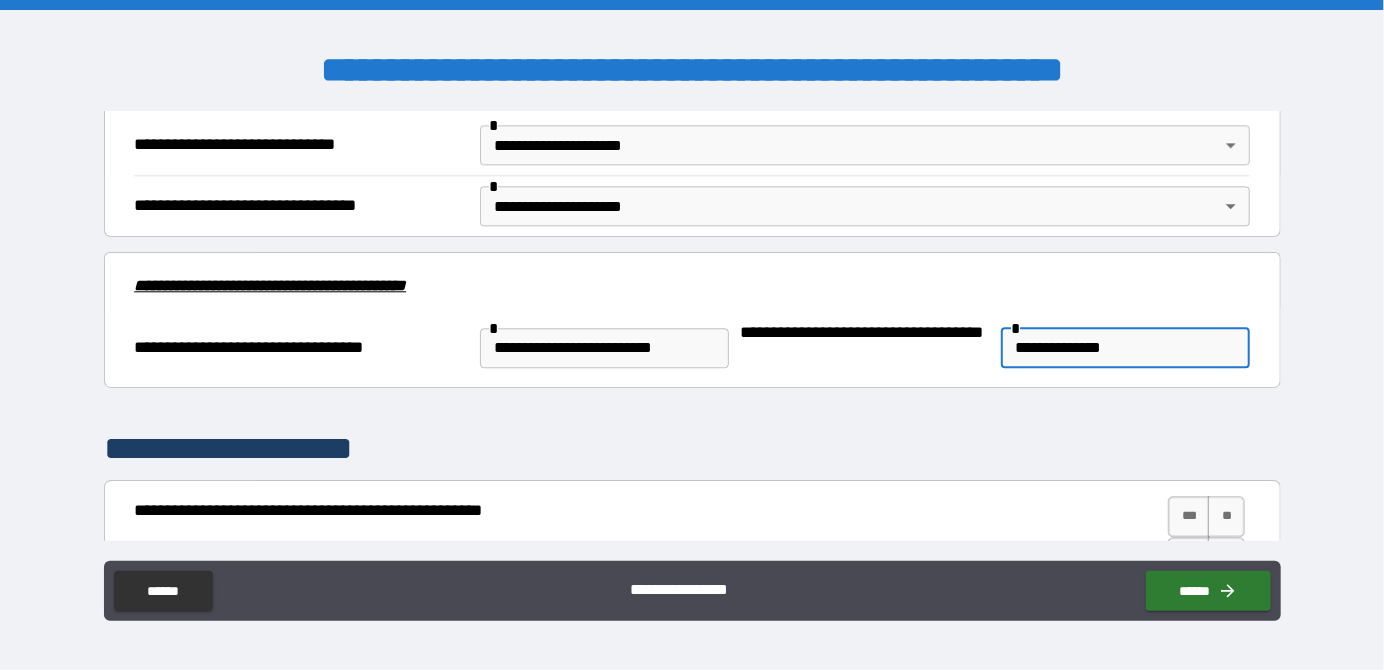 scroll, scrollTop: 2800, scrollLeft: 0, axis: vertical 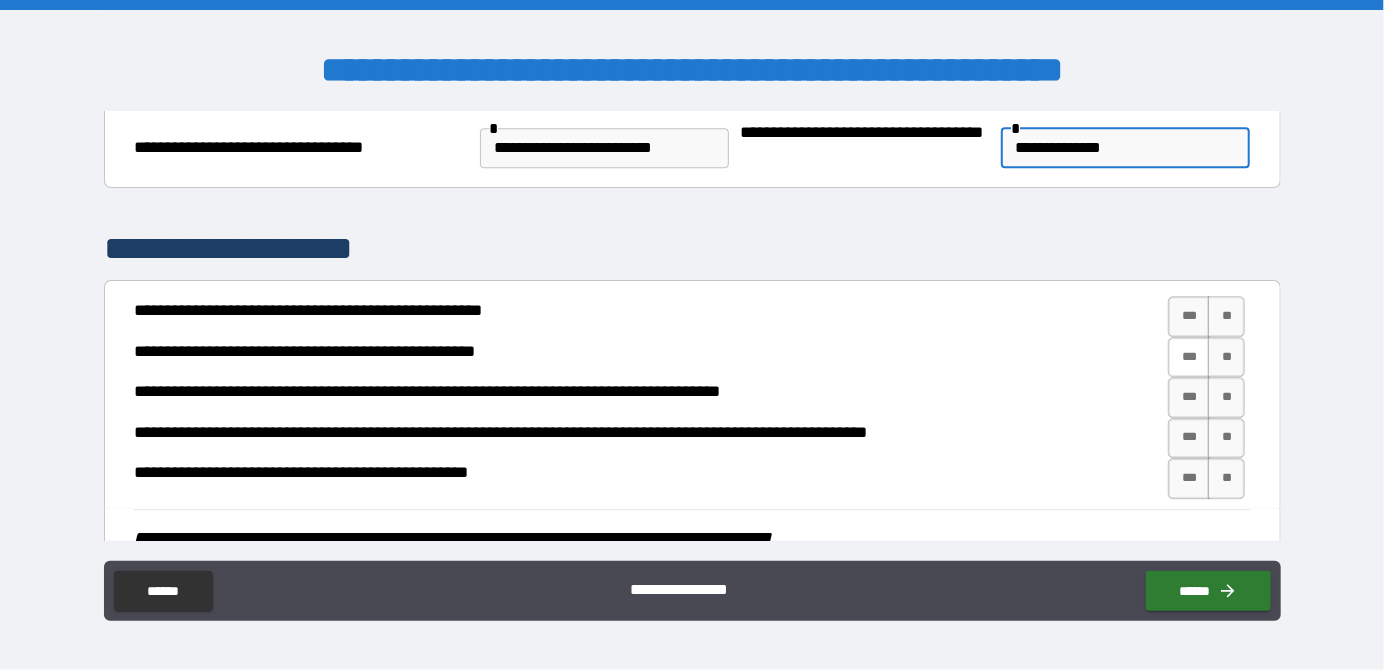 type on "**********" 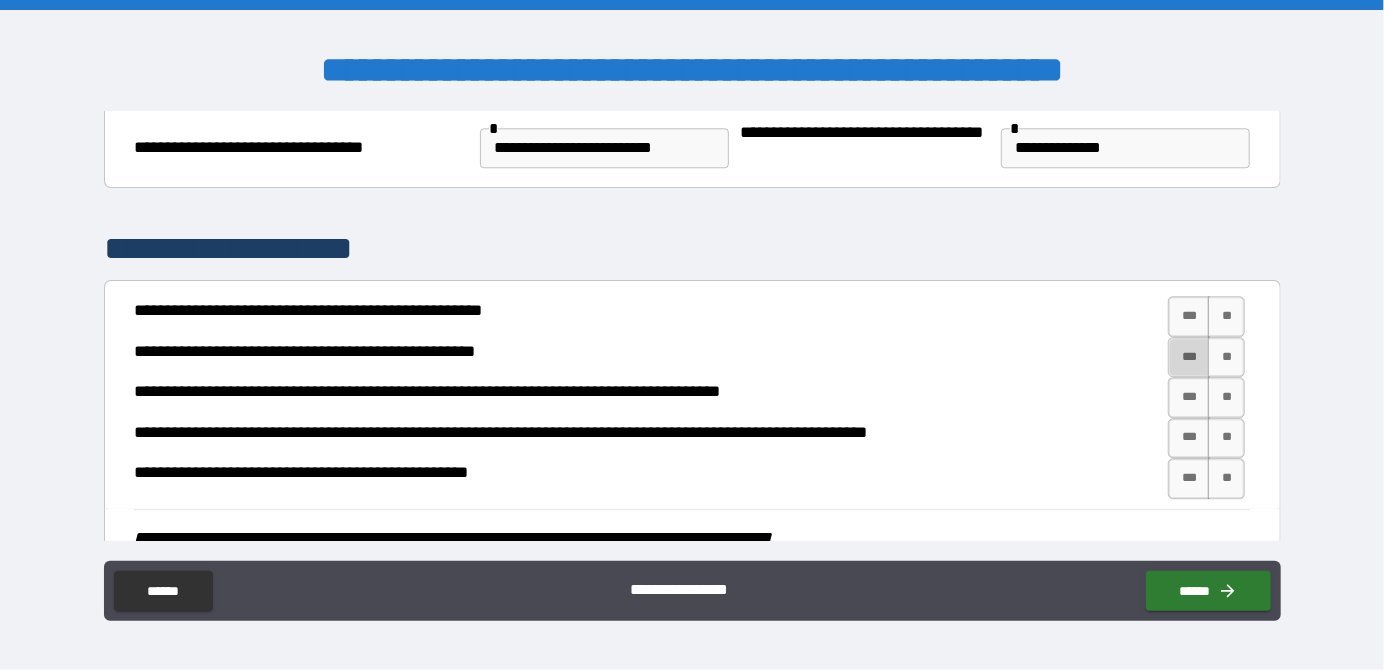 drag, startPoint x: 1174, startPoint y: 360, endPoint x: 1182, endPoint y: 315, distance: 45.705578 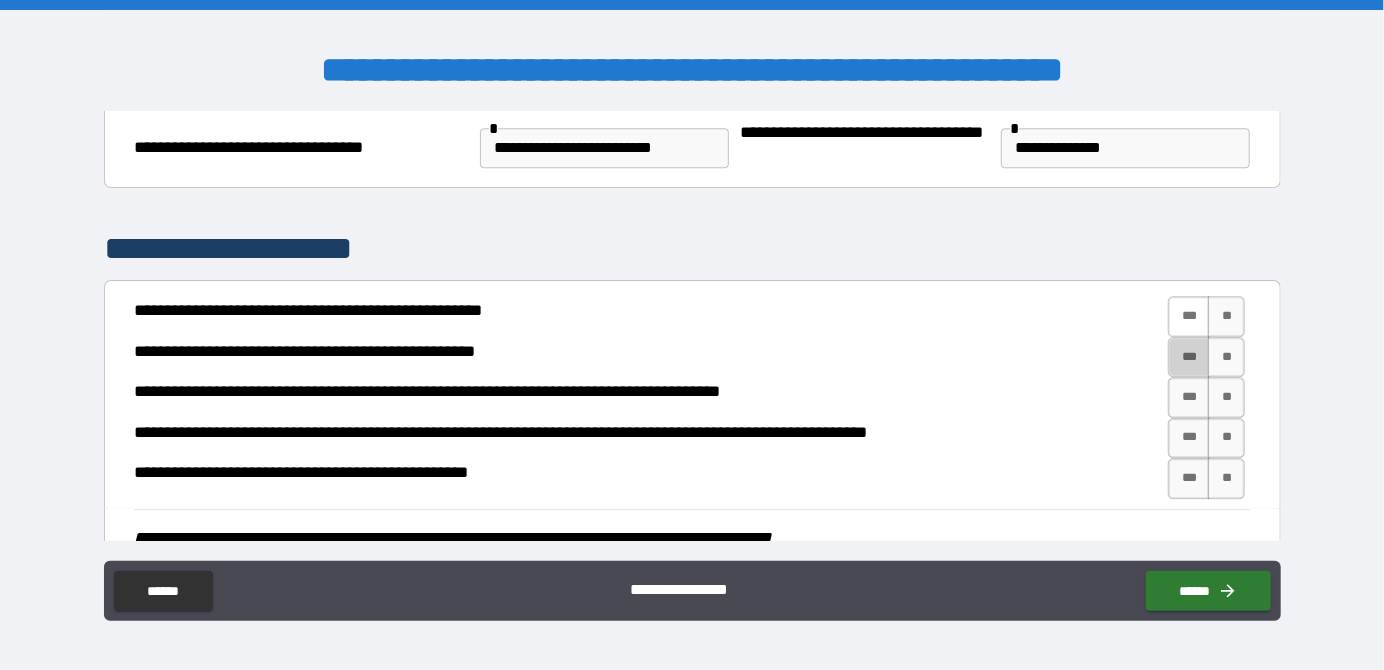 click on "***" at bounding box center [1189, 357] 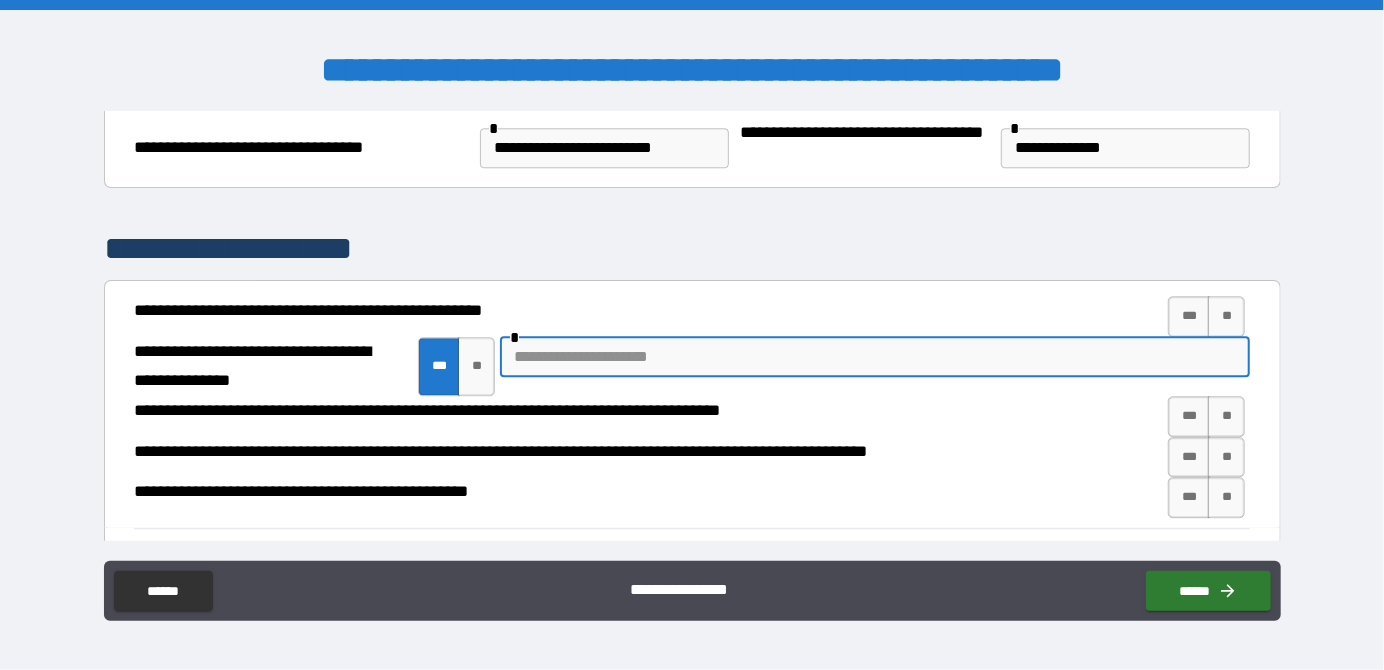 click at bounding box center (875, 357) 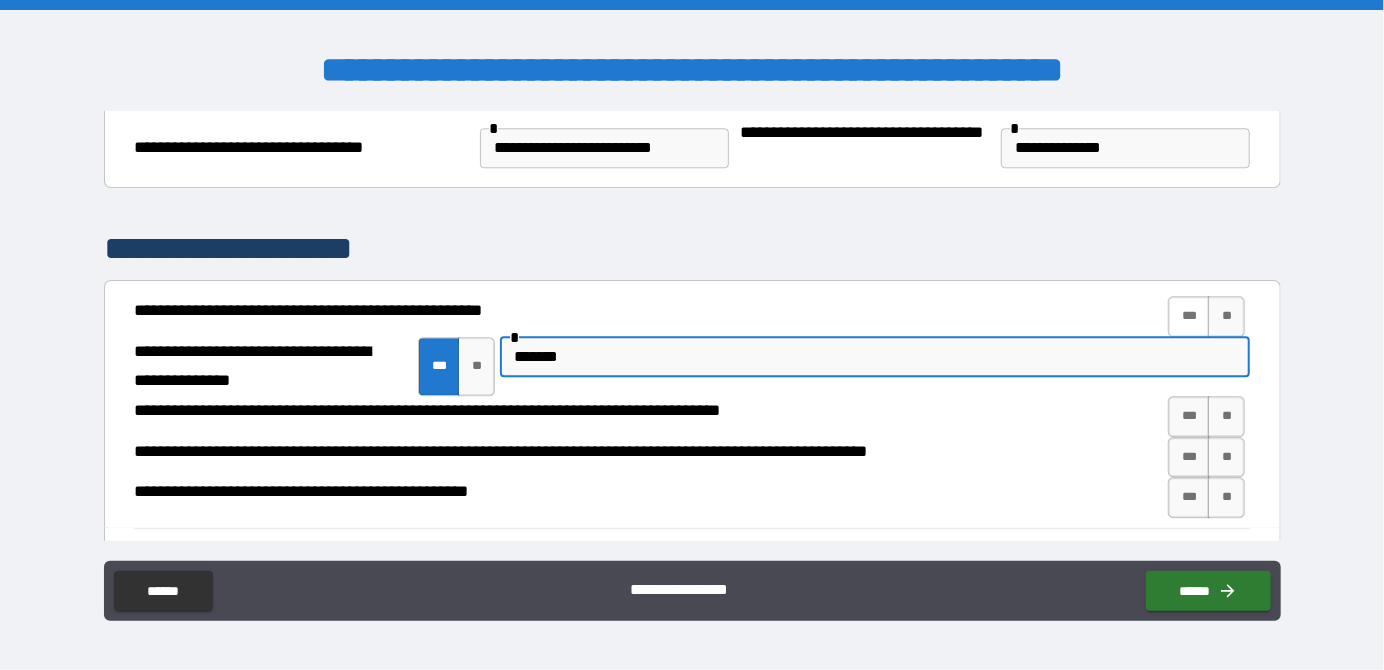 type on "*******" 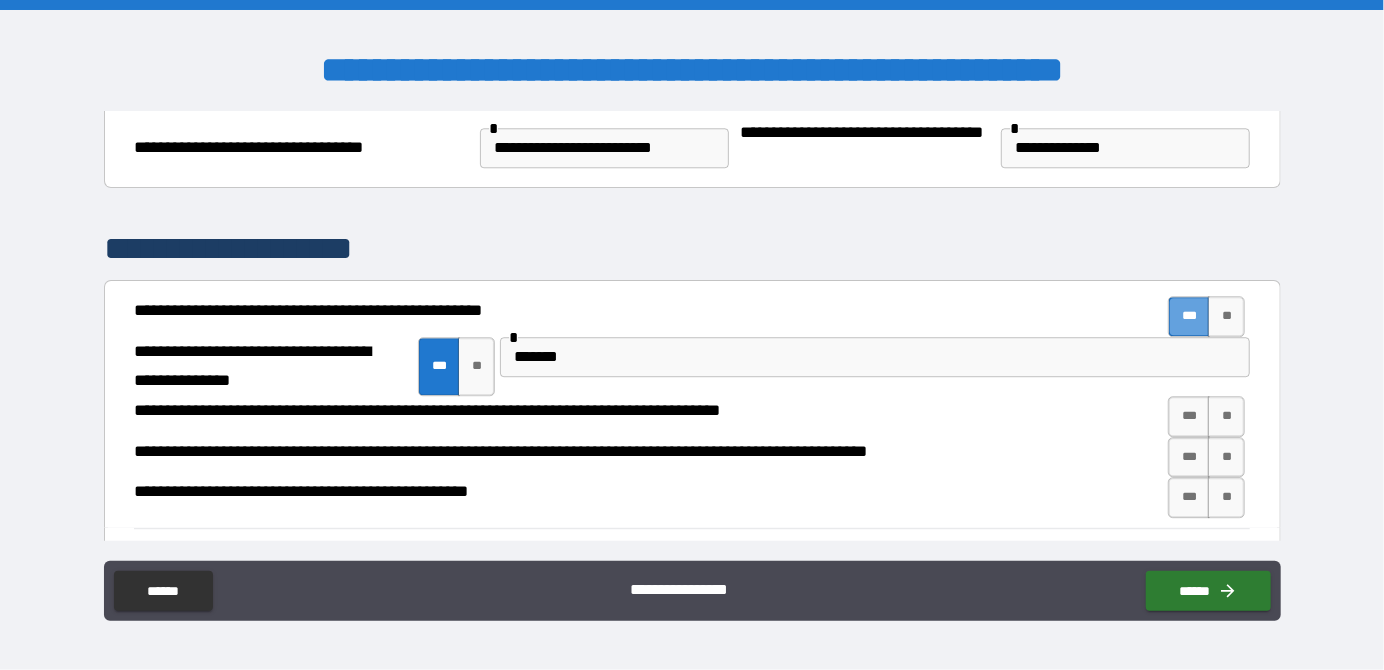 click on "***" at bounding box center (1189, 316) 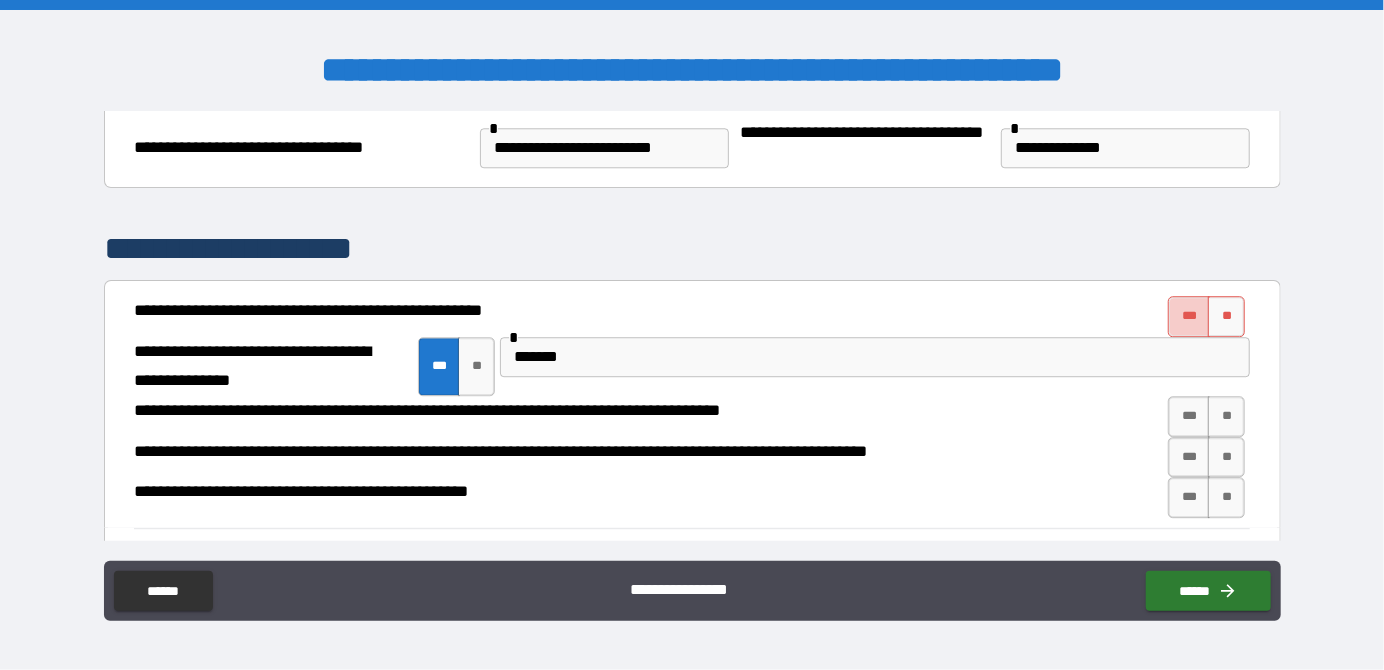 click on "***" at bounding box center (1189, 316) 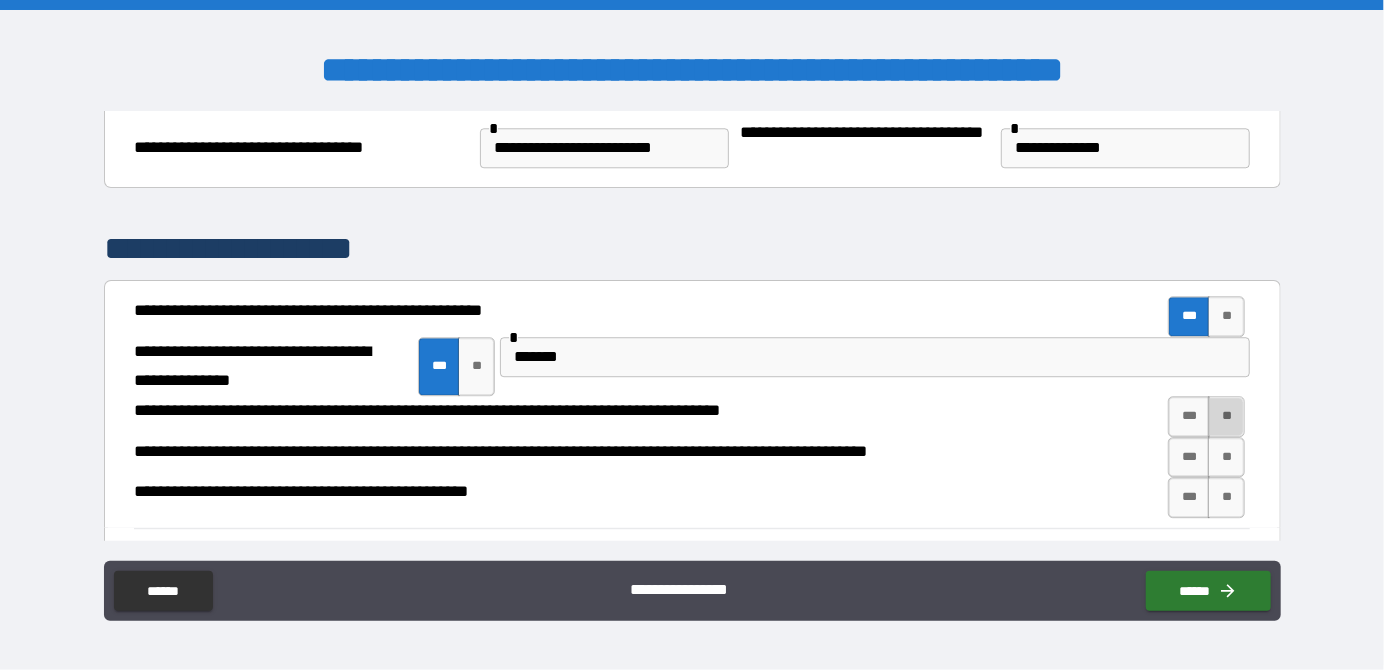 click on "**" at bounding box center (1226, 416) 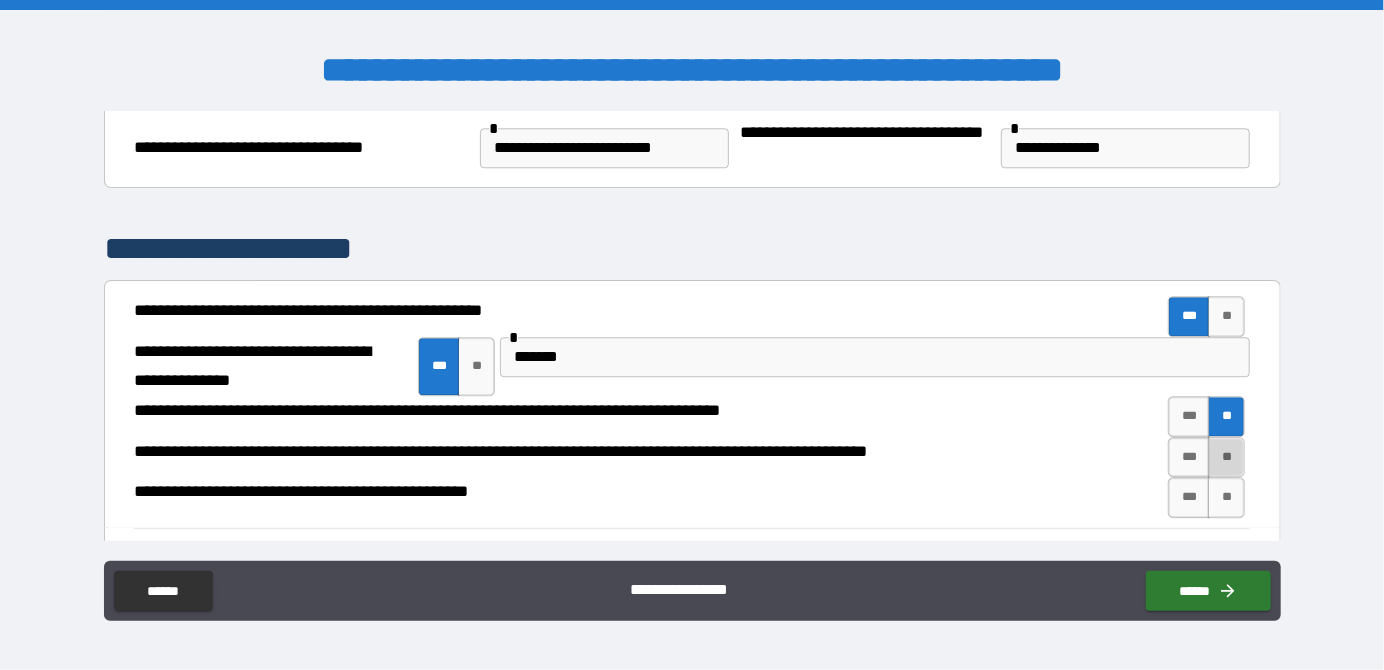 click on "**" at bounding box center (1226, 457) 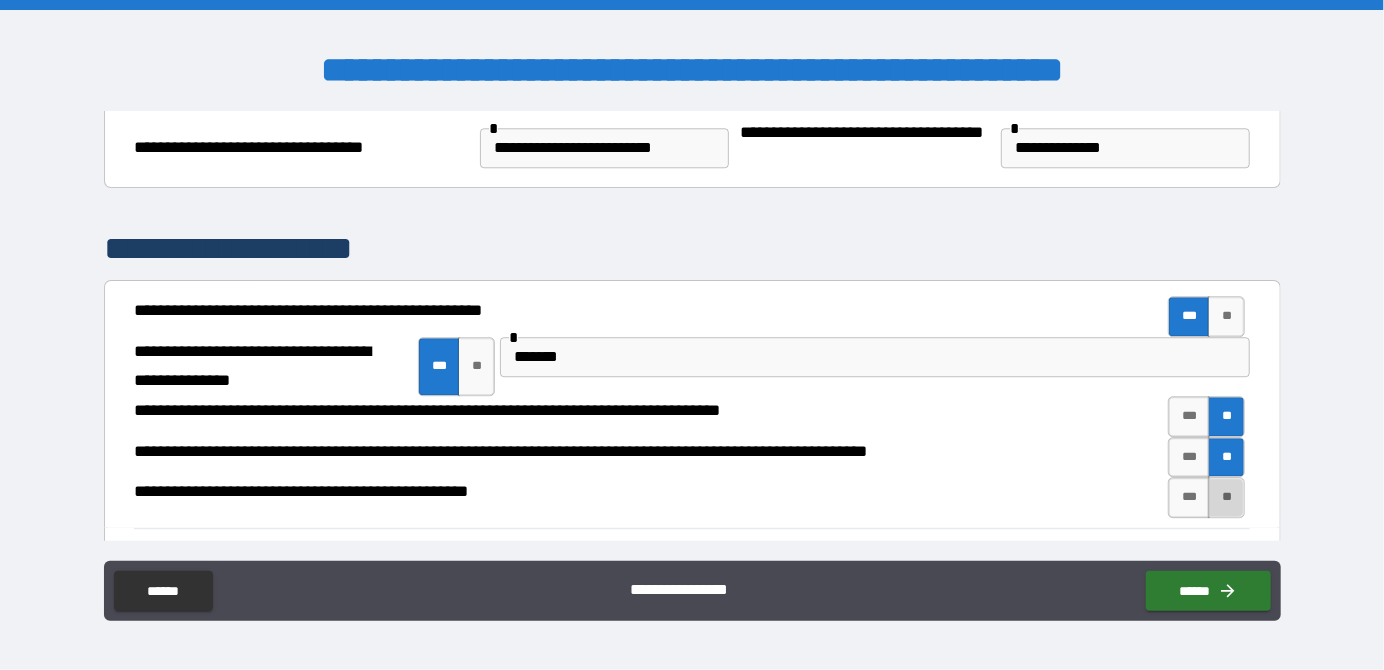 click on "**" at bounding box center (1226, 497) 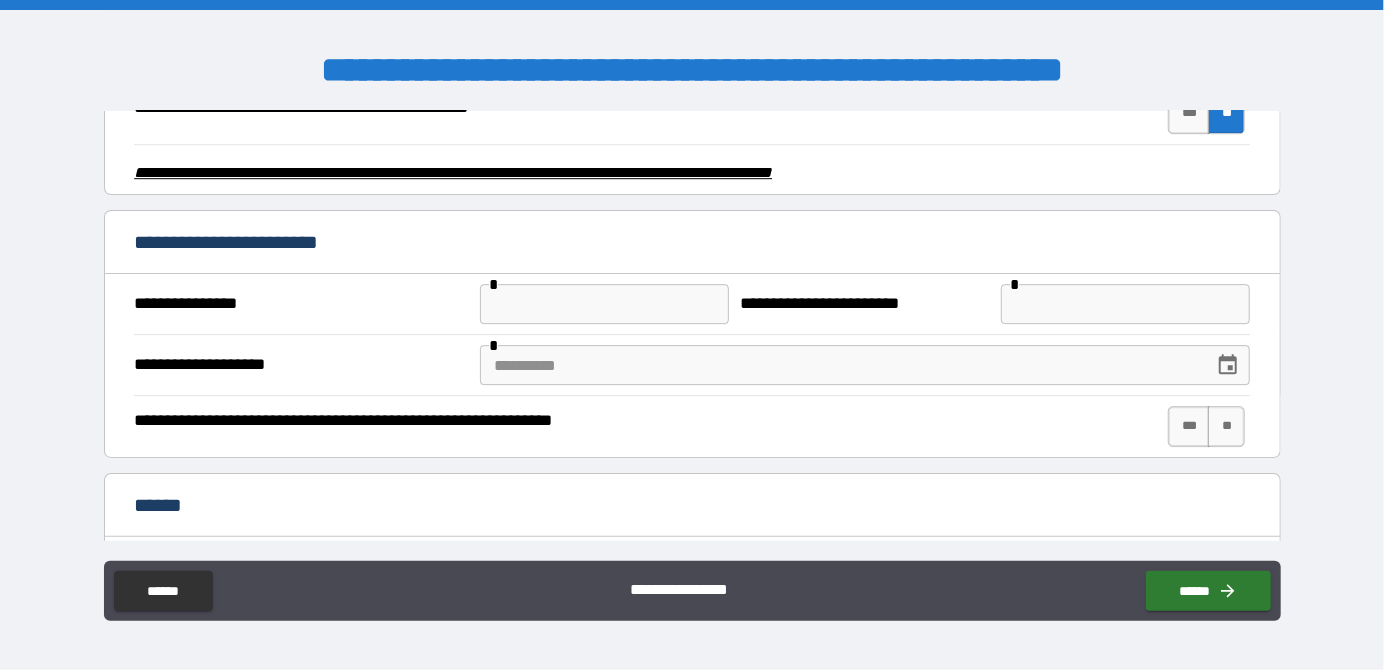 scroll, scrollTop: 3200, scrollLeft: 0, axis: vertical 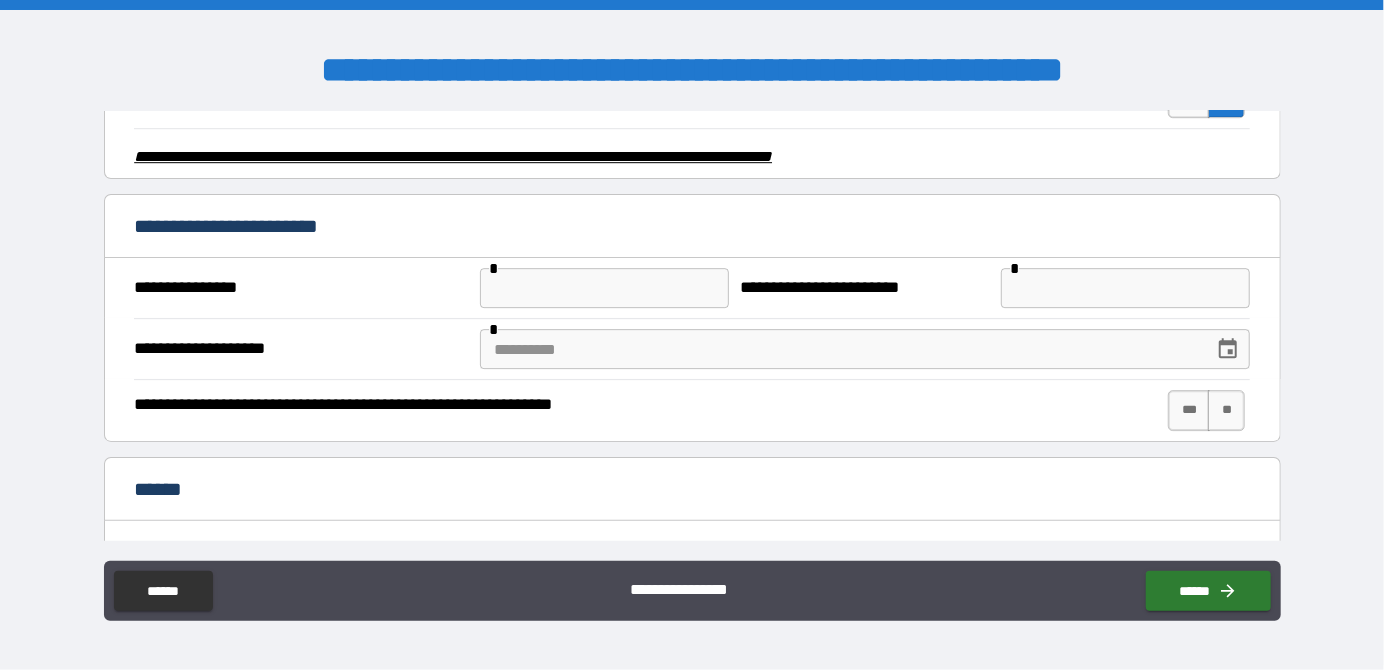 click at bounding box center (604, 288) 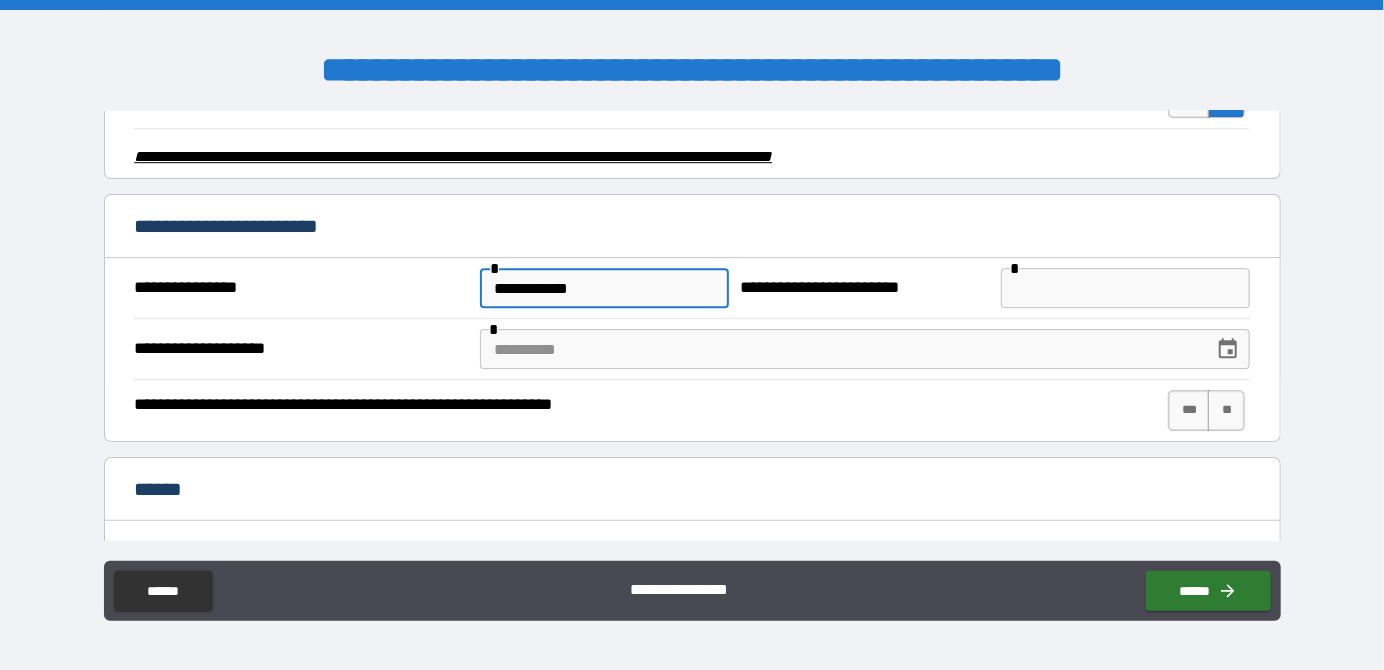 type on "**********" 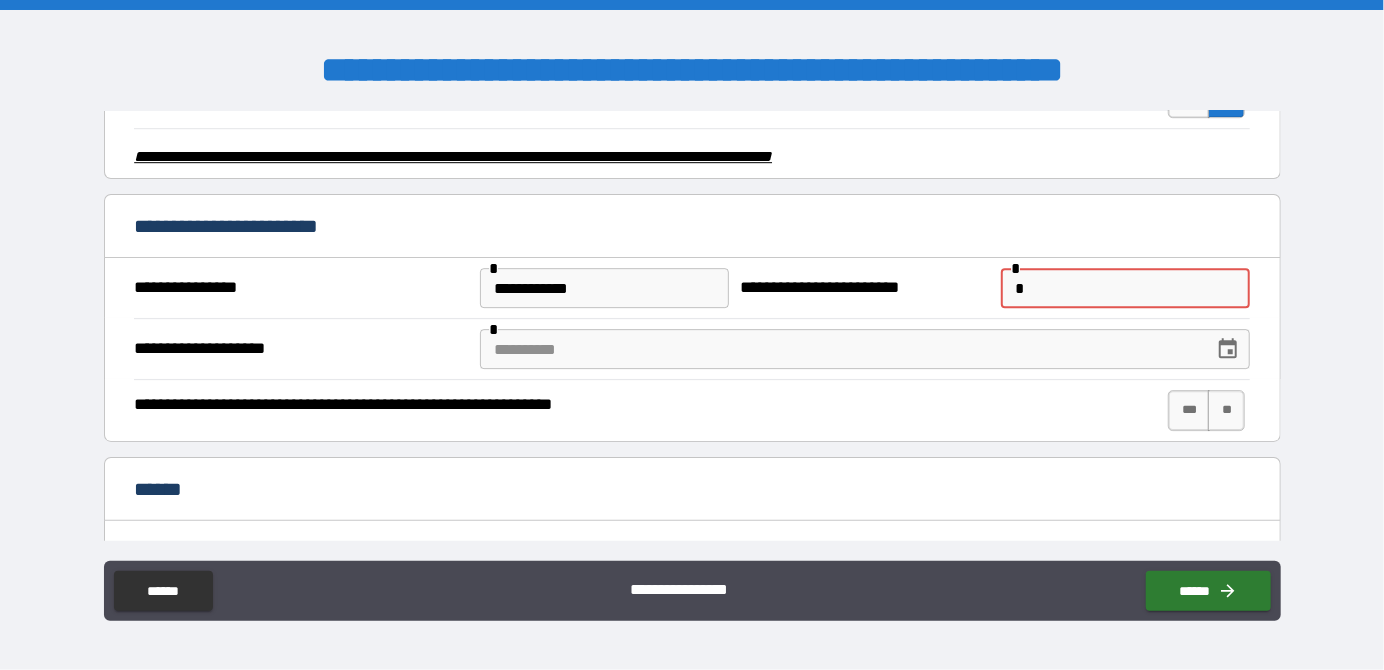 paste on "******" 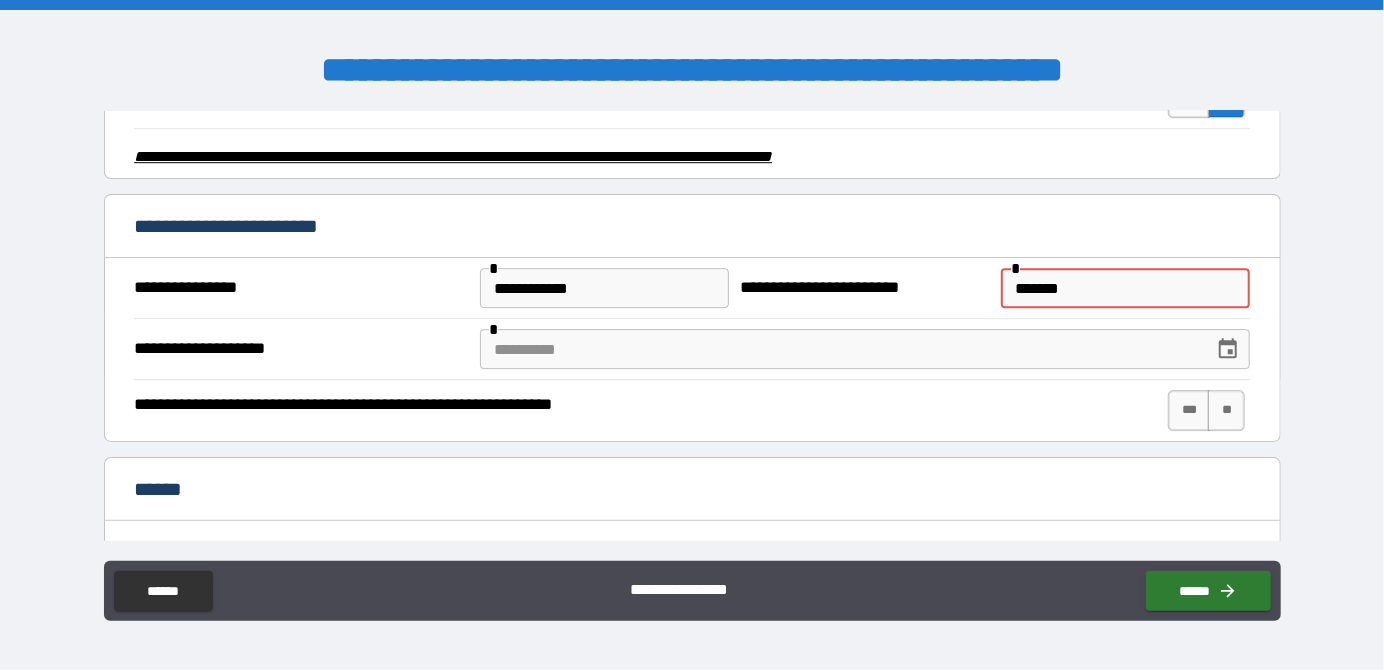 drag, startPoint x: 1067, startPoint y: 278, endPoint x: 958, endPoint y: 281, distance: 109.041275 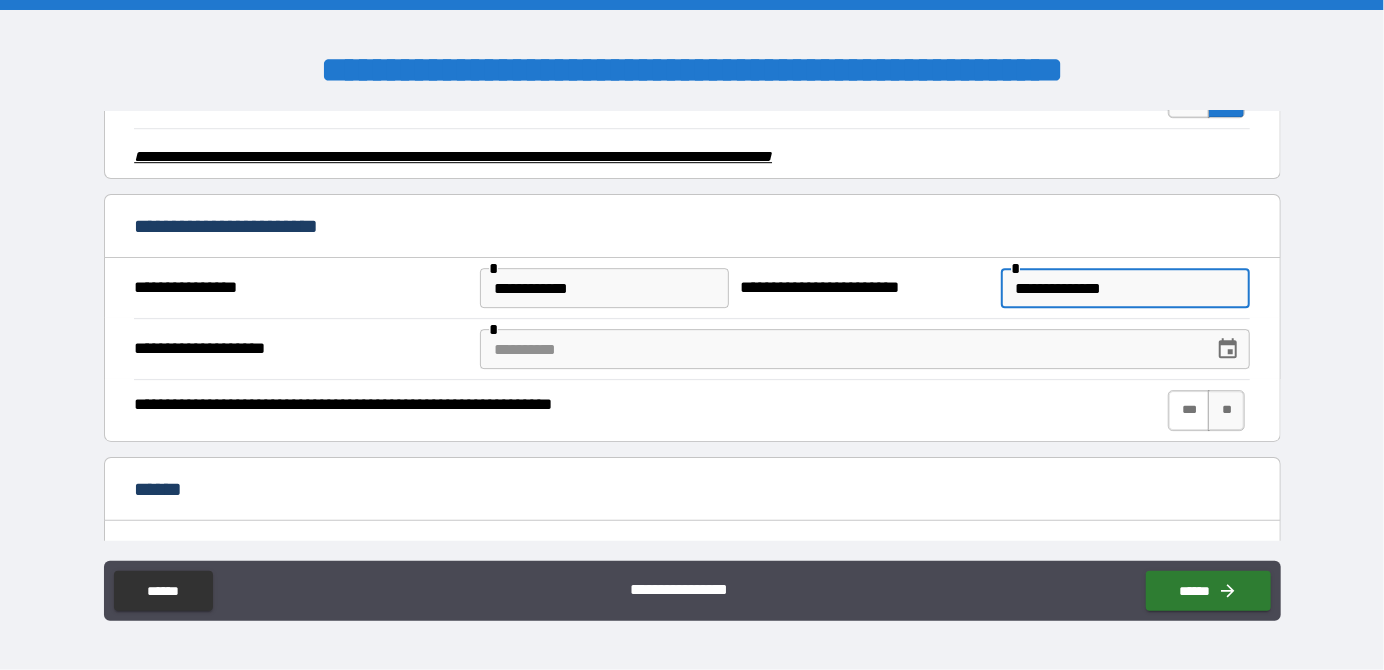 type on "**********" 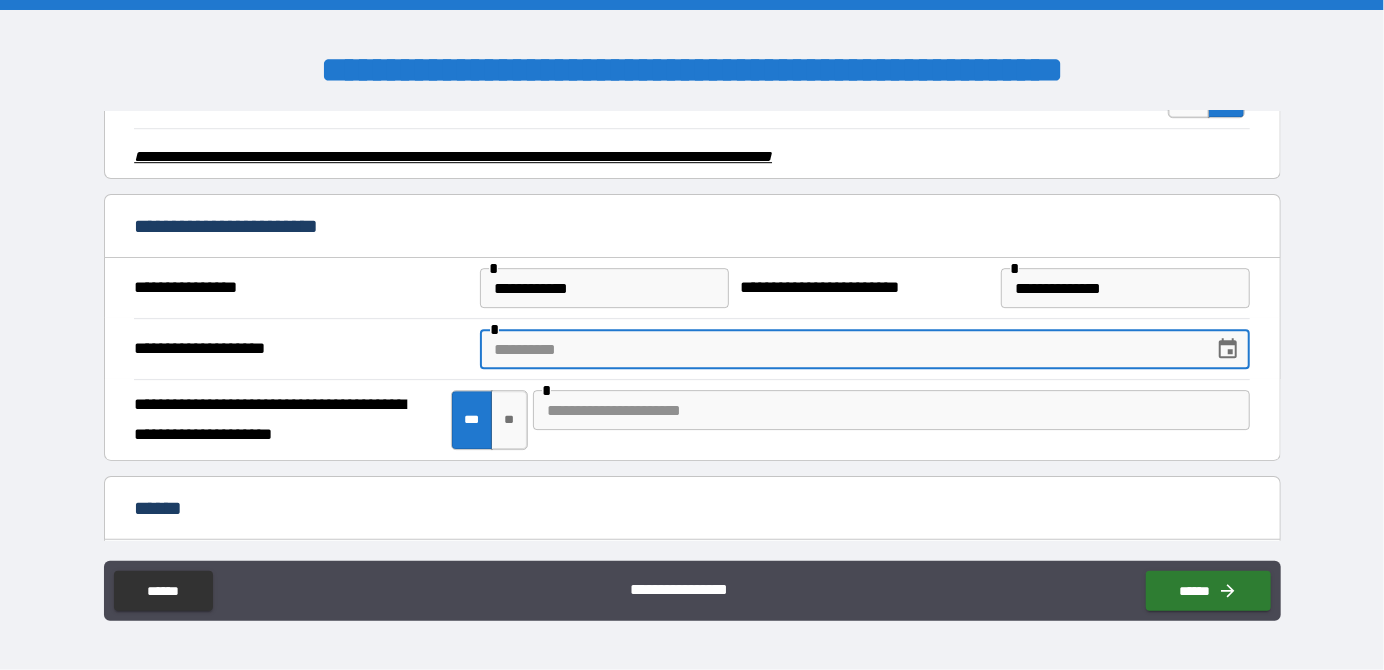 click at bounding box center (840, 349) 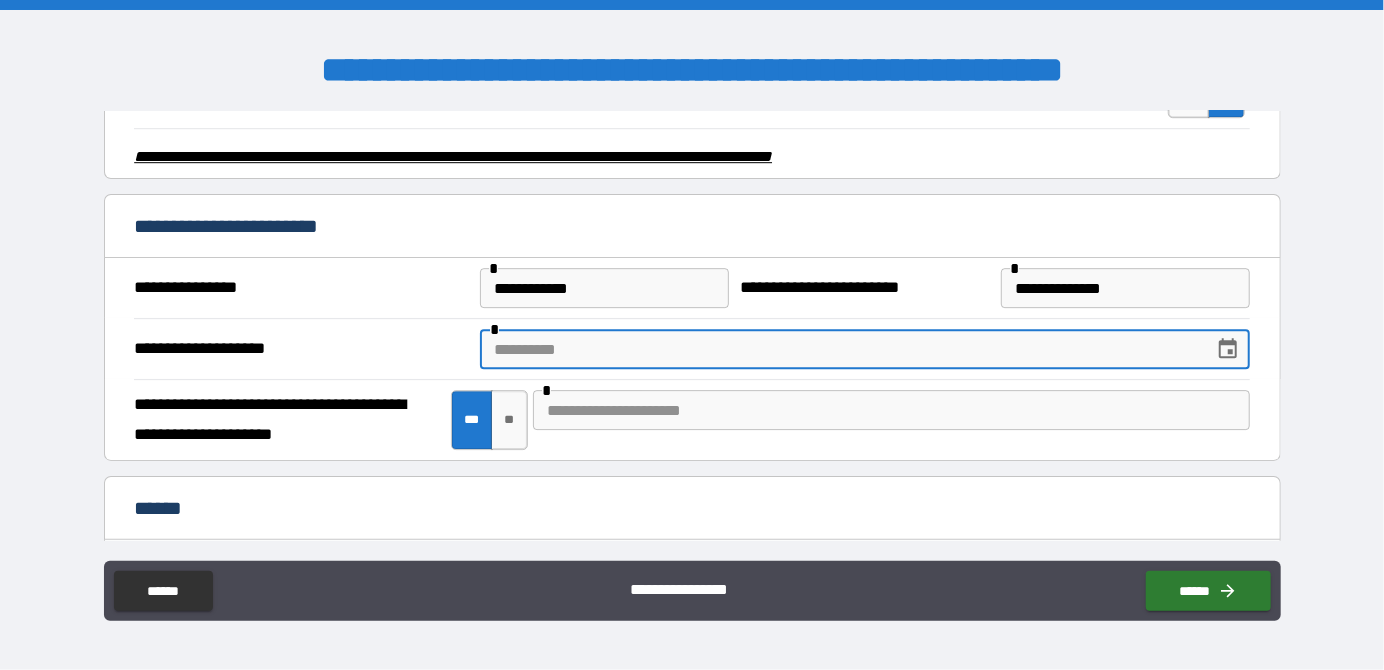 click 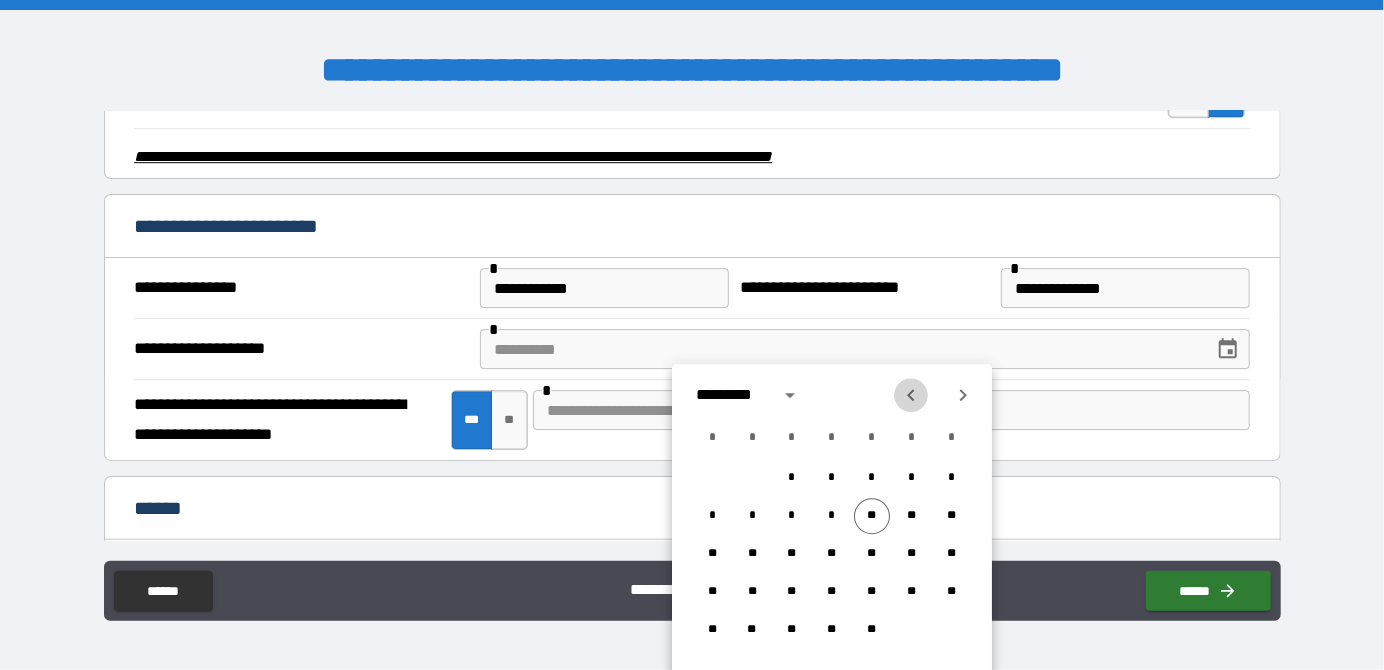 click 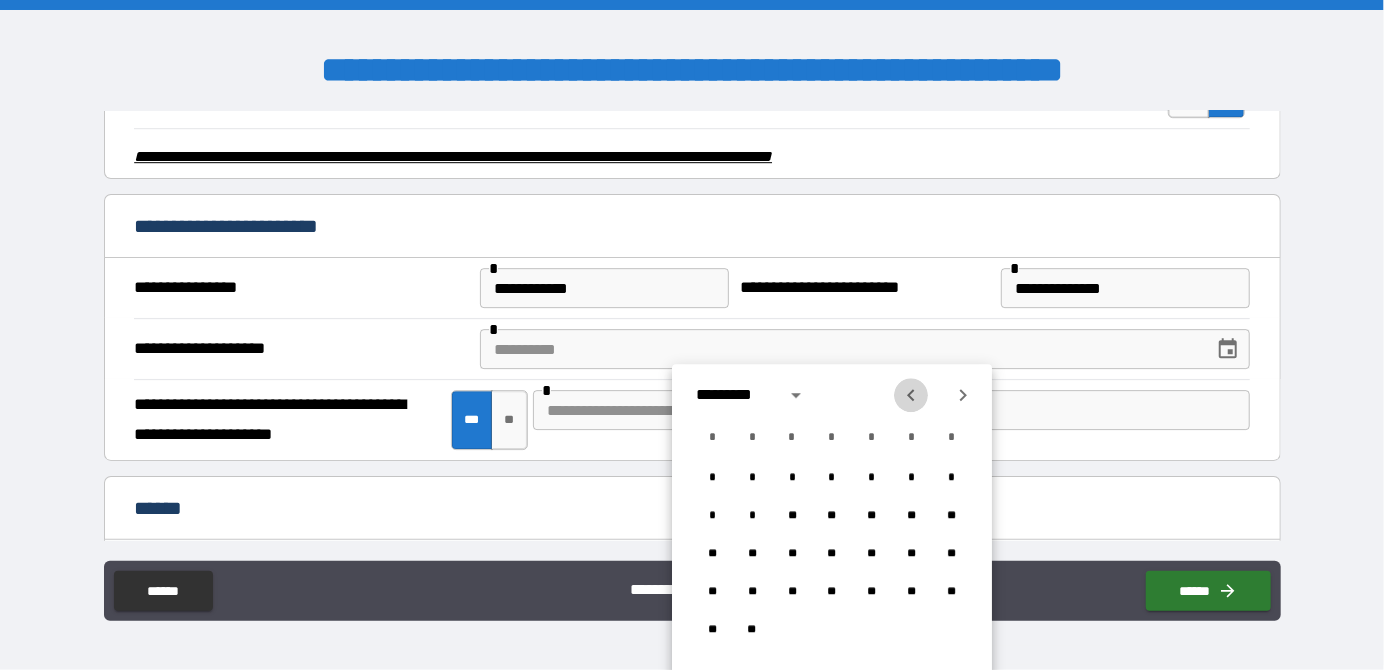 click 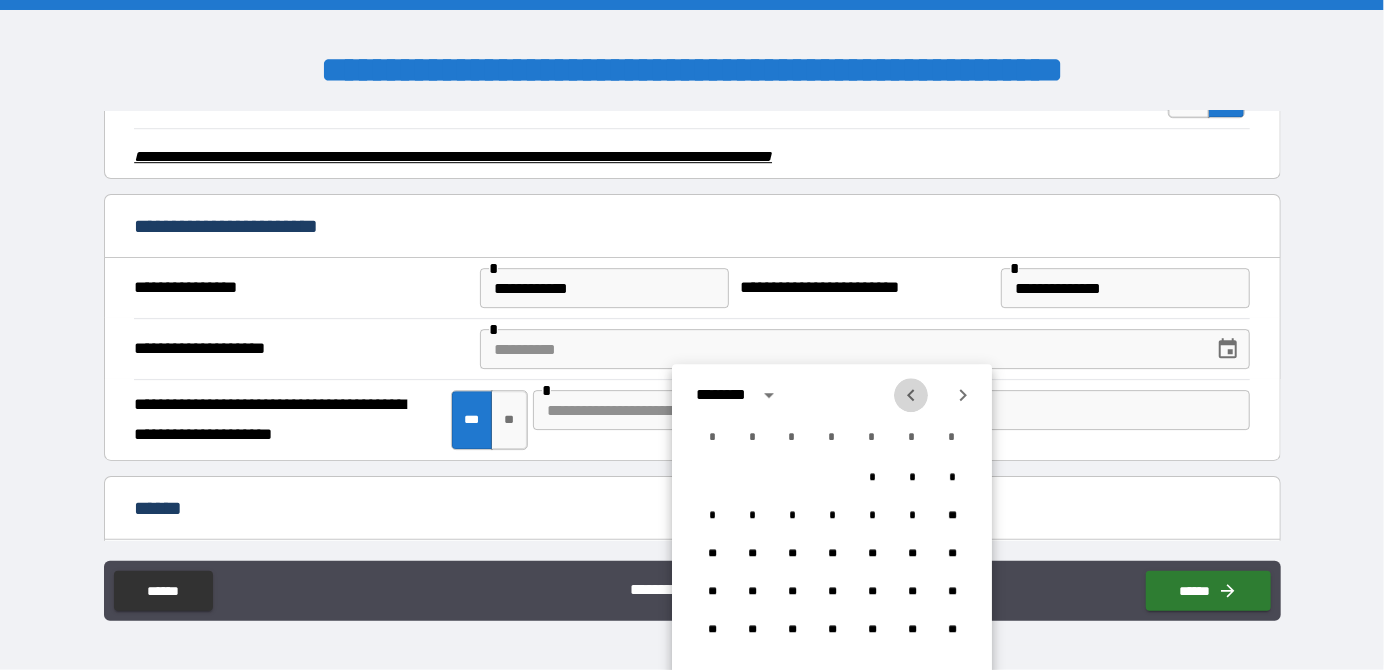 click 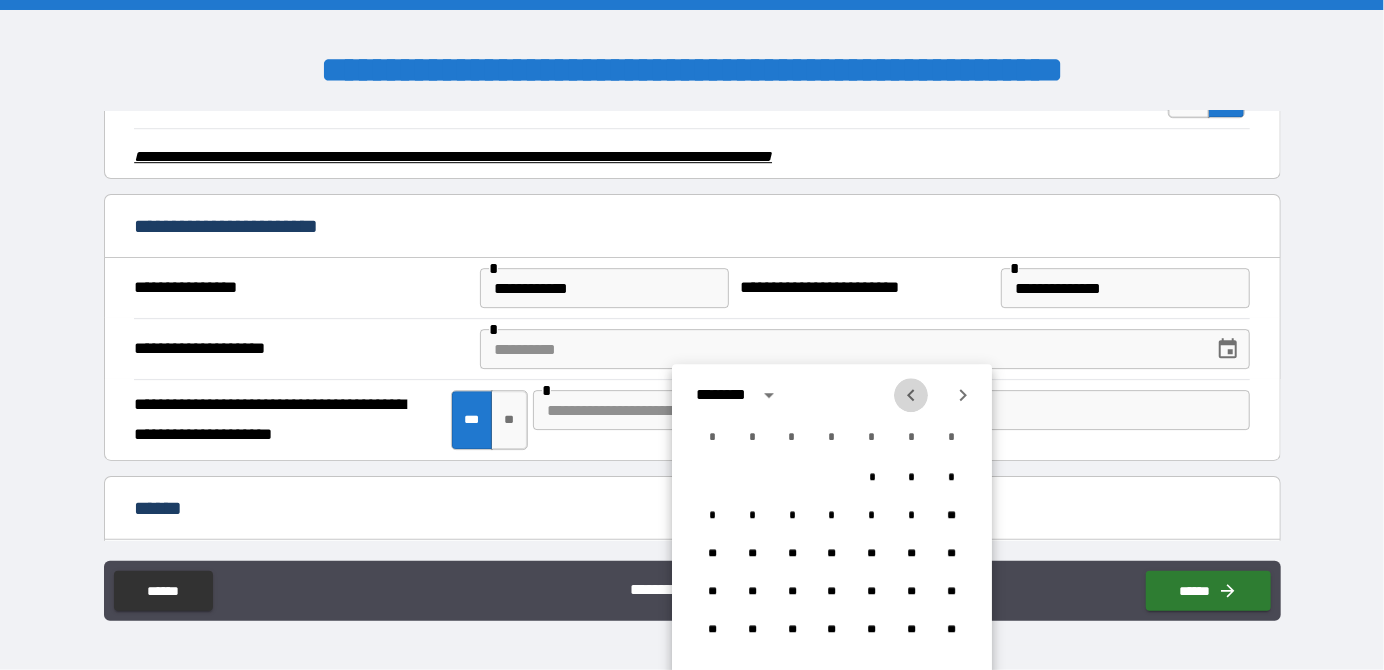 click 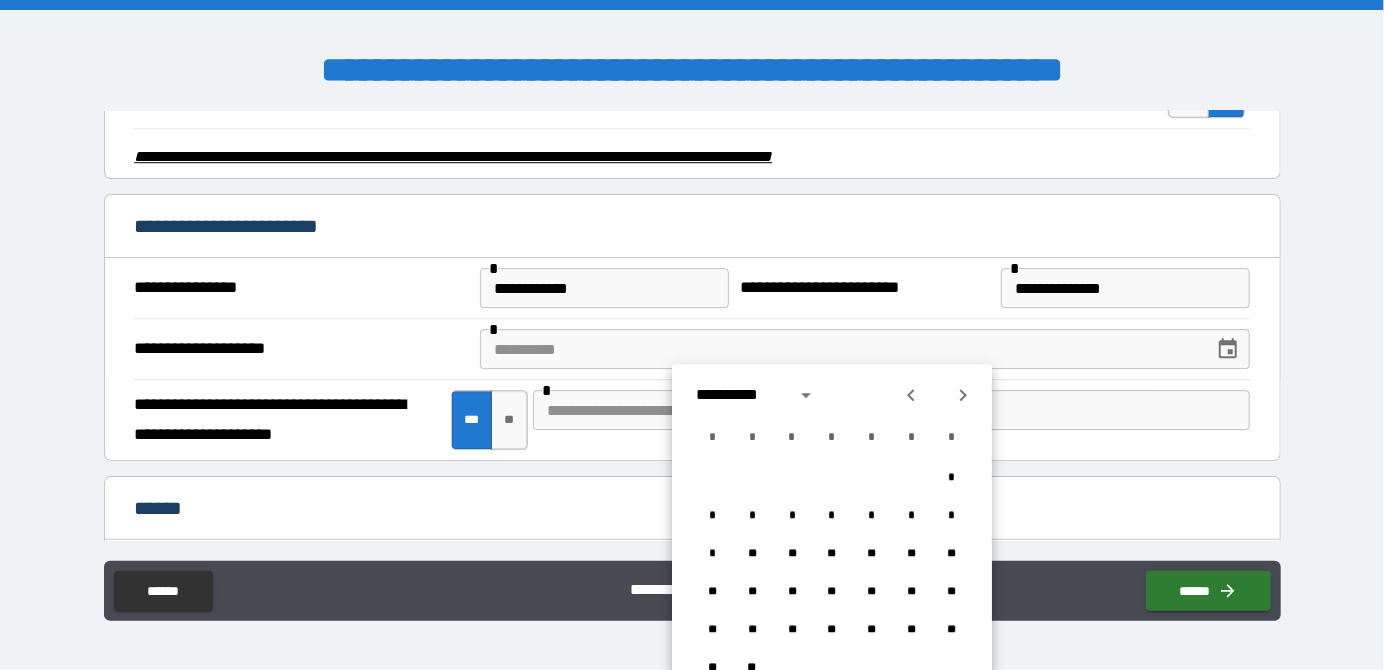 click 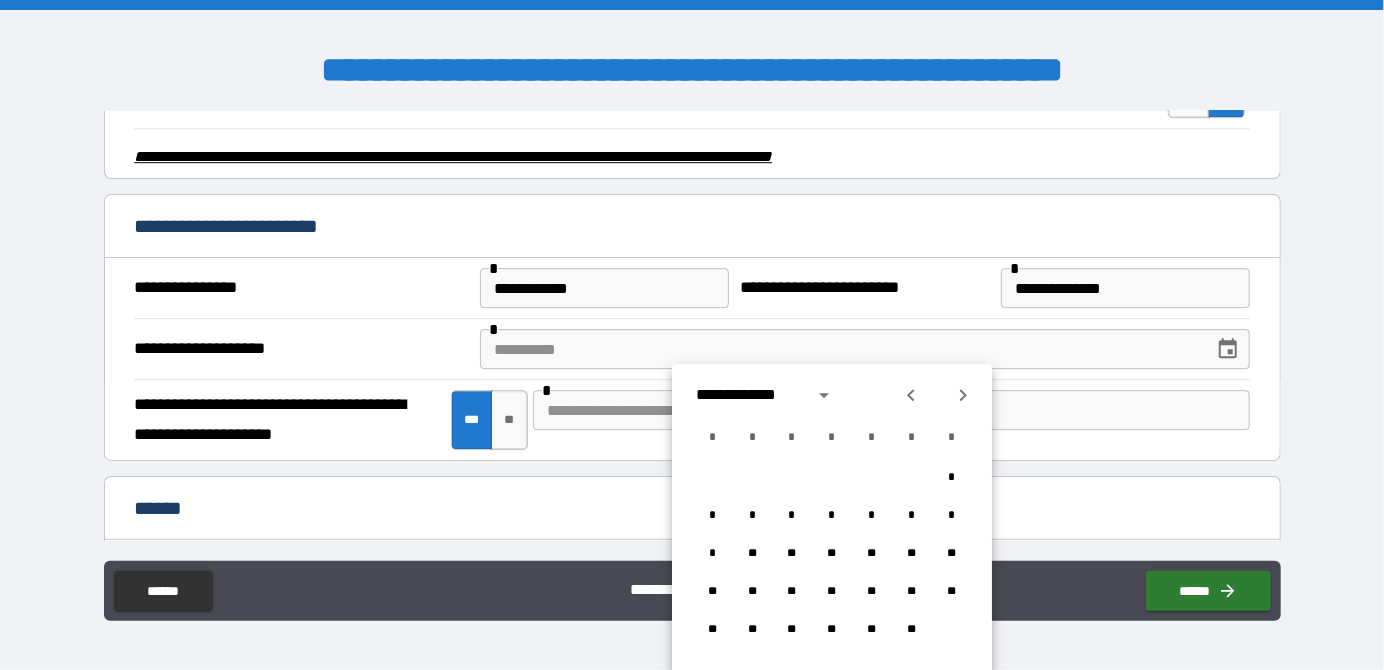 click 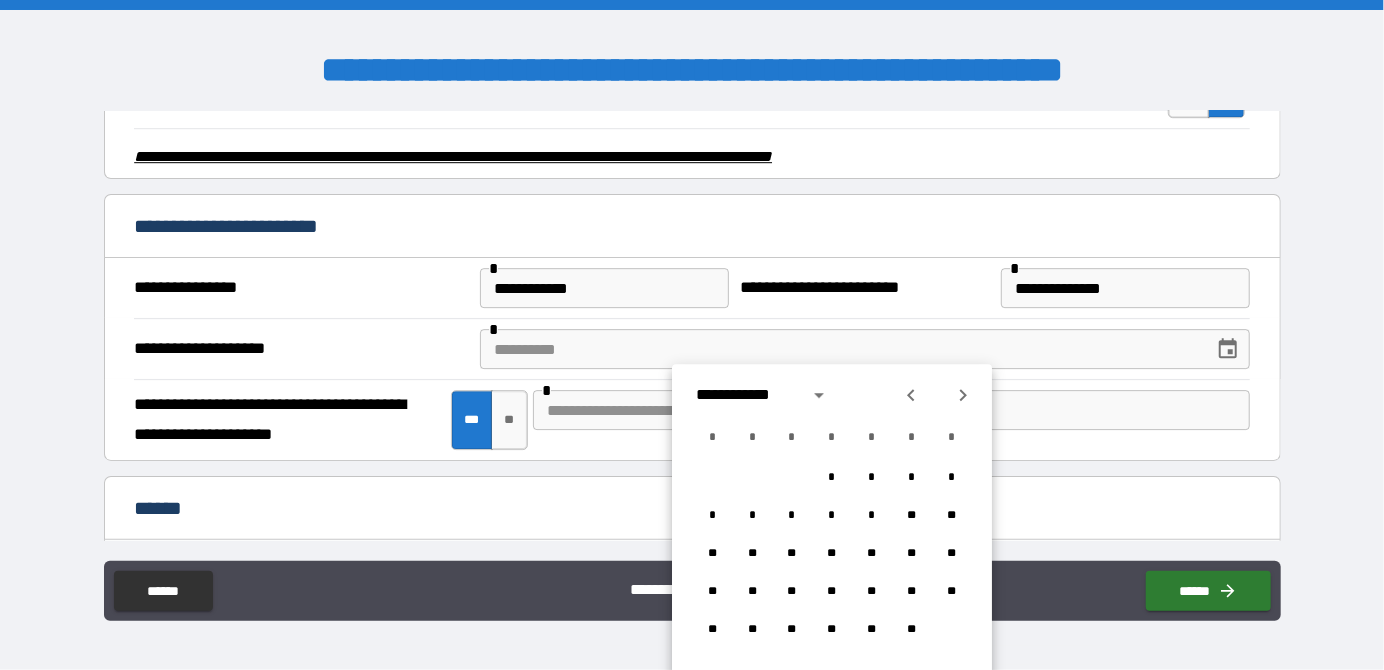click 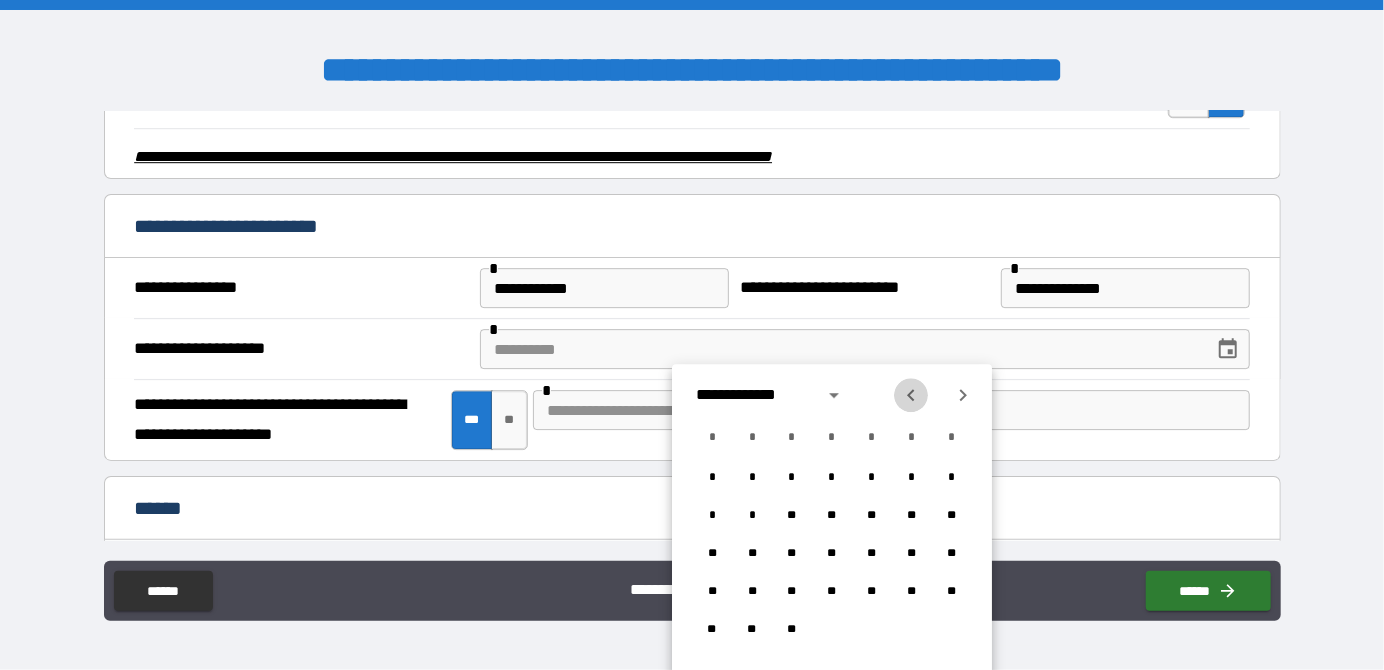 click 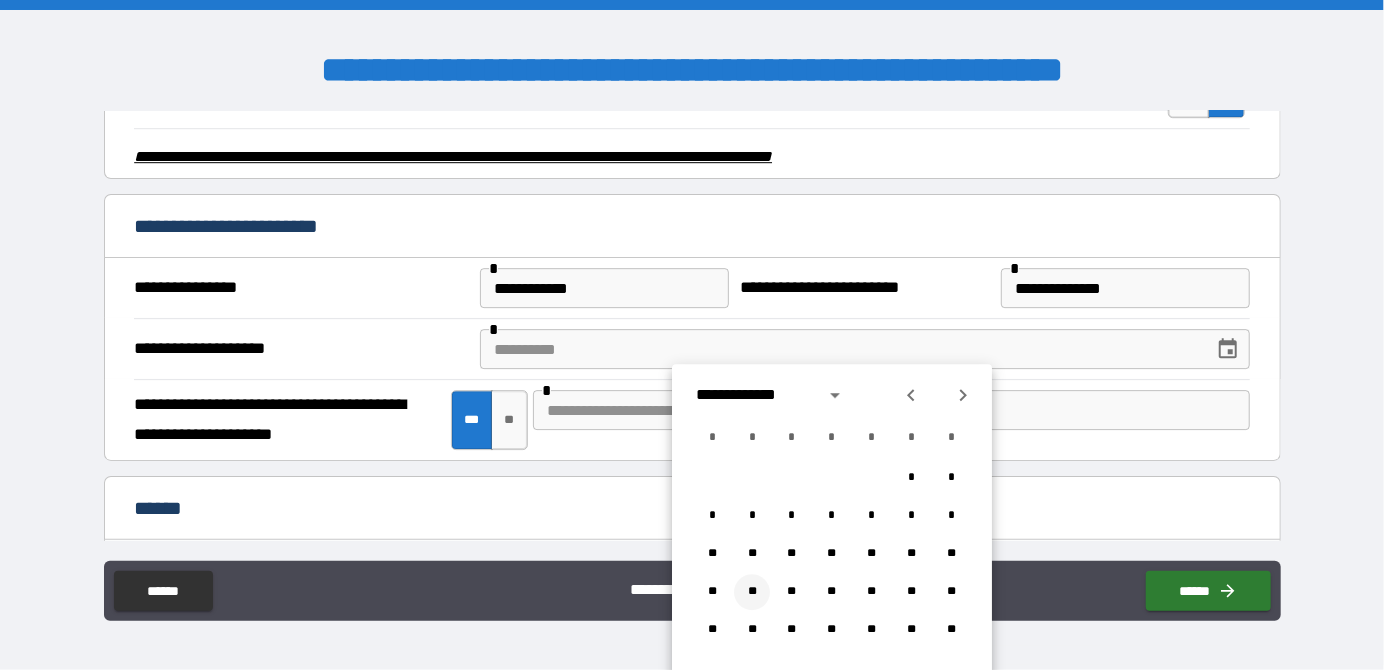 click on "**" at bounding box center (752, 592) 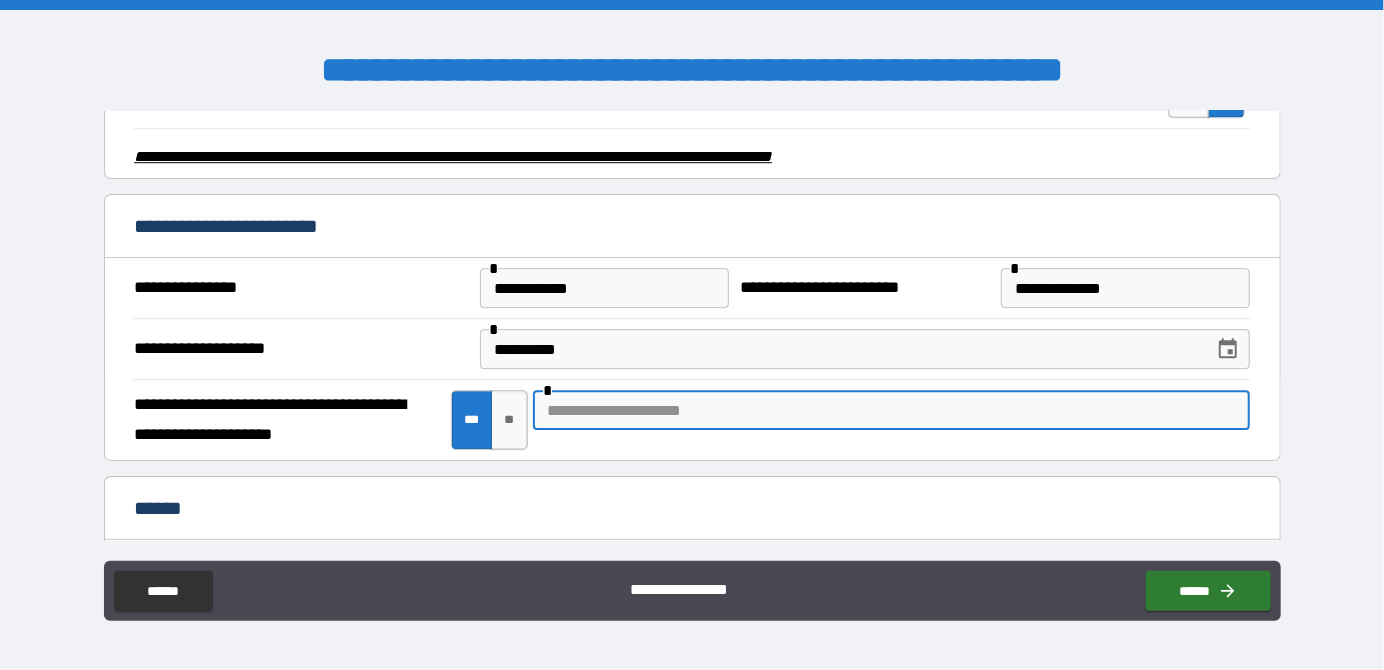 click at bounding box center [891, 410] 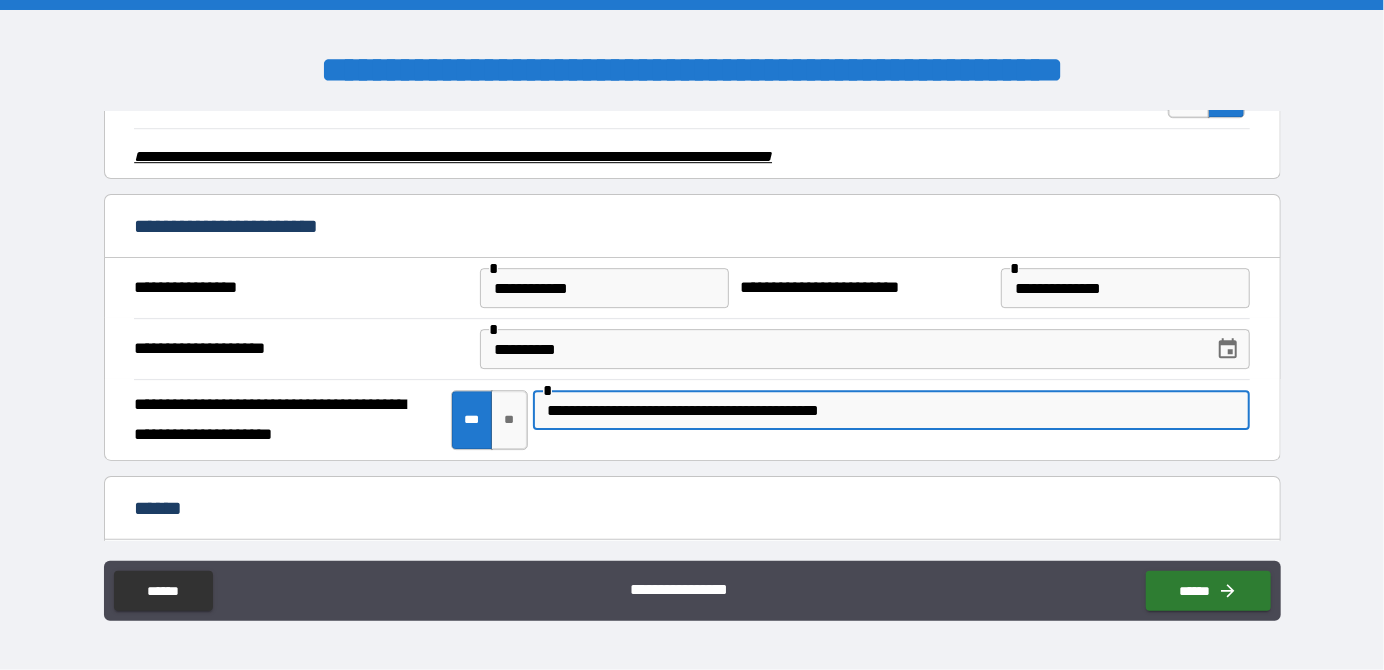 click on "**********" at bounding box center (891, 410) 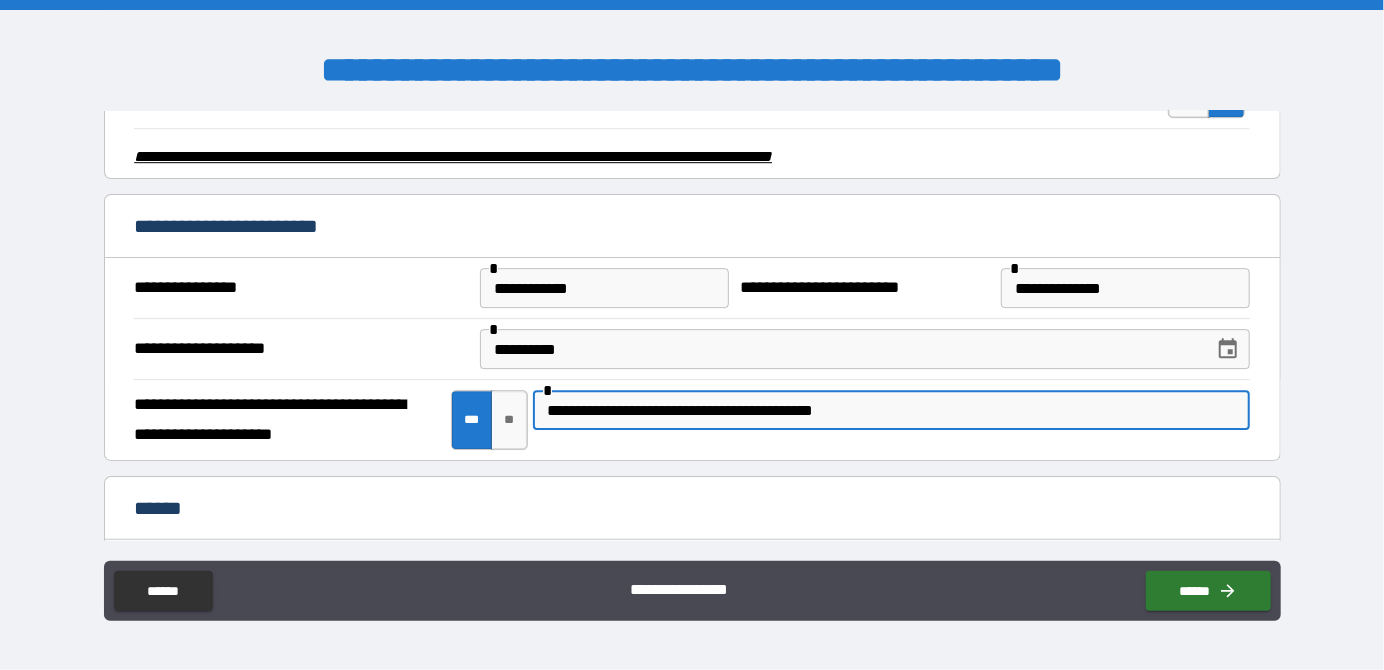 click on "**********" at bounding box center [891, 410] 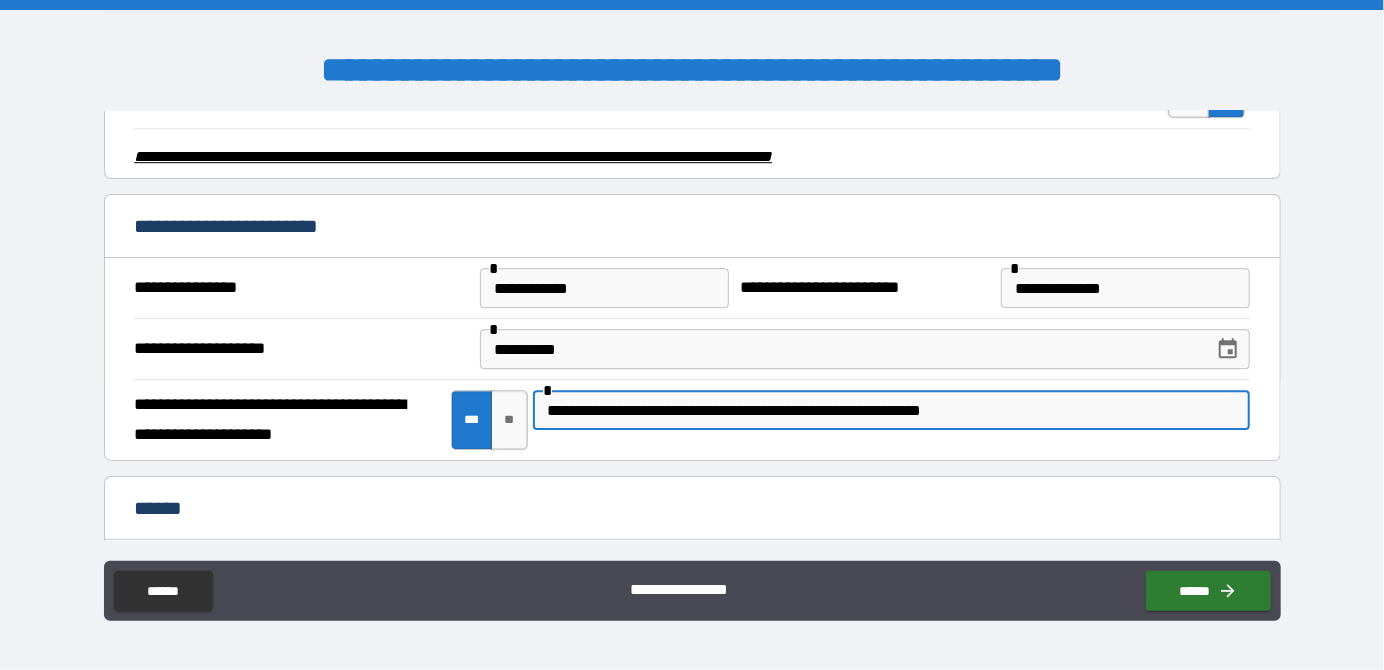 click on "**********" at bounding box center (891, 410) 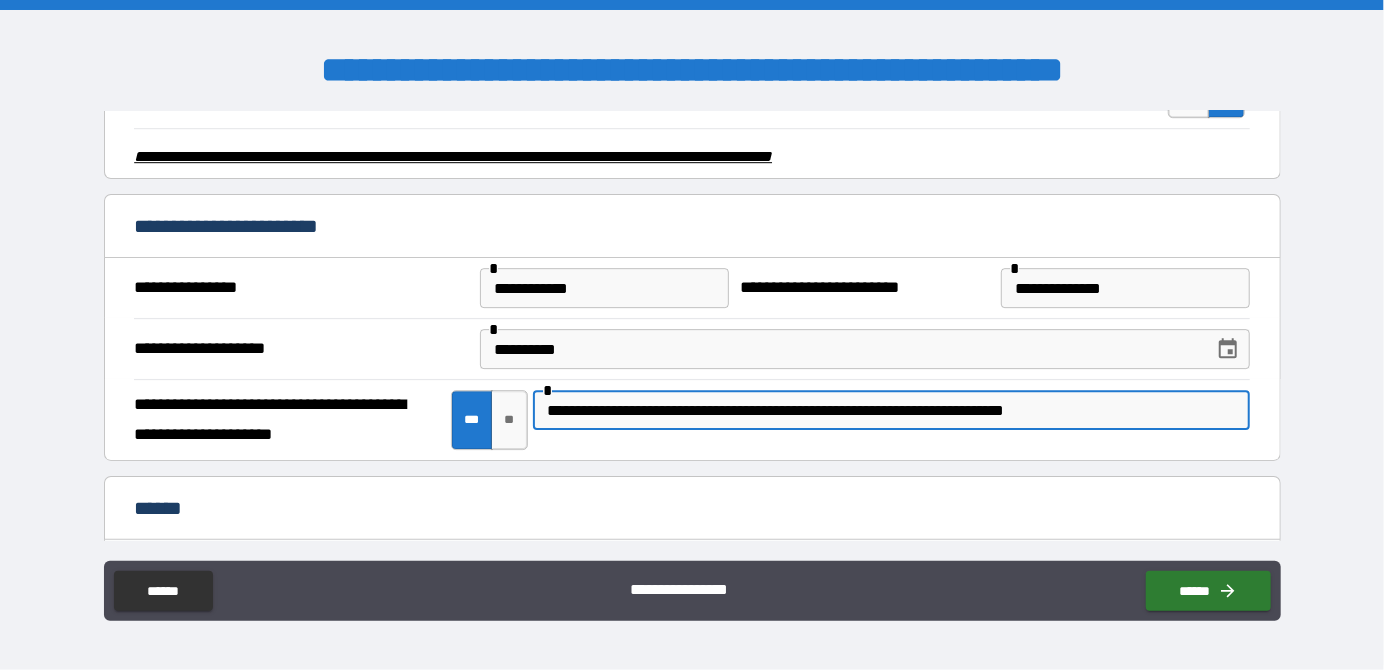 click on "**********" at bounding box center [891, 410] 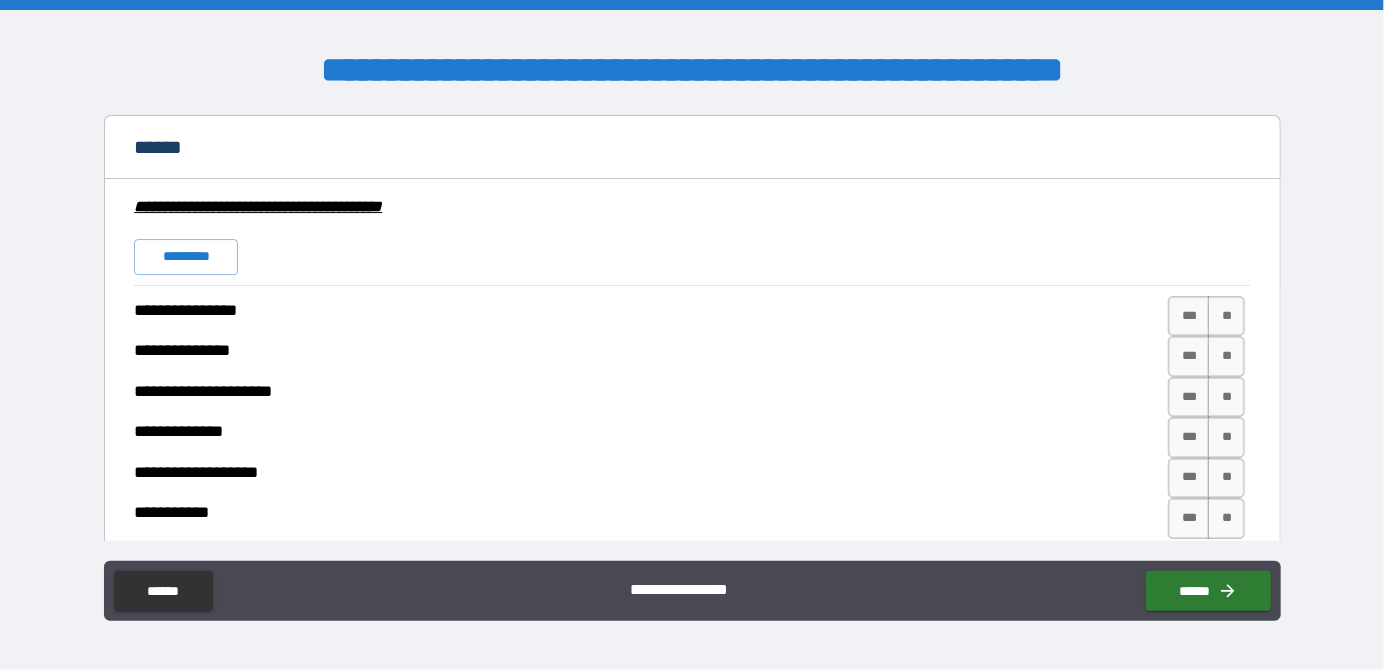 scroll, scrollTop: 3600, scrollLeft: 0, axis: vertical 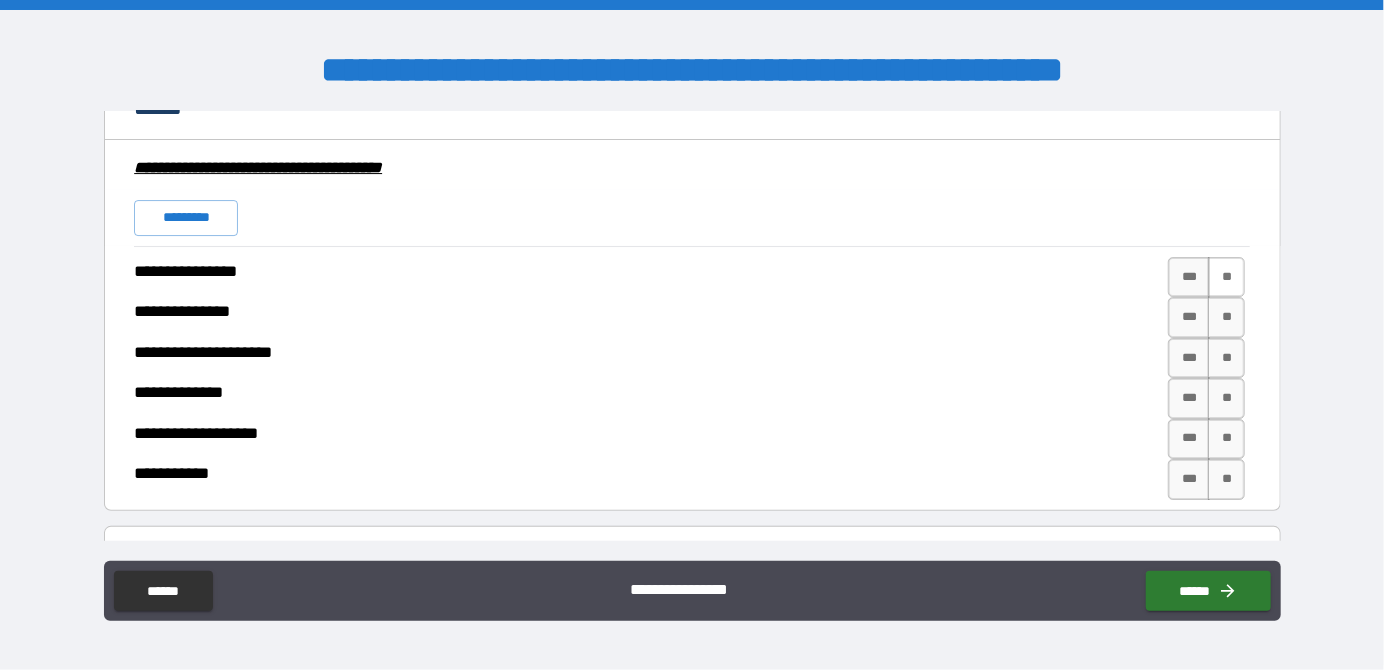 type on "**********" 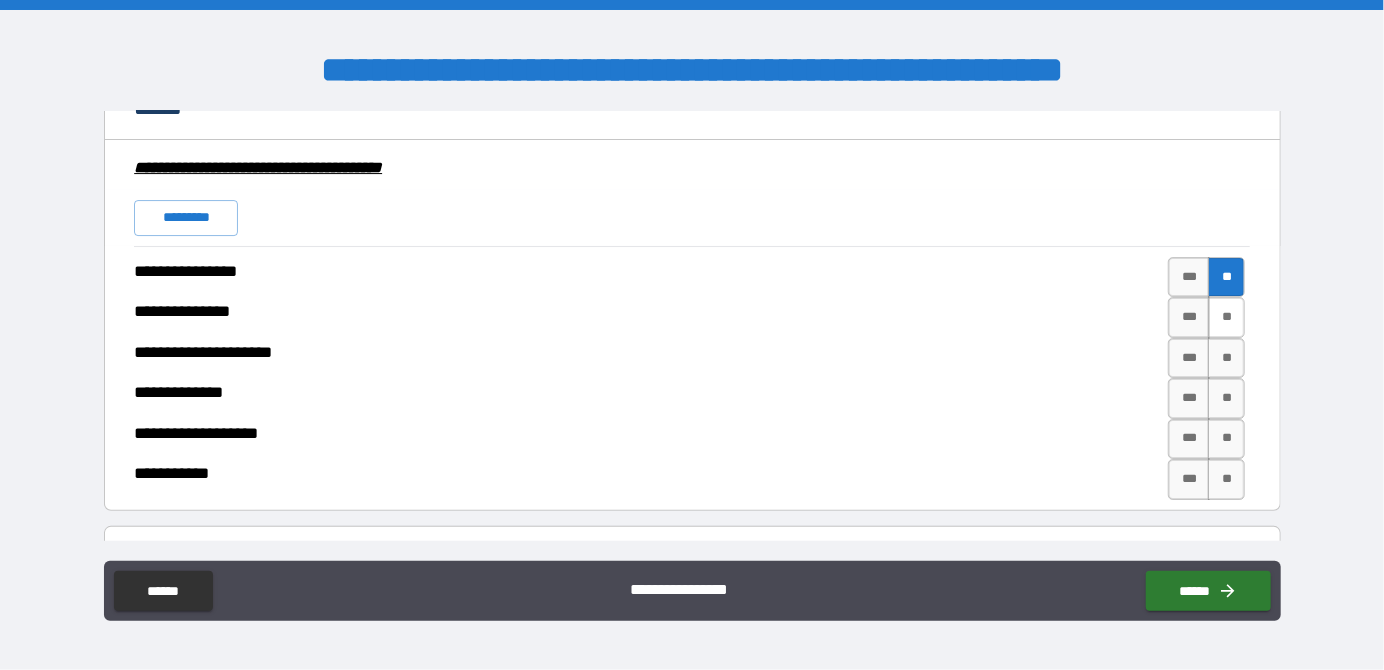 click on "**" at bounding box center (1226, 317) 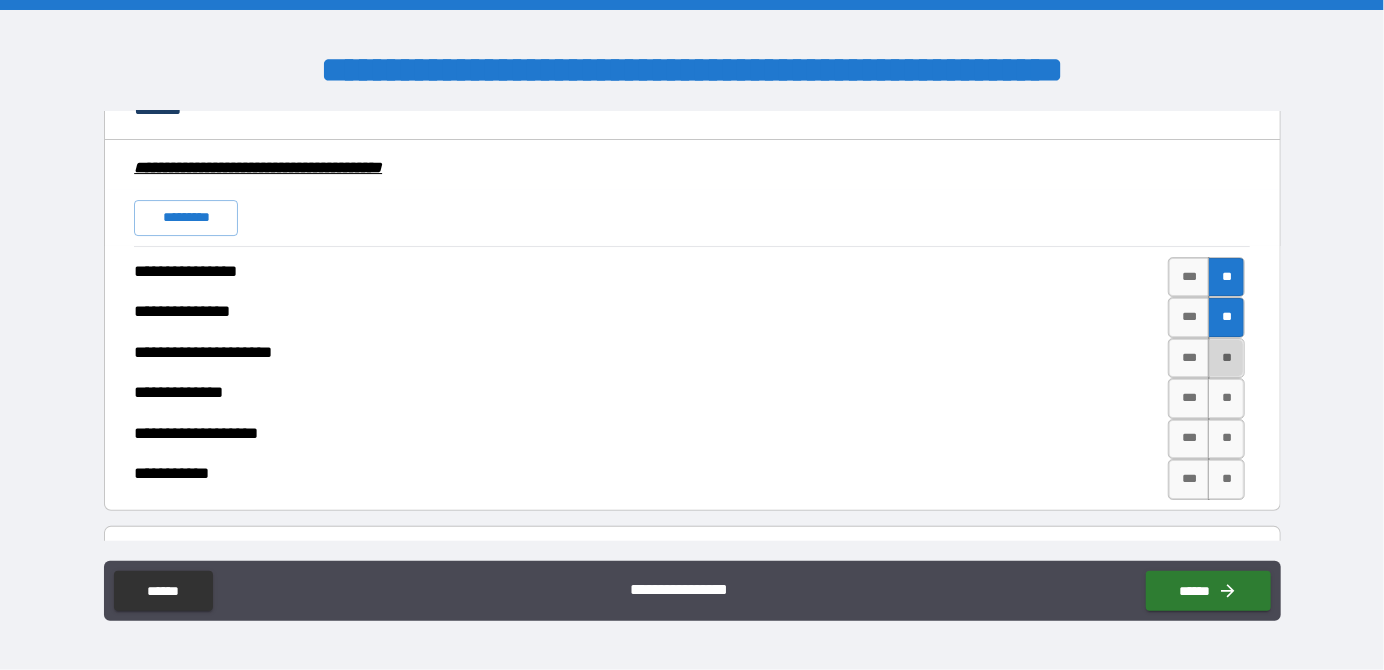 click on "**" at bounding box center (1226, 358) 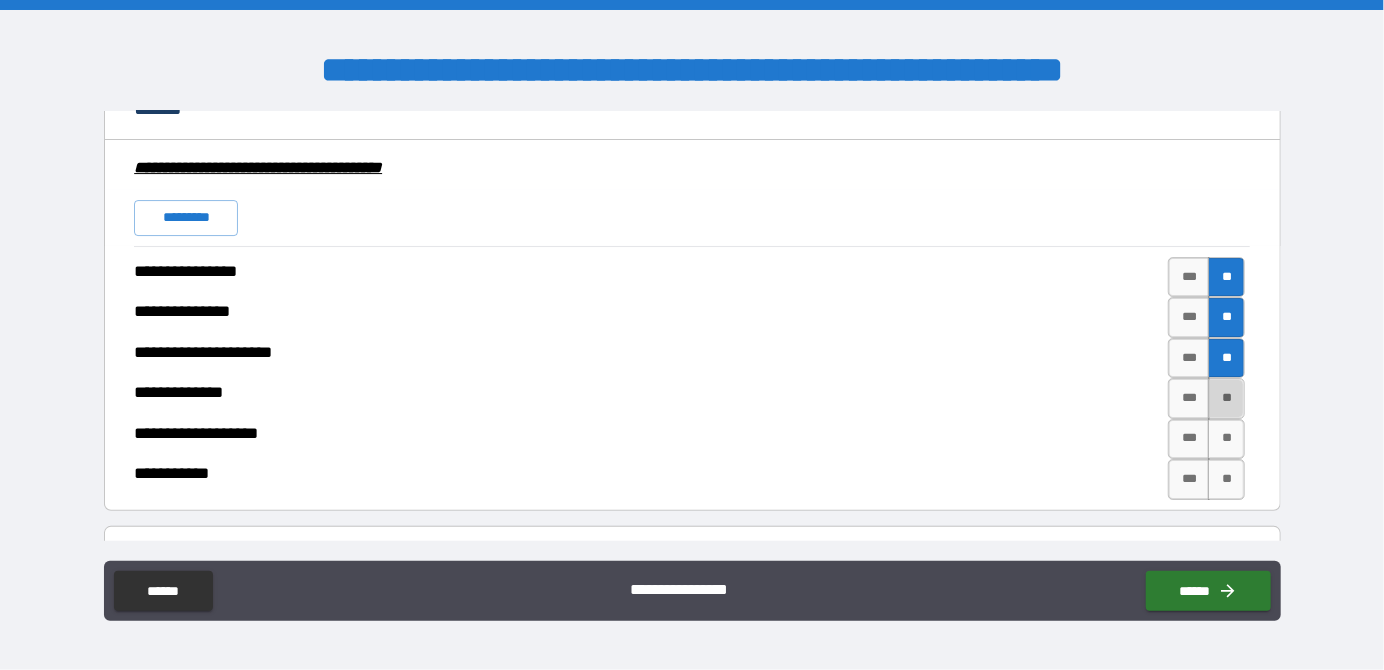 click on "**" at bounding box center [1226, 398] 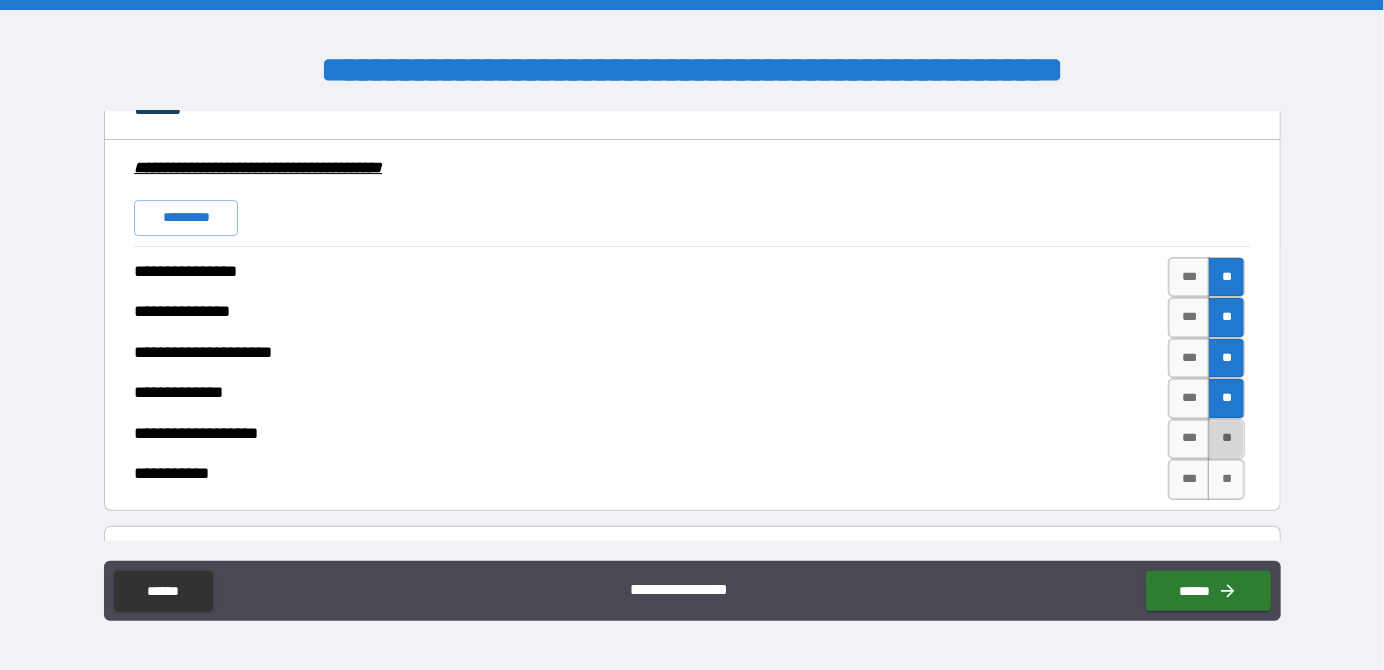 click on "**" at bounding box center (1226, 439) 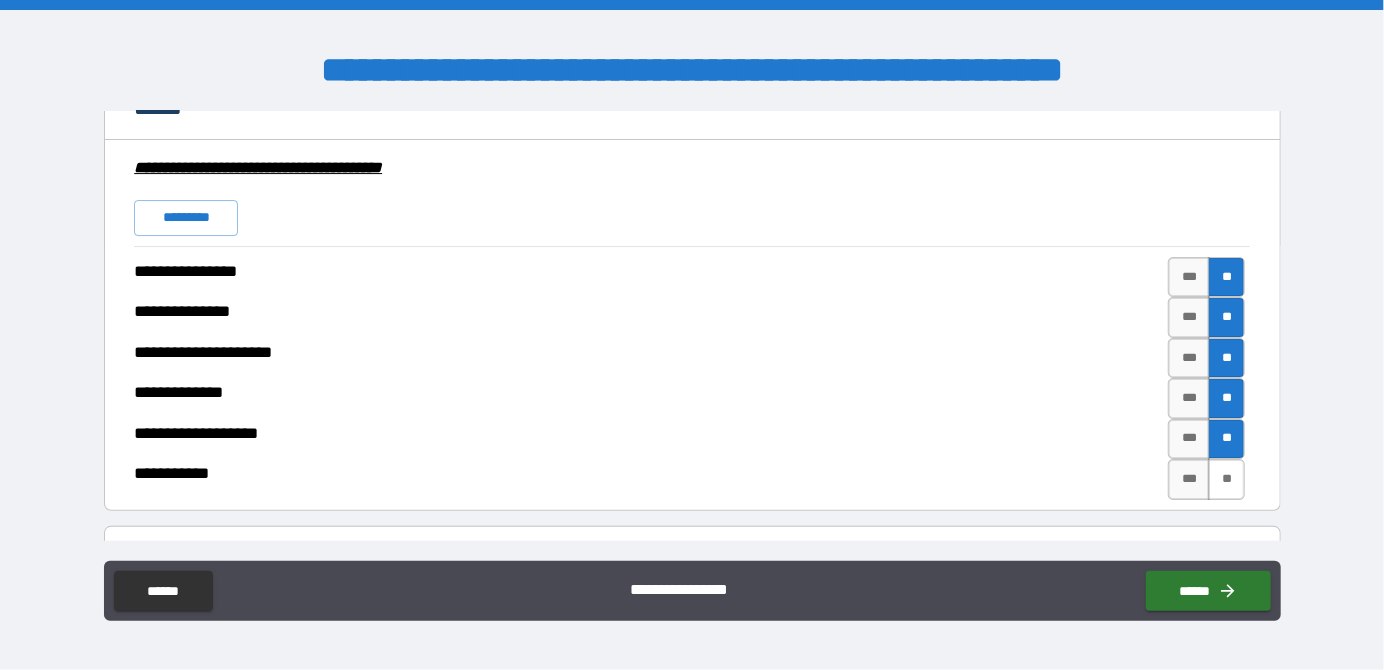 click on "**" at bounding box center [1226, 479] 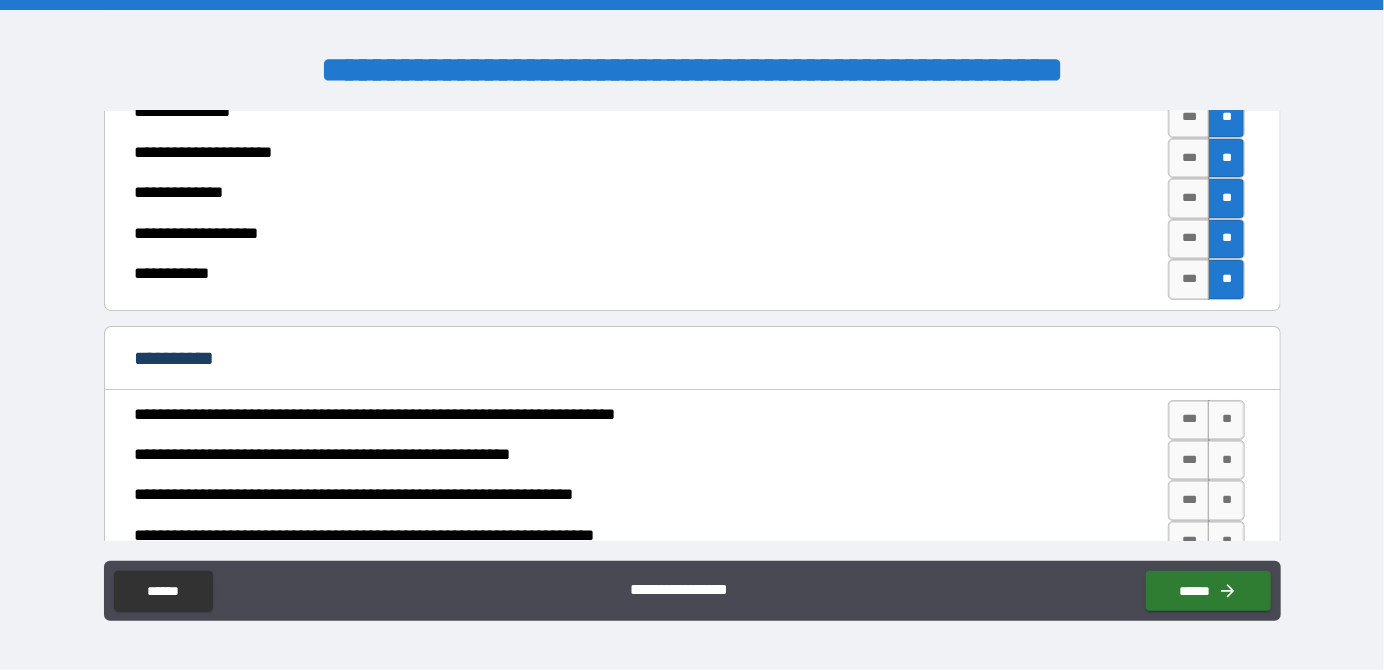 scroll, scrollTop: 4000, scrollLeft: 0, axis: vertical 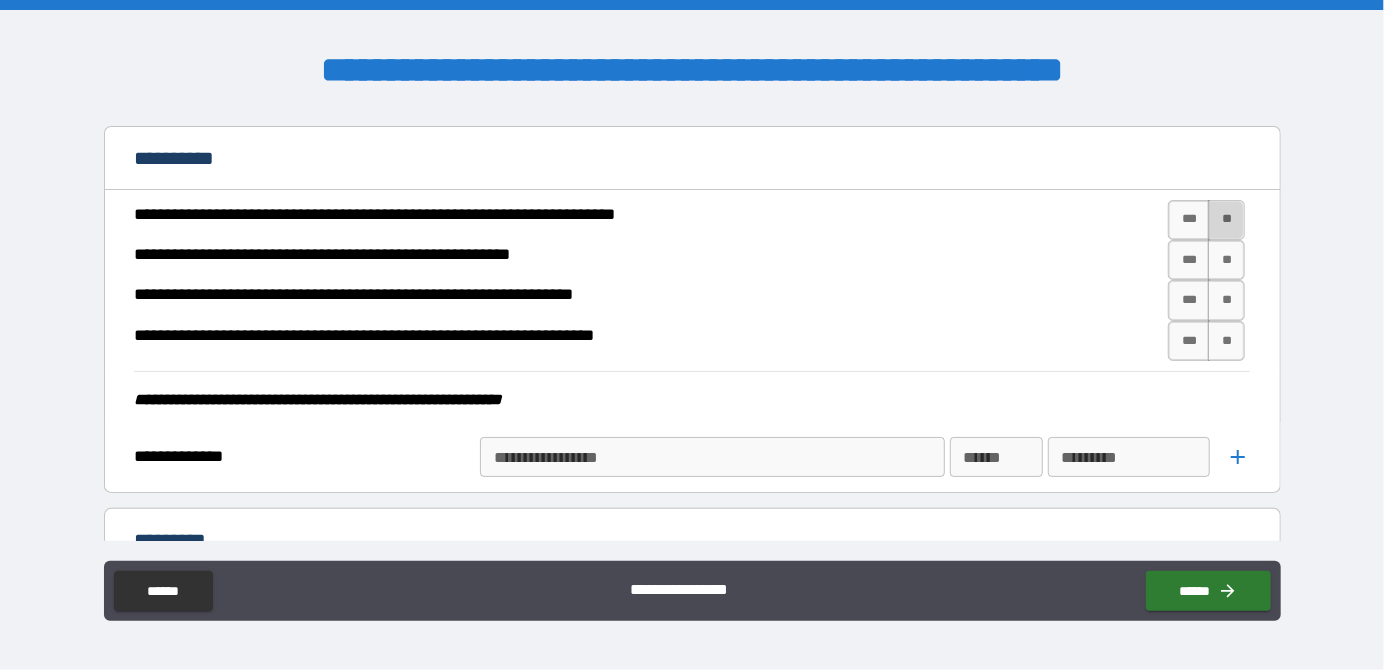 click on "**" at bounding box center [1226, 220] 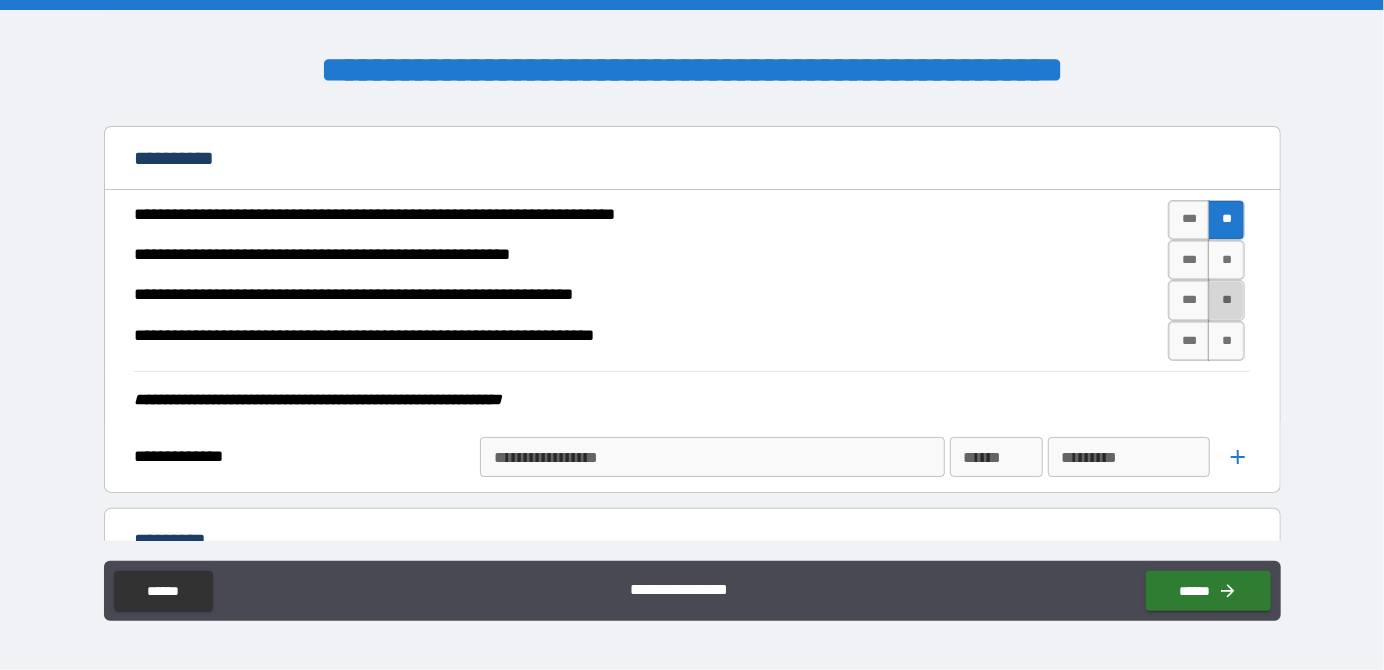 click on "**" at bounding box center (1226, 300) 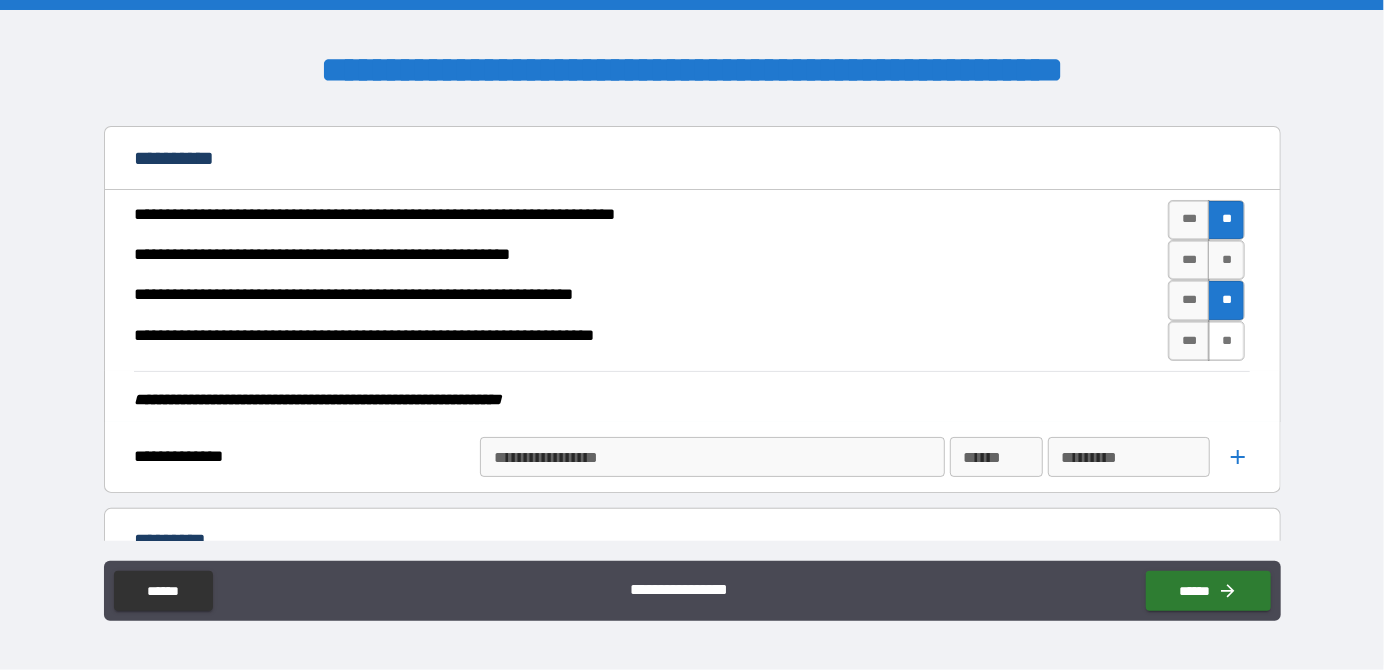click on "**" at bounding box center [1226, 341] 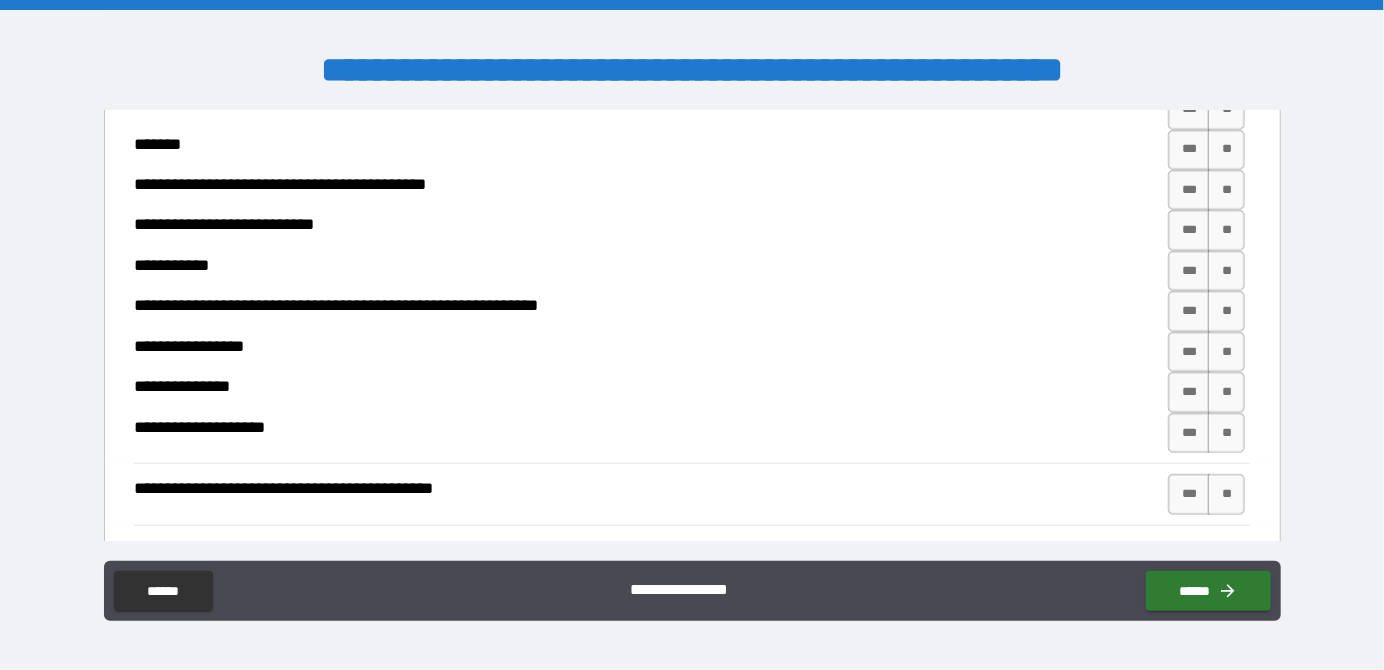 scroll, scrollTop: 4400, scrollLeft: 0, axis: vertical 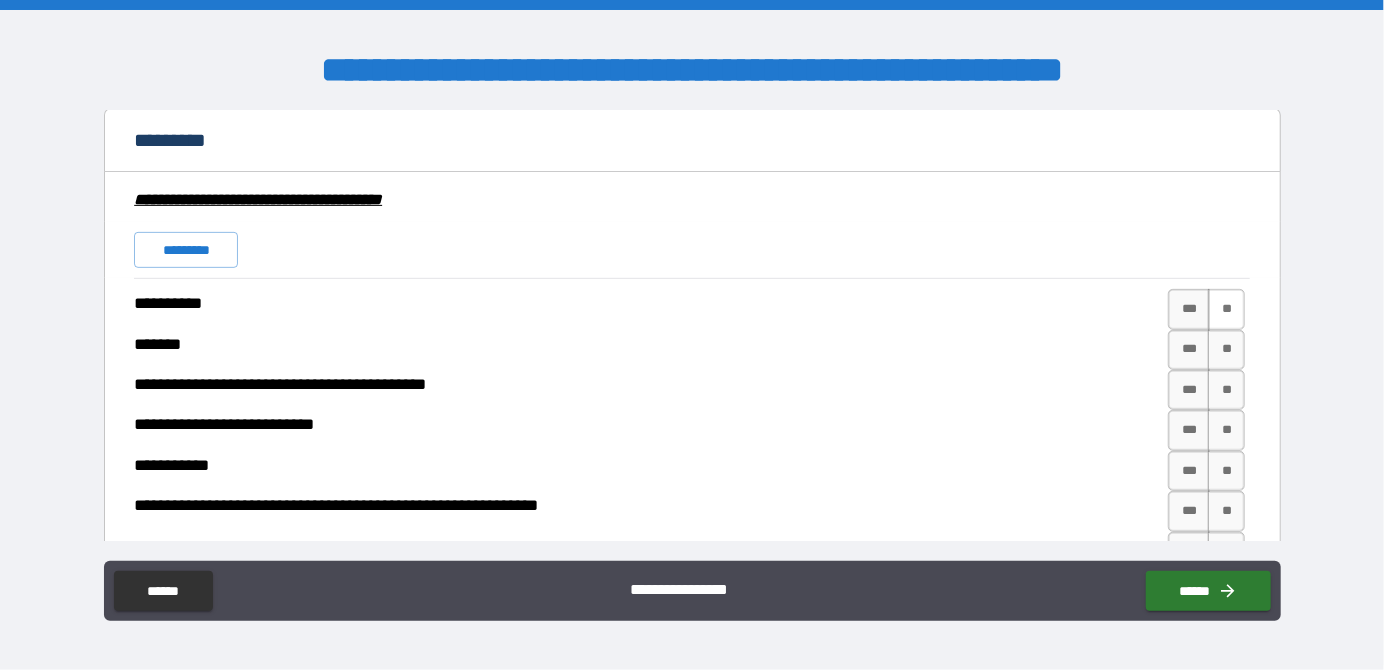 click on "**" at bounding box center [1226, 309] 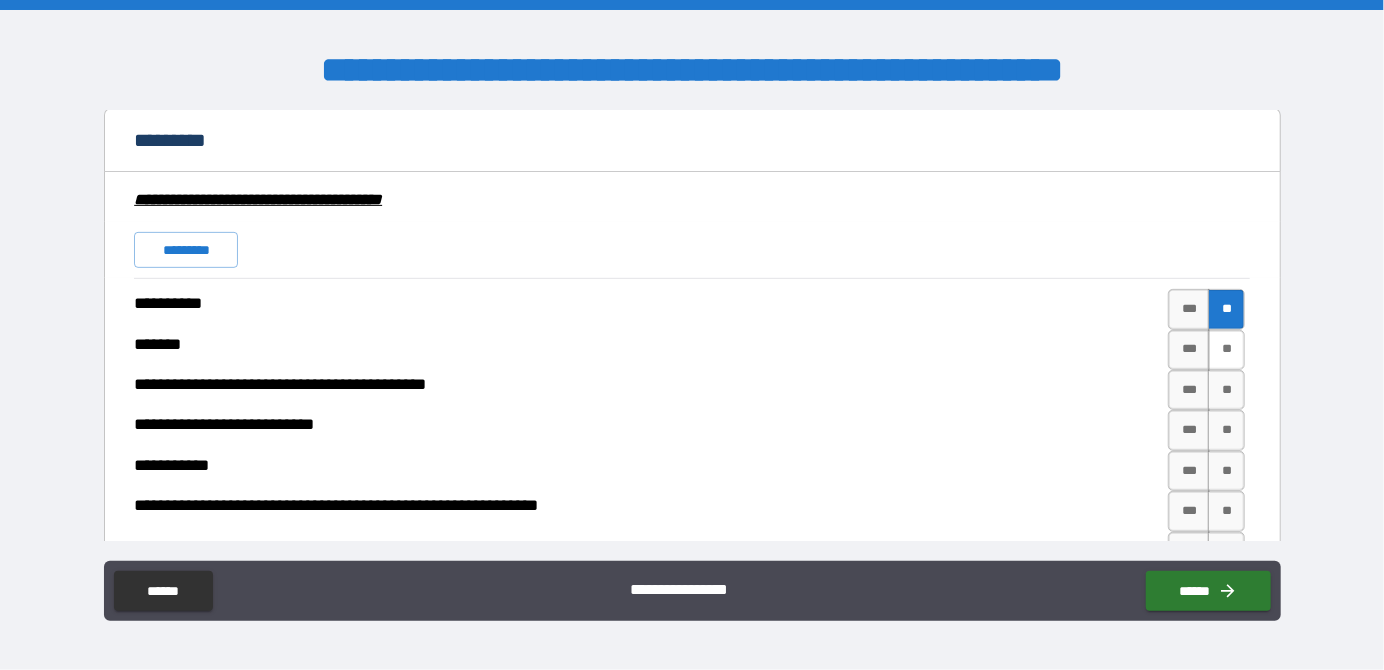 click on "**" at bounding box center (1226, 350) 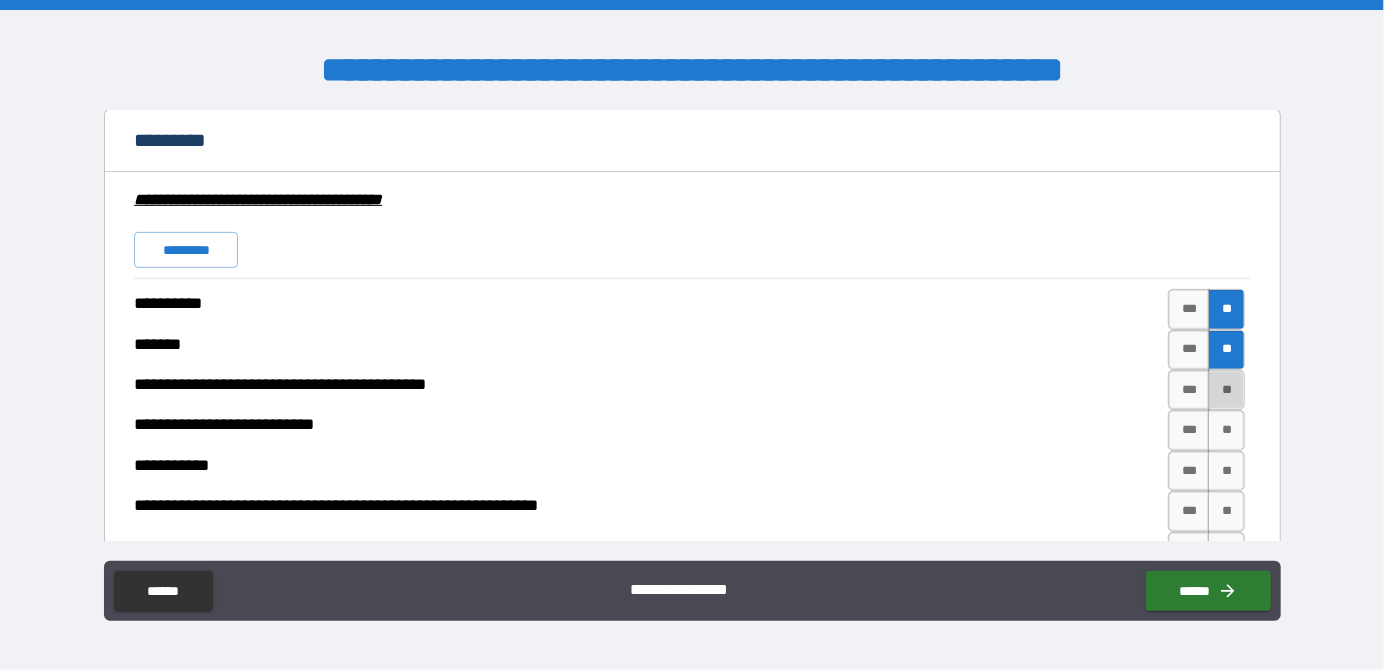 click on "**" at bounding box center [1226, 390] 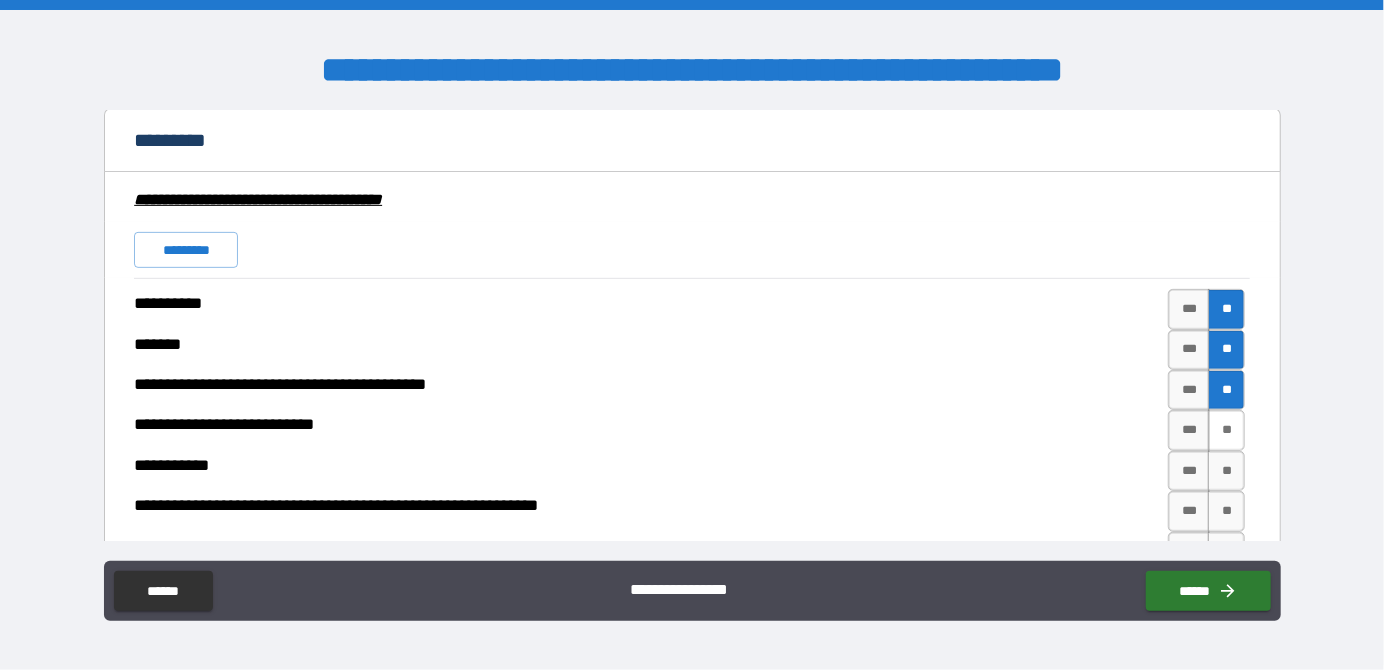 click on "**" at bounding box center (1226, 430) 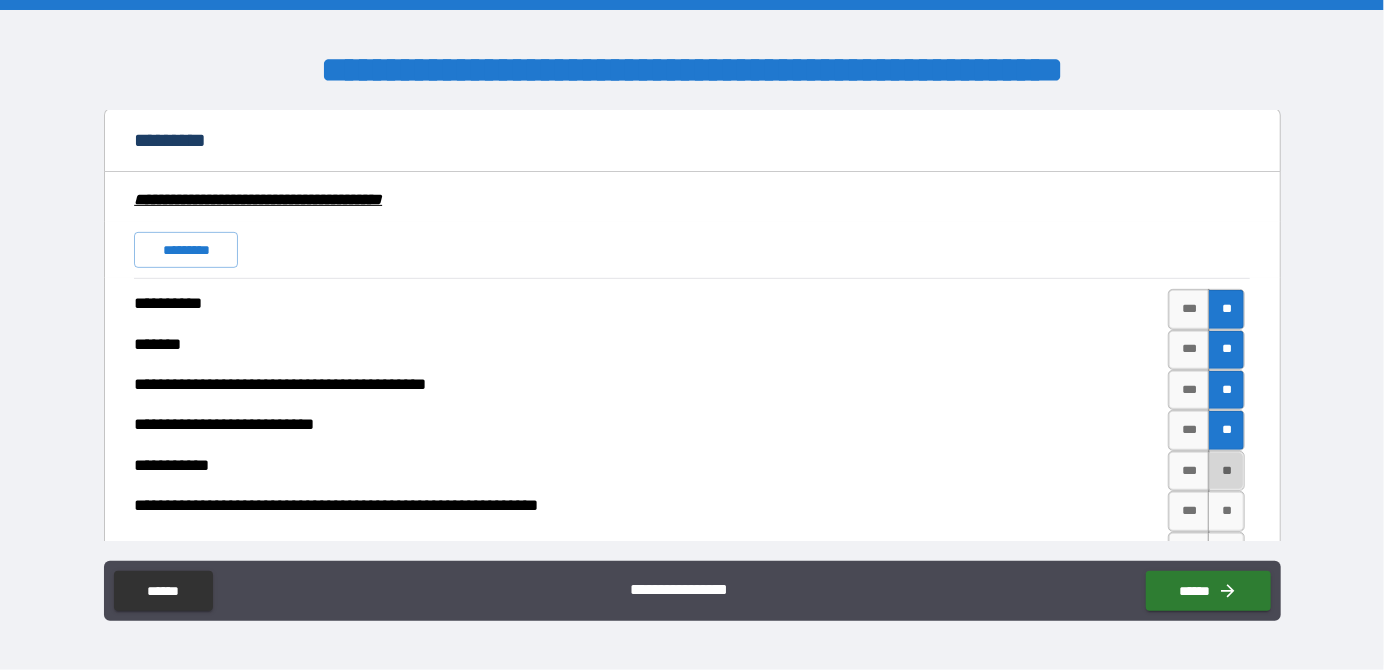 click on "**" at bounding box center (1226, 471) 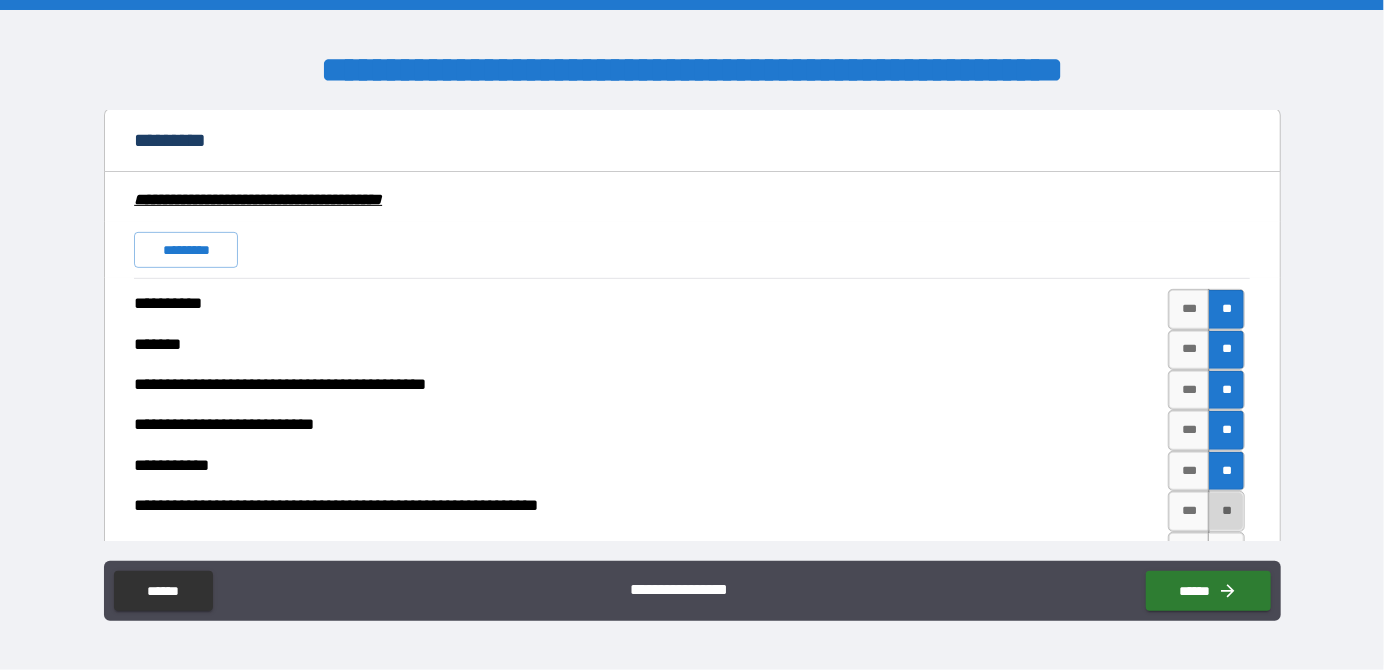 click on "**" at bounding box center [1226, 511] 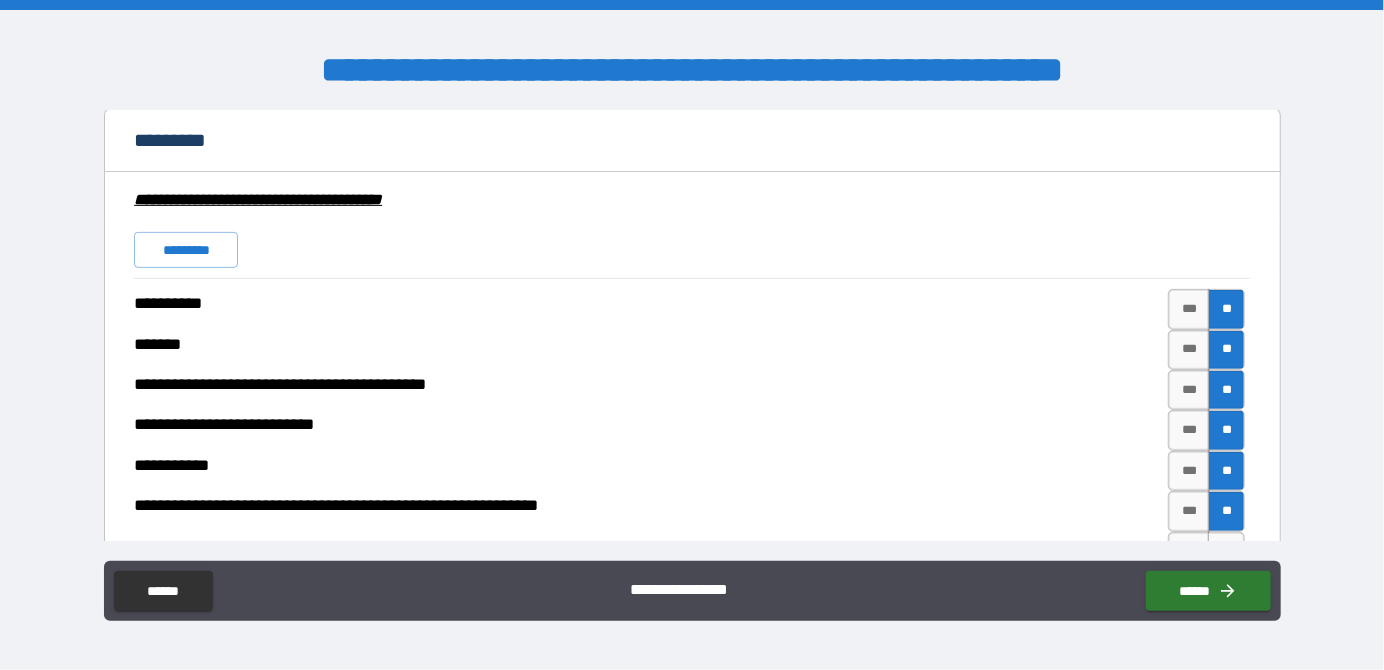scroll, scrollTop: 4600, scrollLeft: 0, axis: vertical 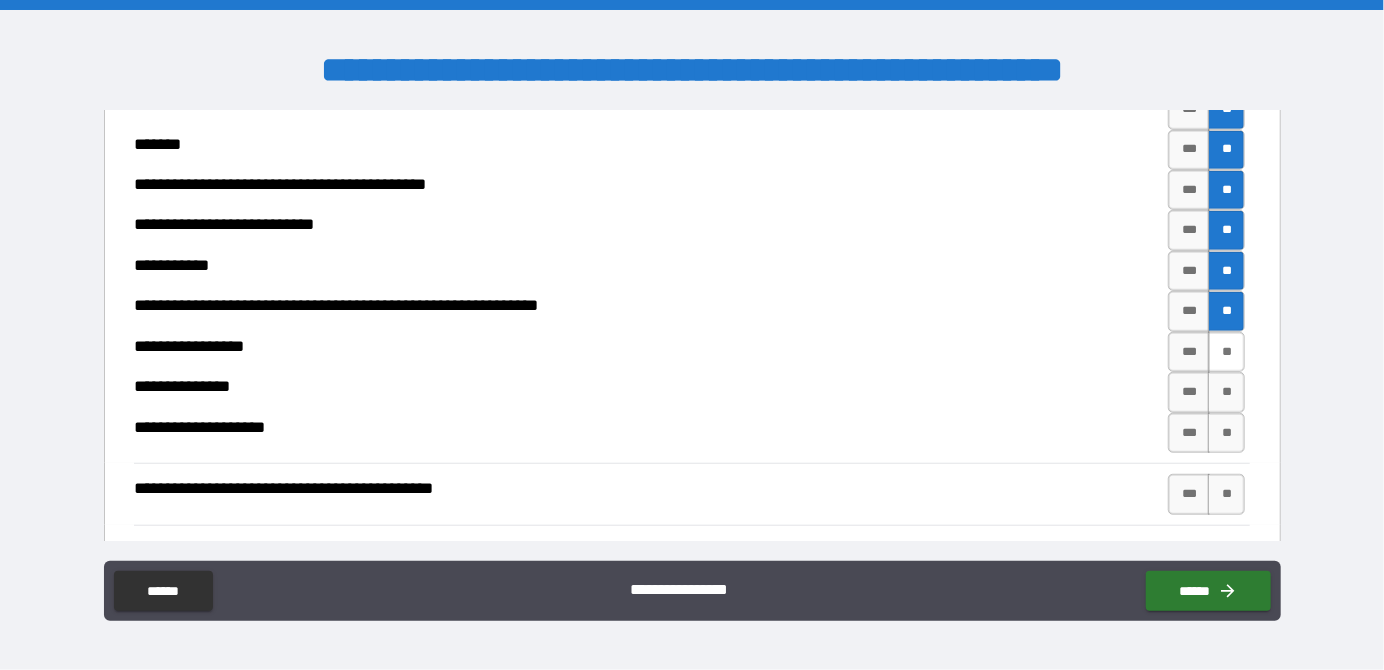 click on "**" at bounding box center [1226, 352] 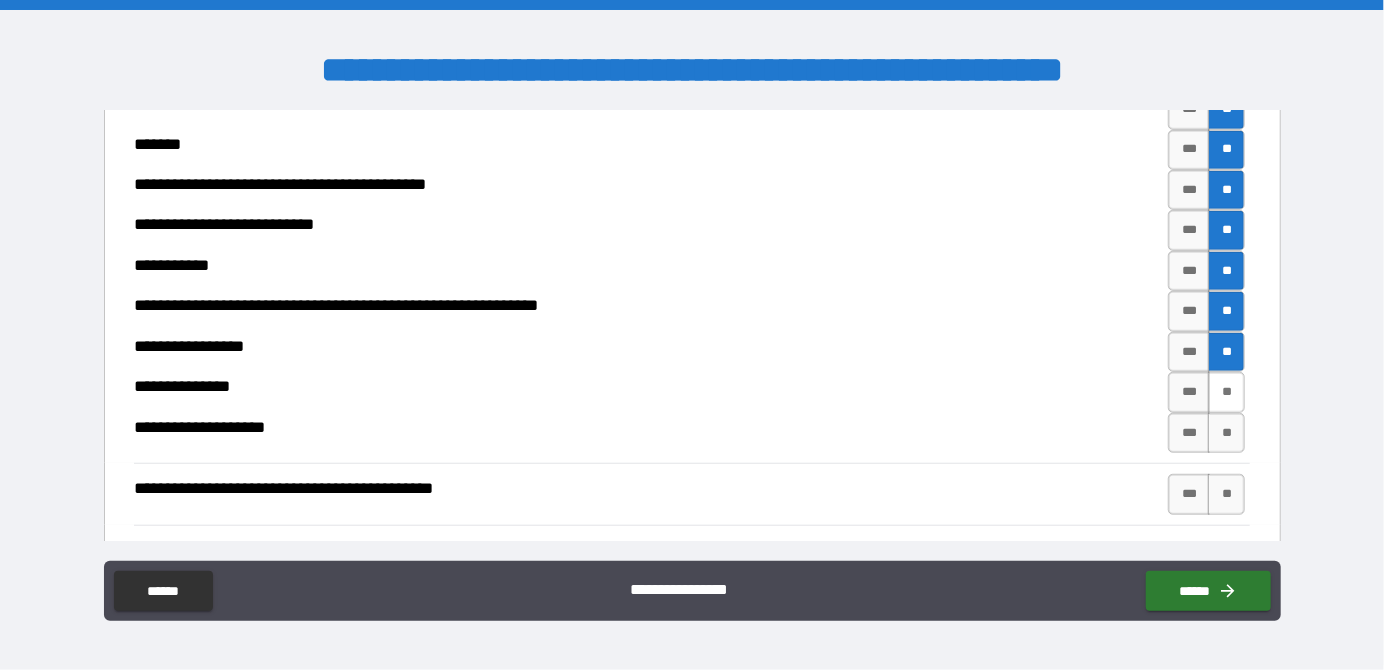 click on "**" at bounding box center [1226, 392] 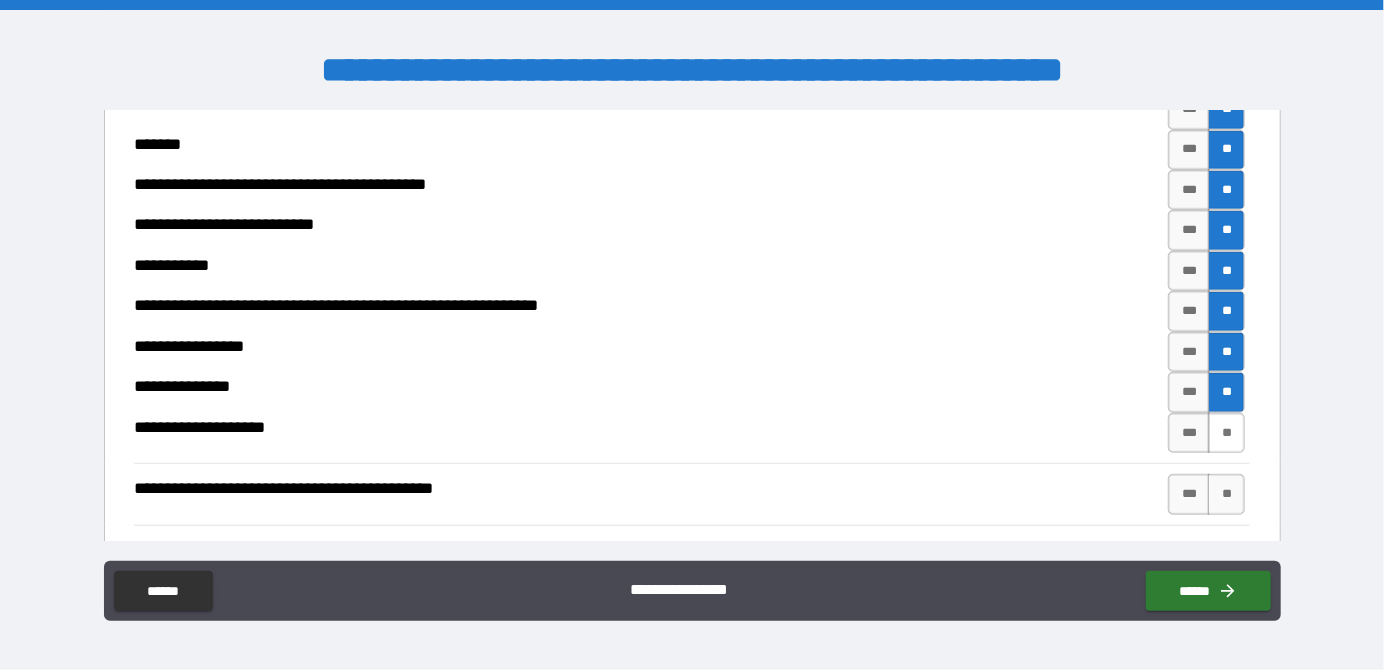 click on "**" at bounding box center [1226, 433] 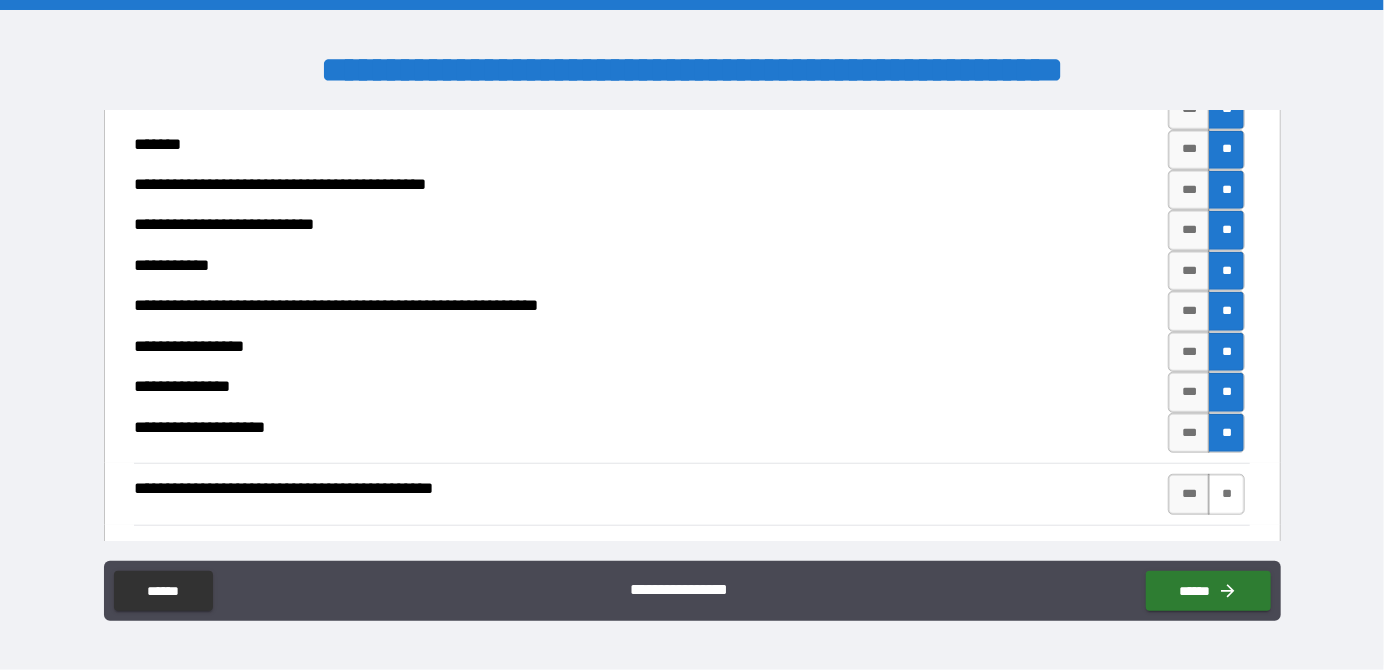 click on "**" at bounding box center [1226, 494] 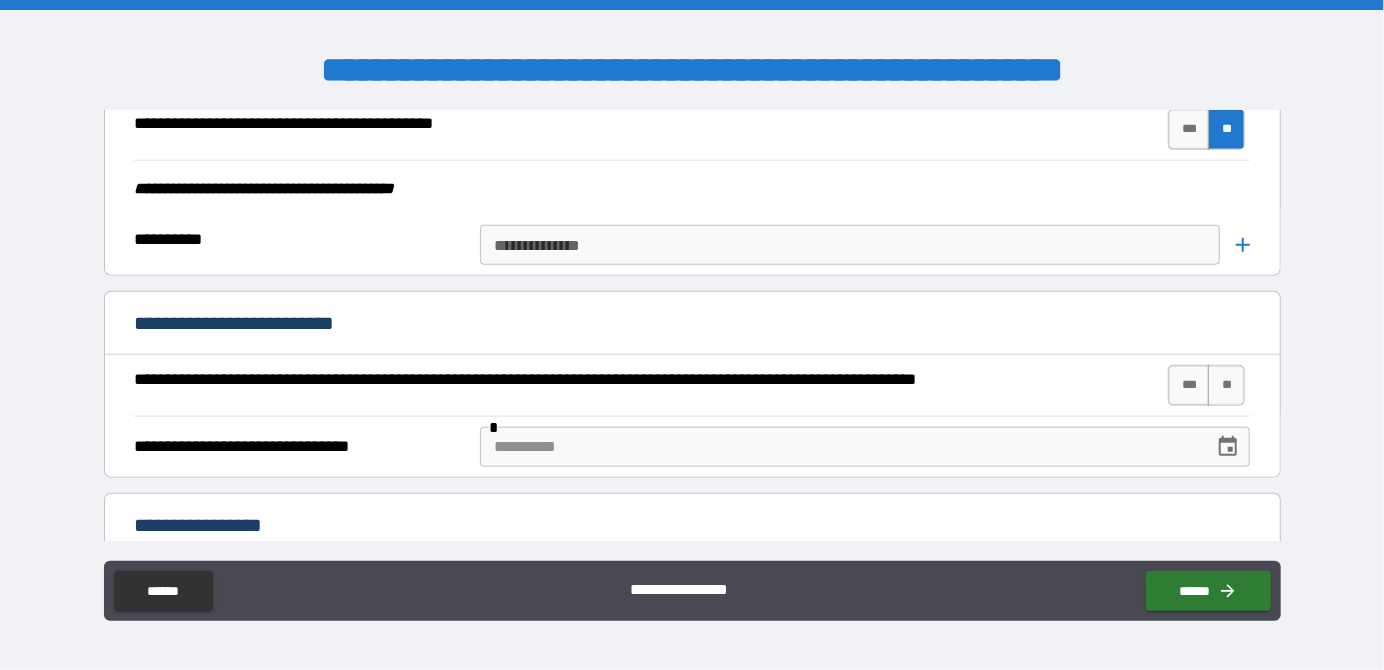 scroll, scrollTop: 5000, scrollLeft: 0, axis: vertical 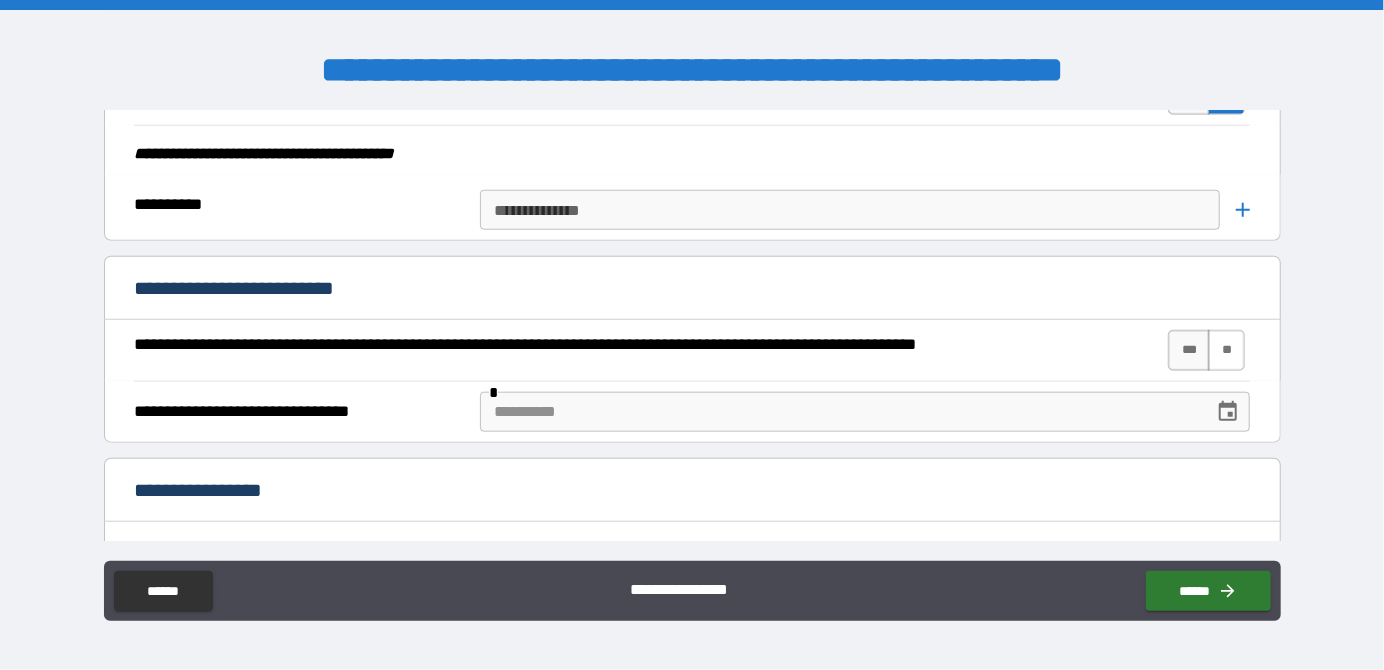 click on "**" at bounding box center [1226, 350] 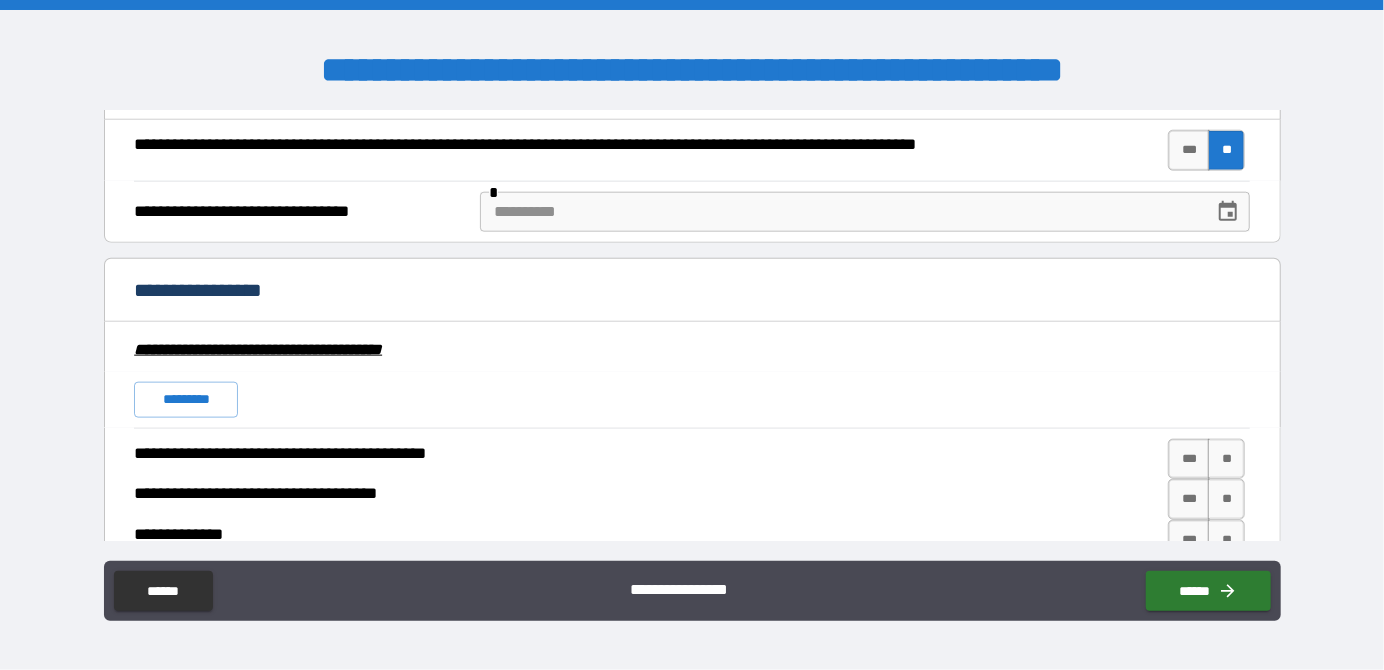 scroll, scrollTop: 5400, scrollLeft: 0, axis: vertical 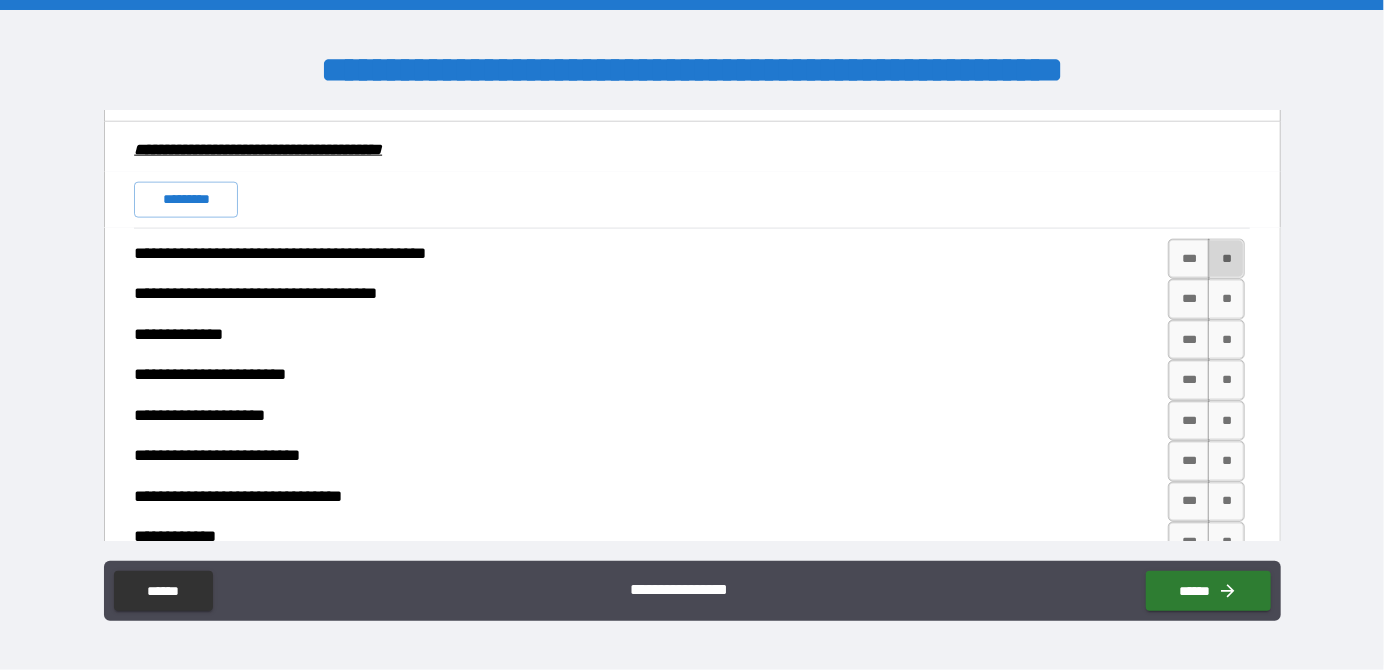 click on "**" at bounding box center (1226, 259) 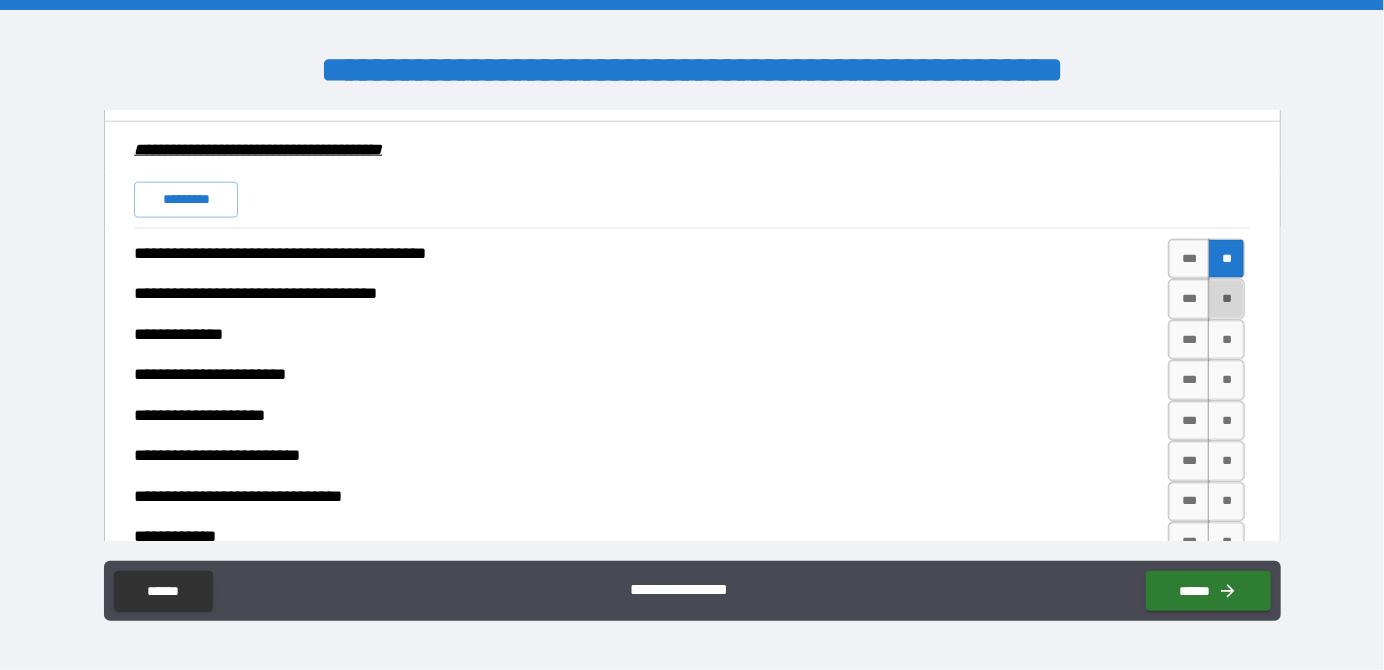 click on "**" at bounding box center (1226, 299) 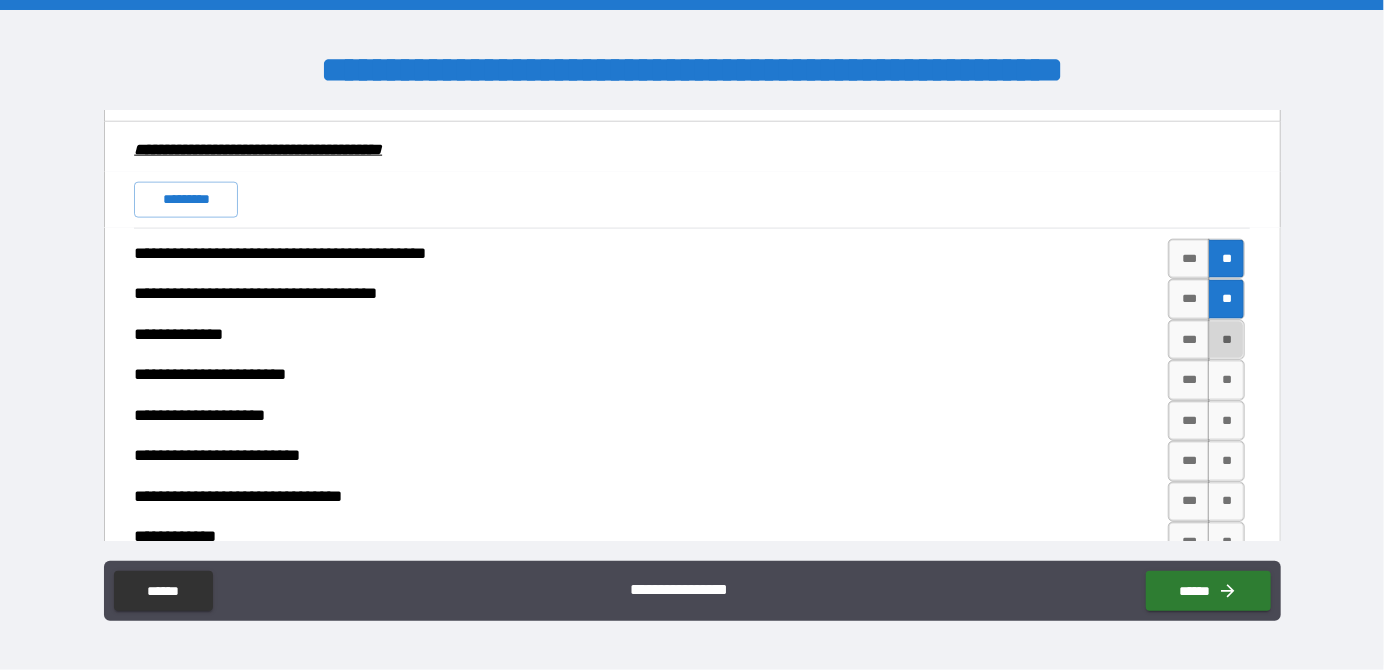 click on "**" at bounding box center (1226, 340) 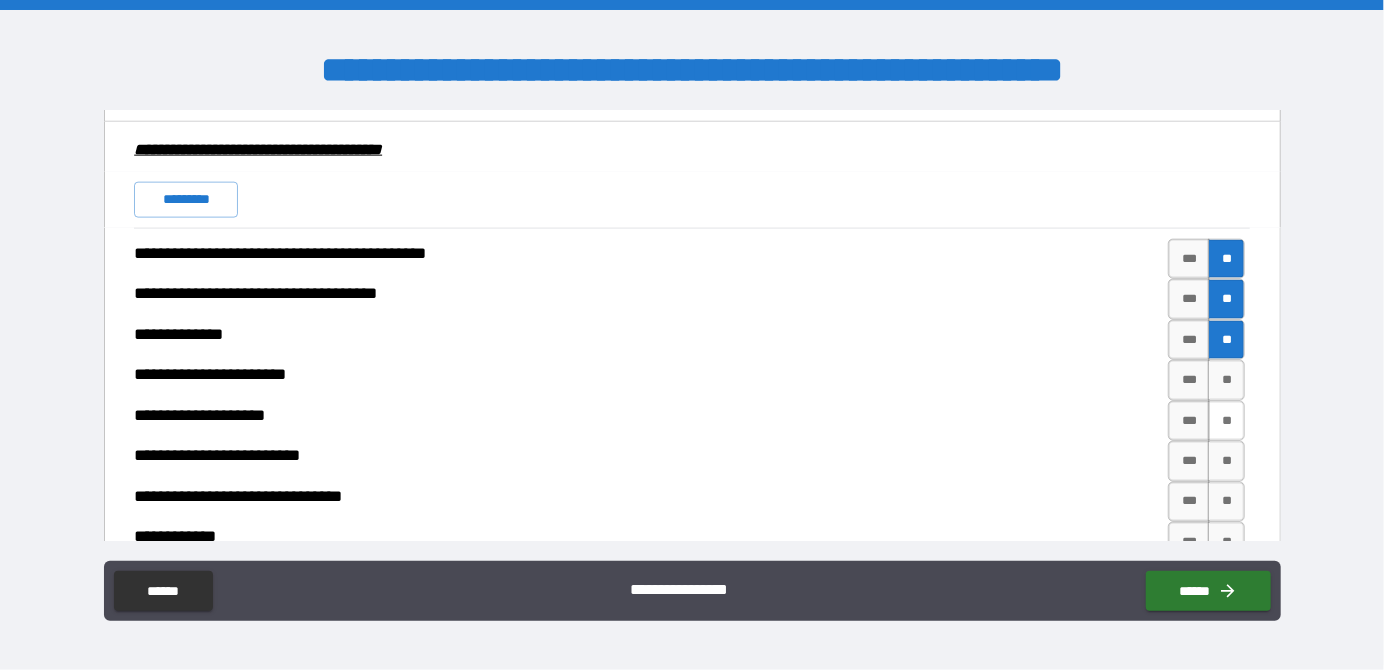 drag, startPoint x: 1216, startPoint y: 362, endPoint x: 1216, endPoint y: 410, distance: 48 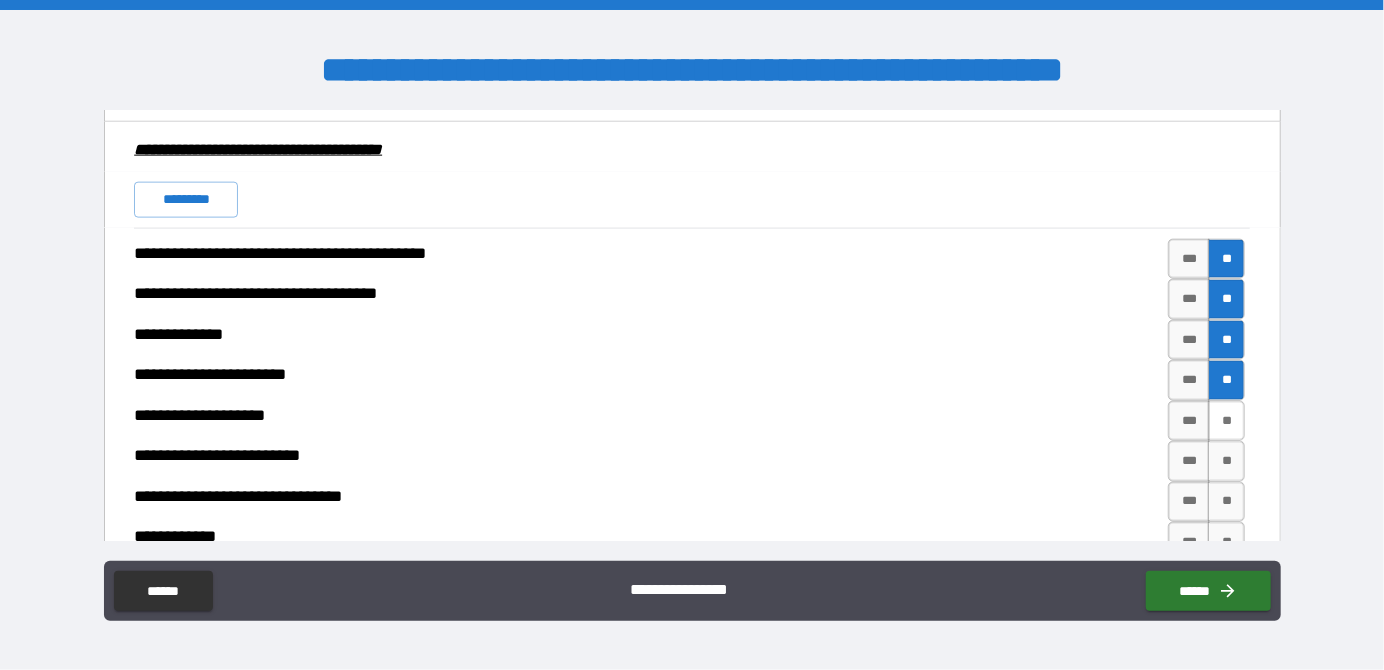 click on "**" at bounding box center (1226, 421) 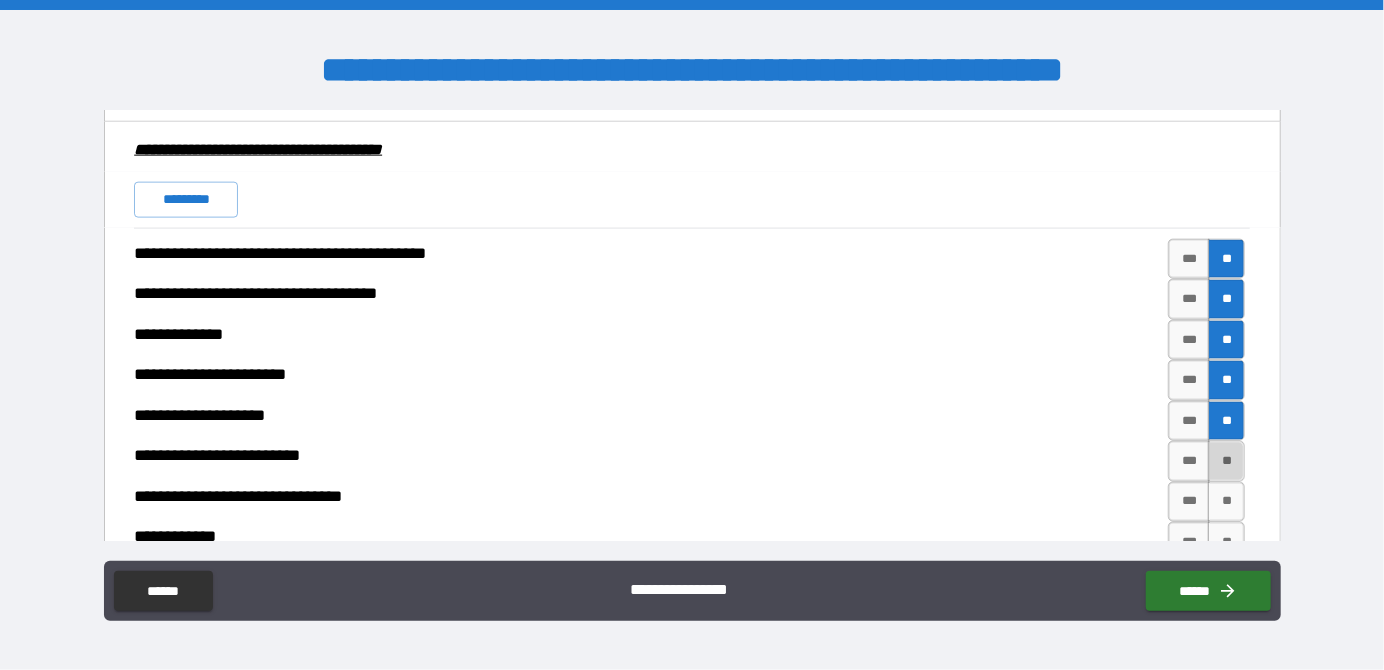 click on "**" at bounding box center (1226, 461) 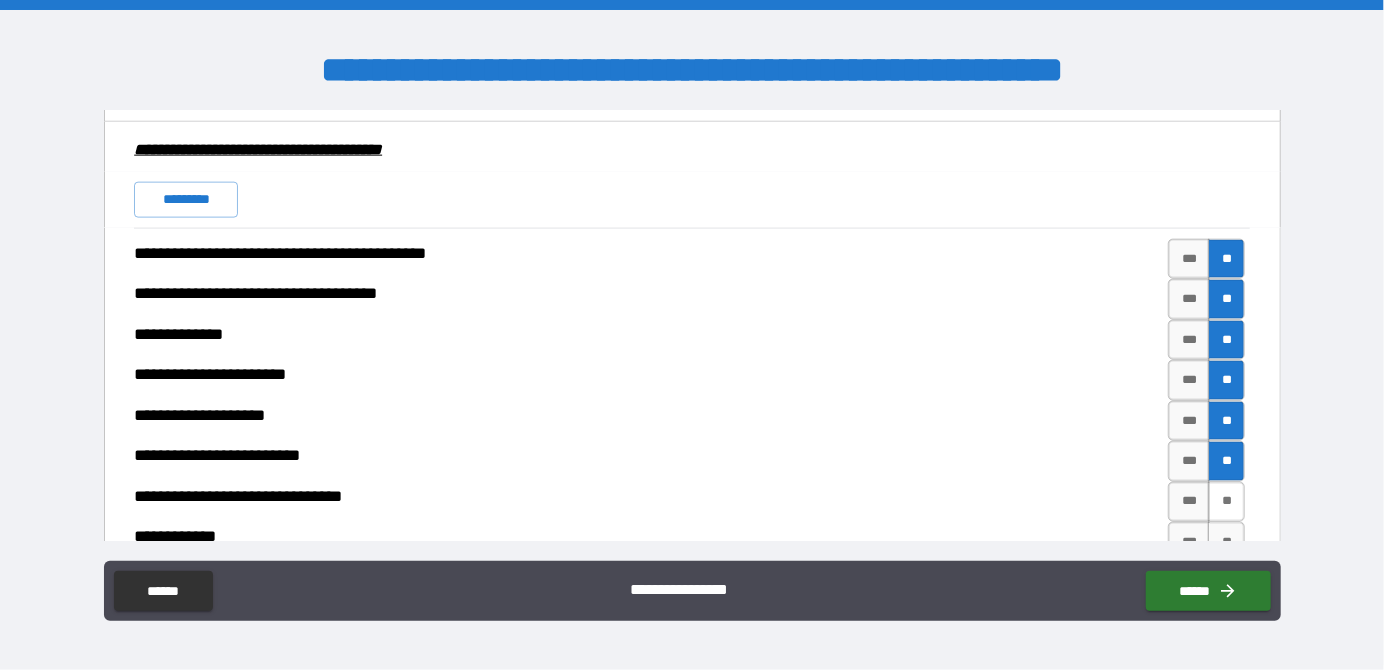 click on "**" at bounding box center (1226, 502) 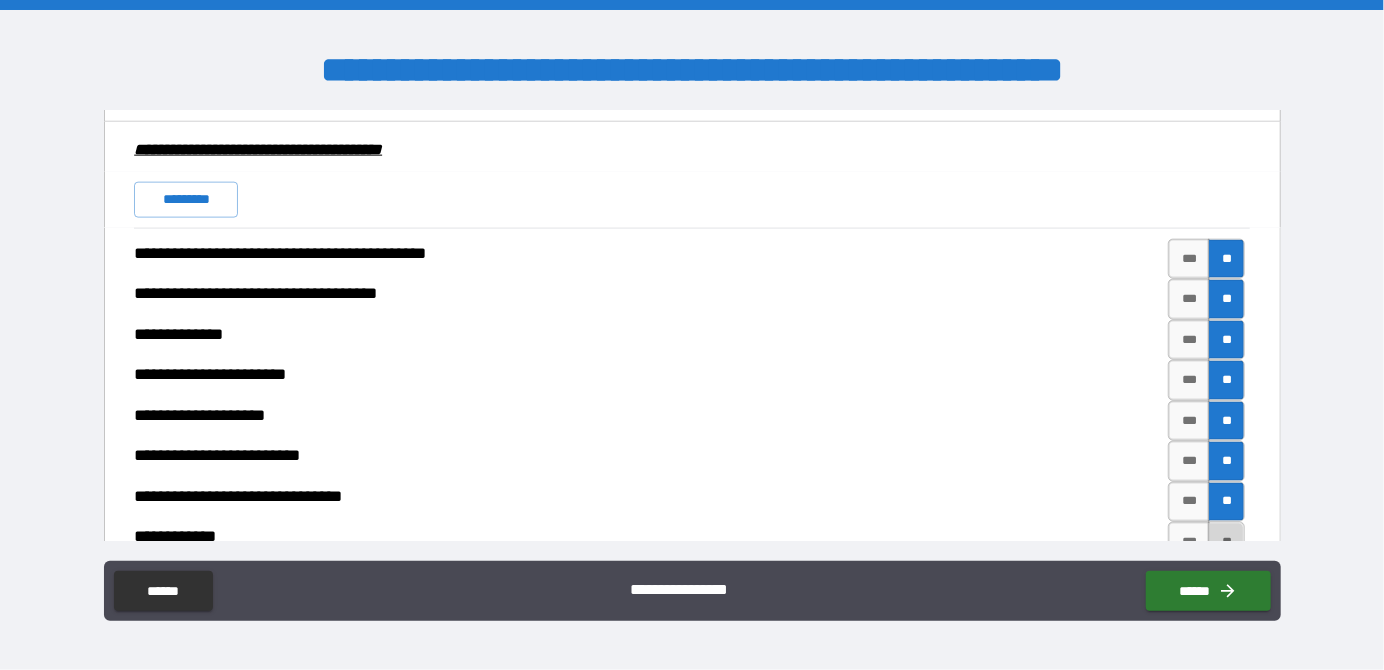 click on "**" at bounding box center [1226, 542] 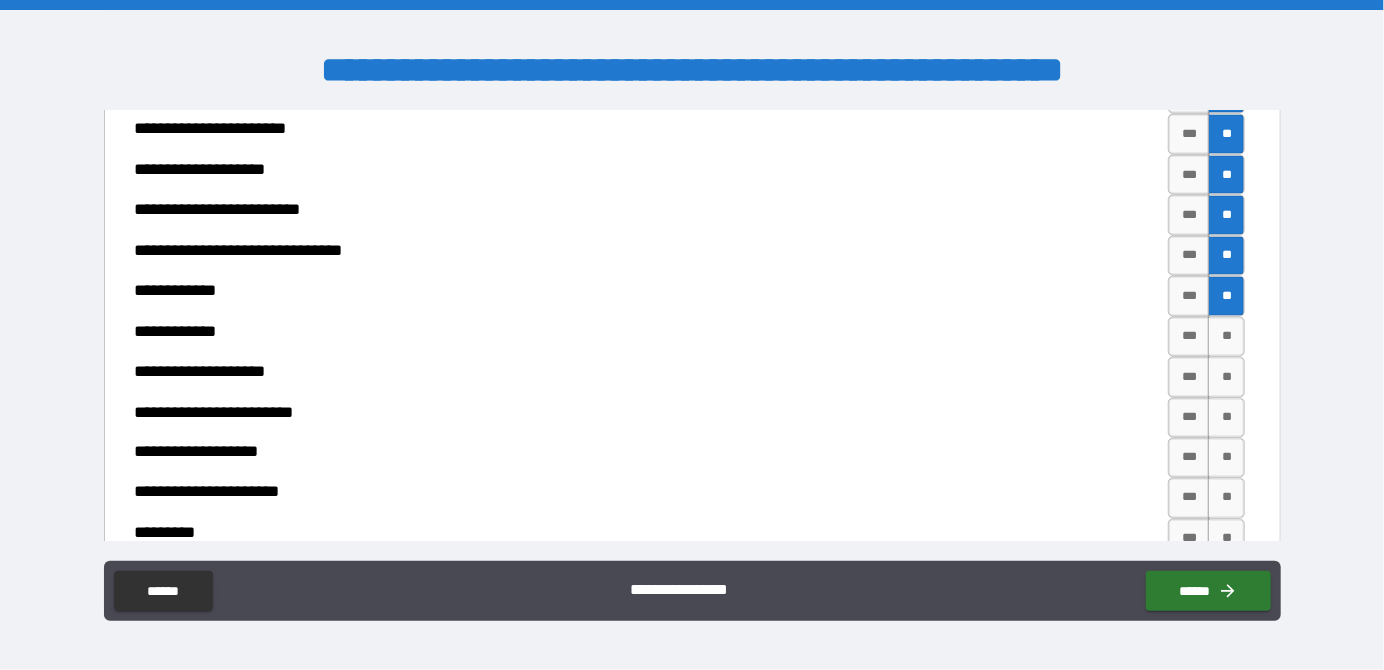 scroll, scrollTop: 5800, scrollLeft: 0, axis: vertical 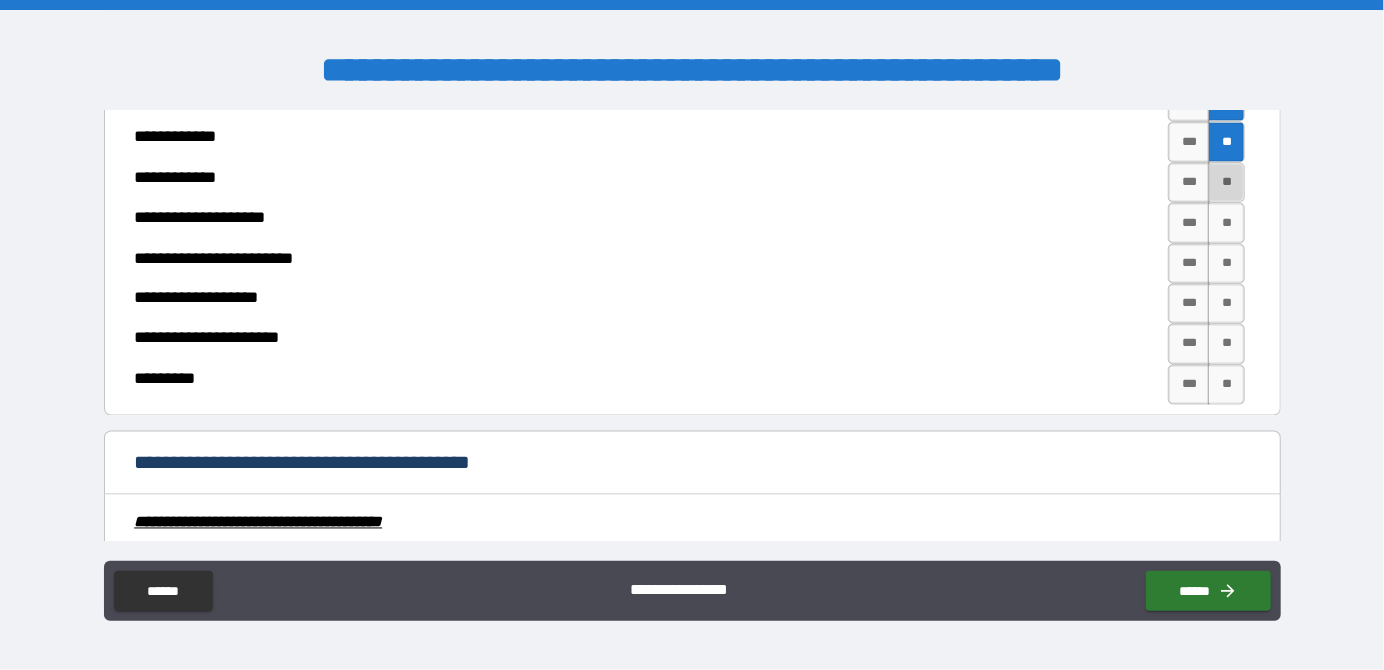 click on "**" at bounding box center (1226, 183) 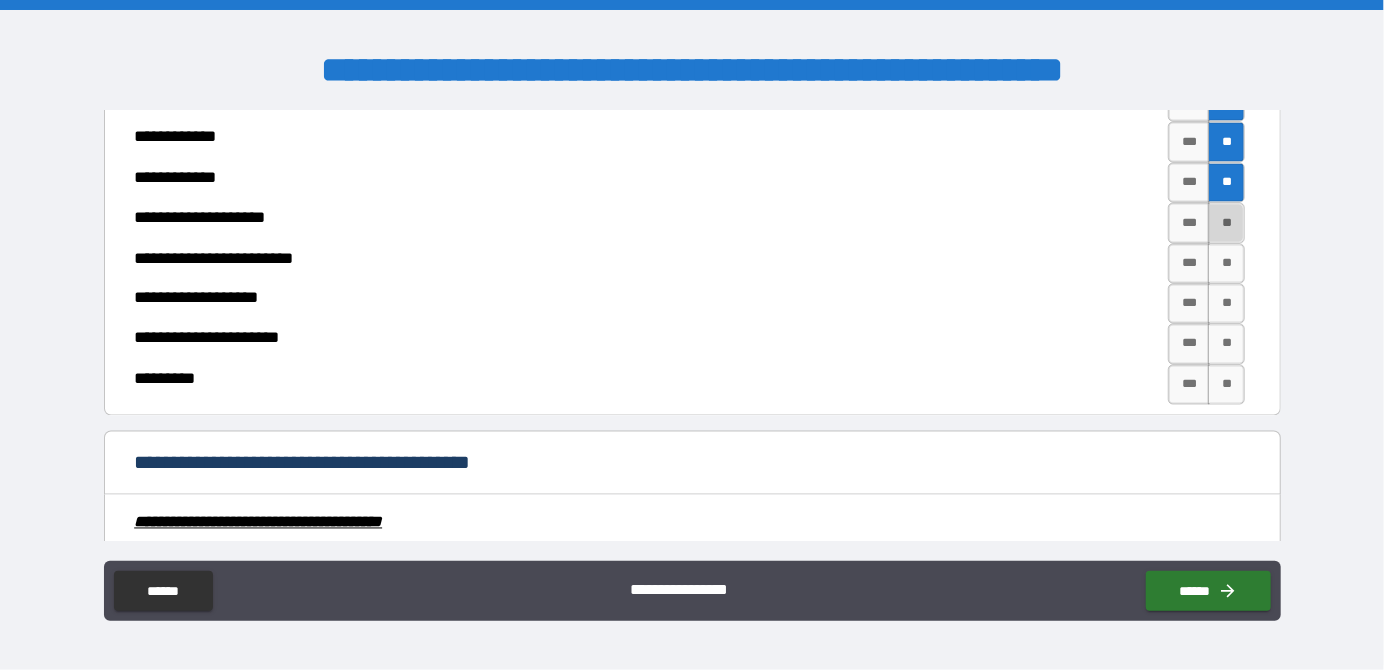 click on "**" at bounding box center (1226, 223) 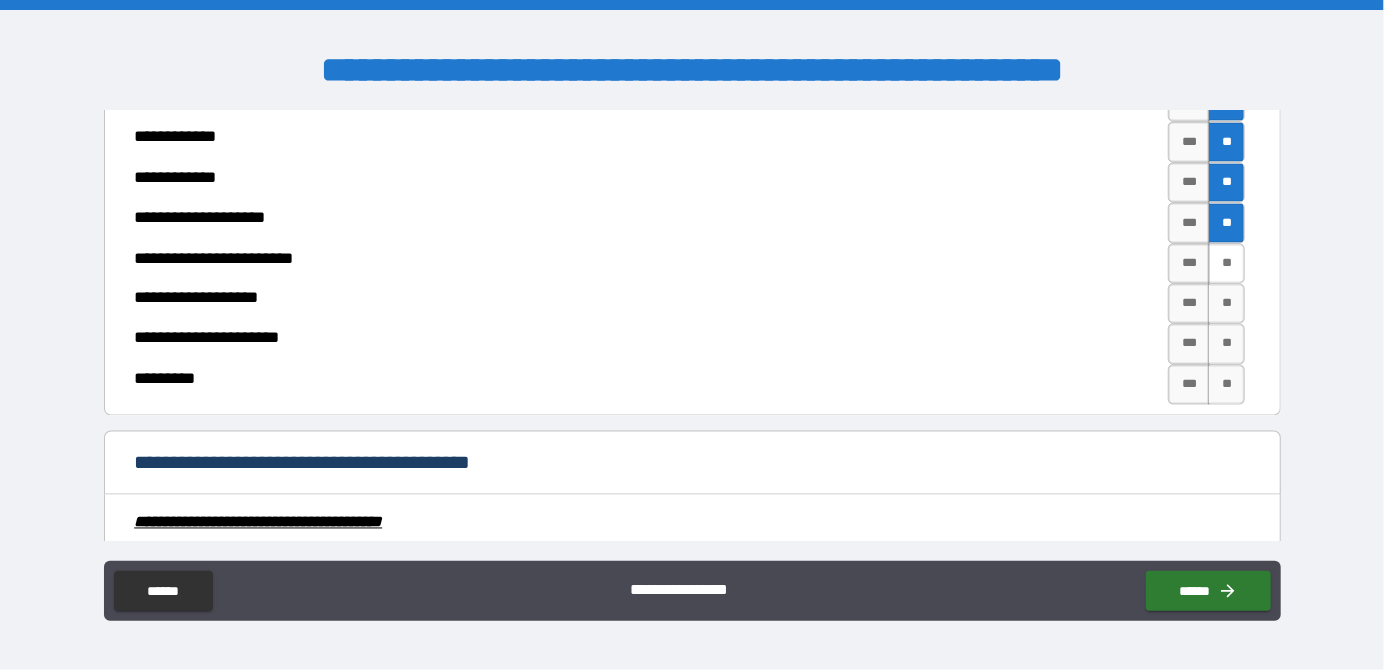 click on "**" at bounding box center (1226, 264) 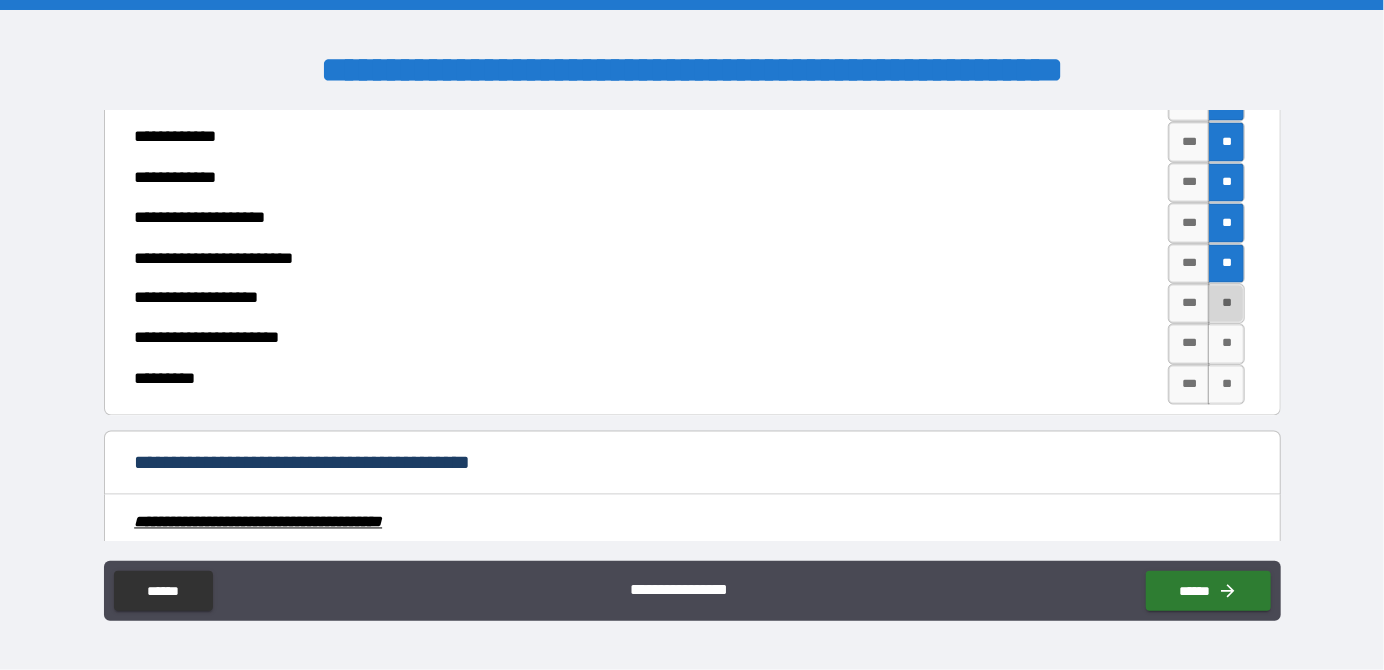 click on "**" at bounding box center (1226, 304) 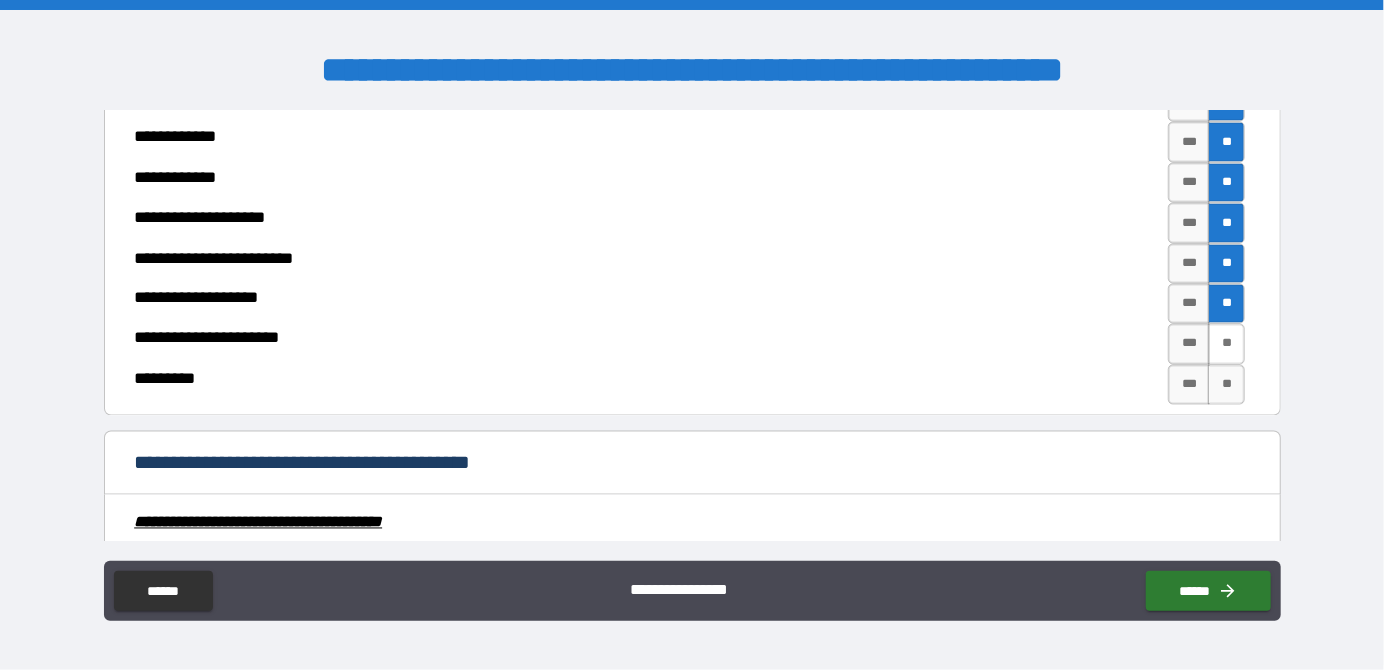 click on "**" at bounding box center [1226, 344] 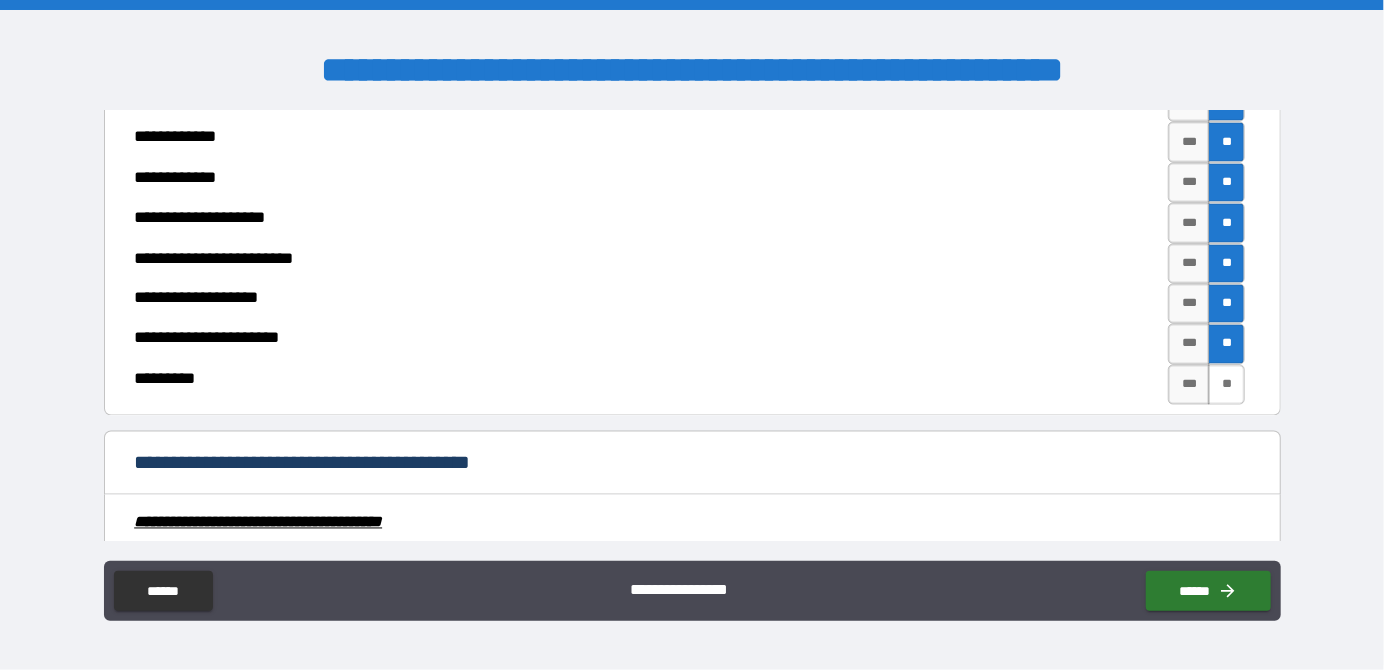 drag, startPoint x: 1215, startPoint y: 372, endPoint x: 1238, endPoint y: 343, distance: 37.01351 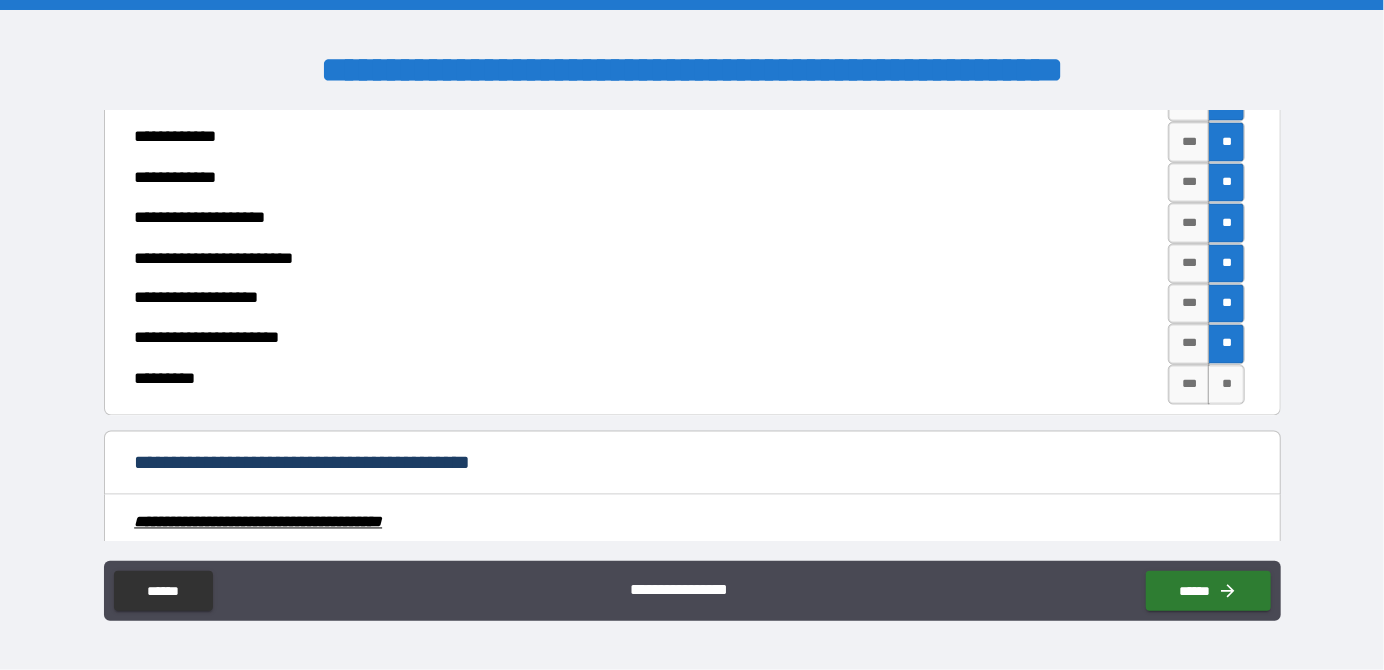 click on "**" at bounding box center [1226, 385] 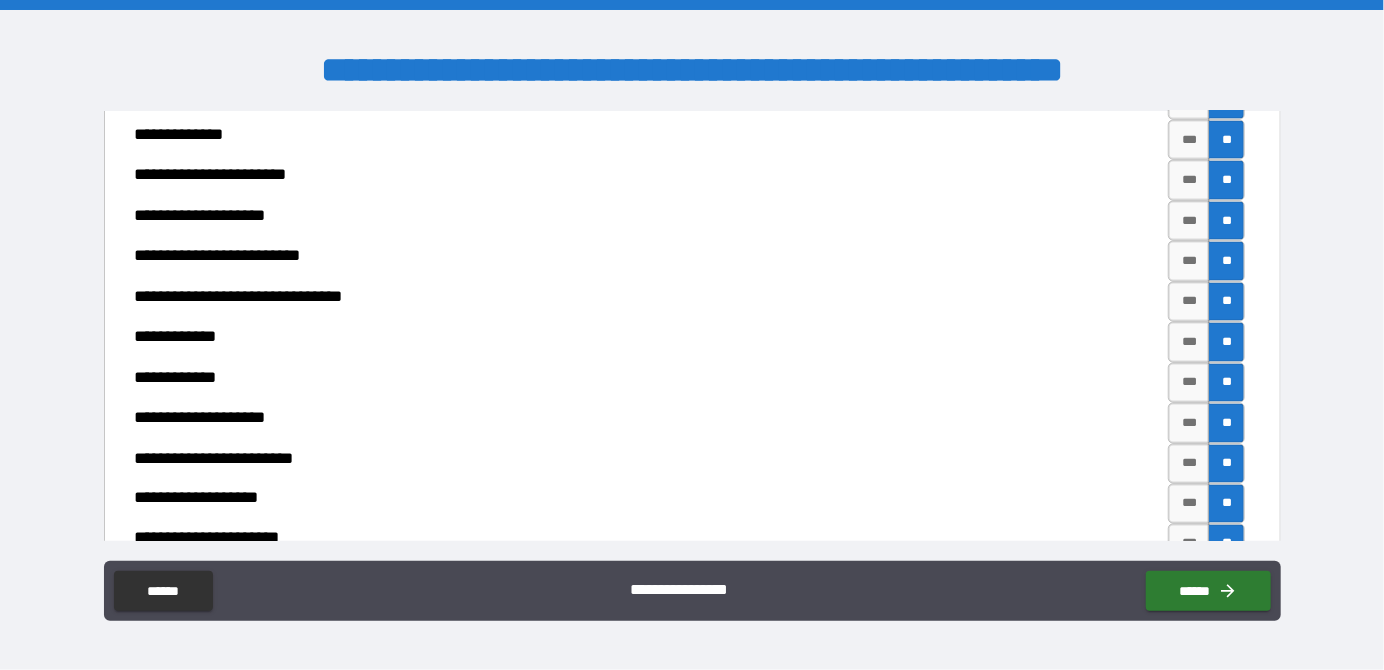 scroll, scrollTop: 6200, scrollLeft: 0, axis: vertical 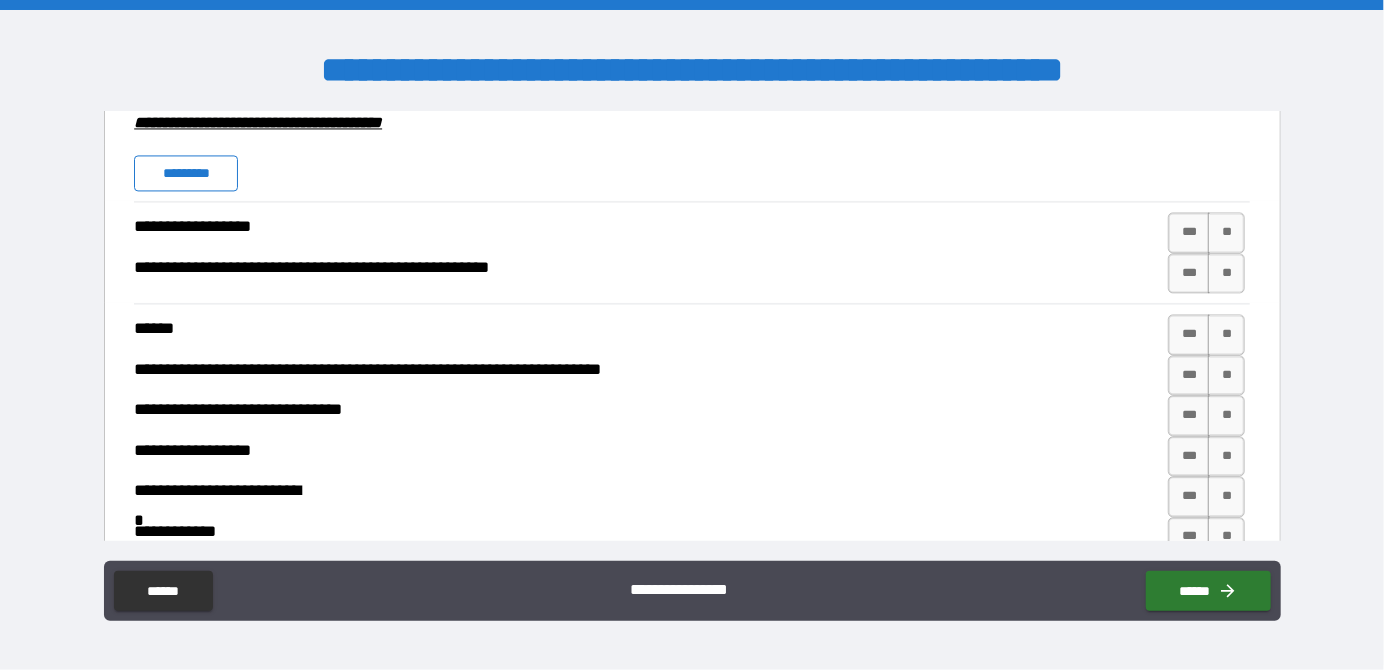 click on "*********" at bounding box center [186, 173] 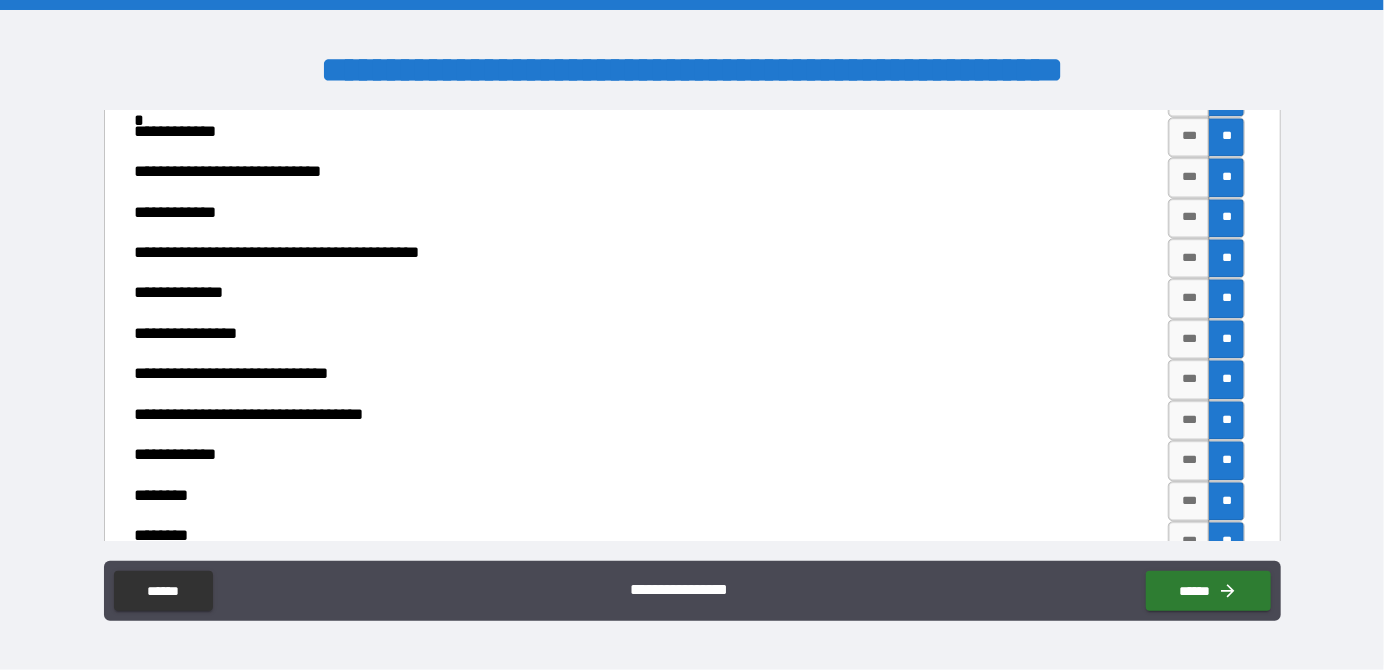 scroll, scrollTop: 6800, scrollLeft: 0, axis: vertical 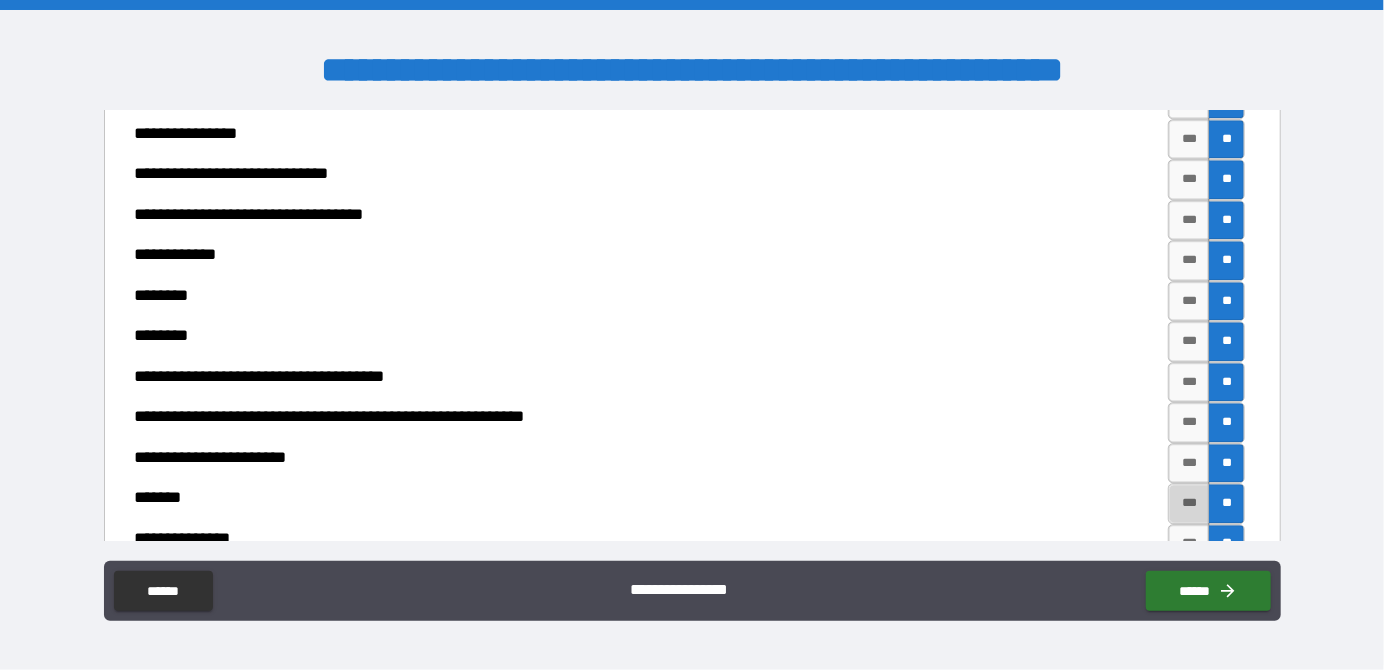 click on "***" at bounding box center [1189, 503] 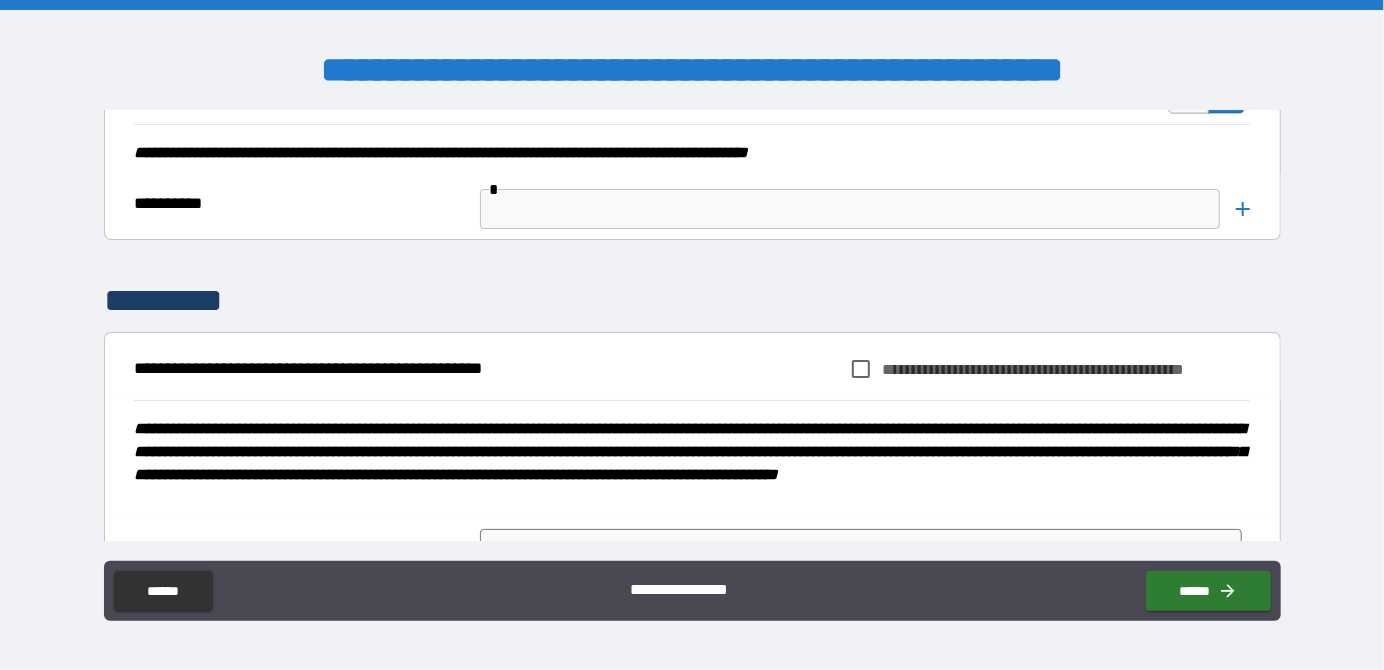 scroll, scrollTop: 8132, scrollLeft: 0, axis: vertical 